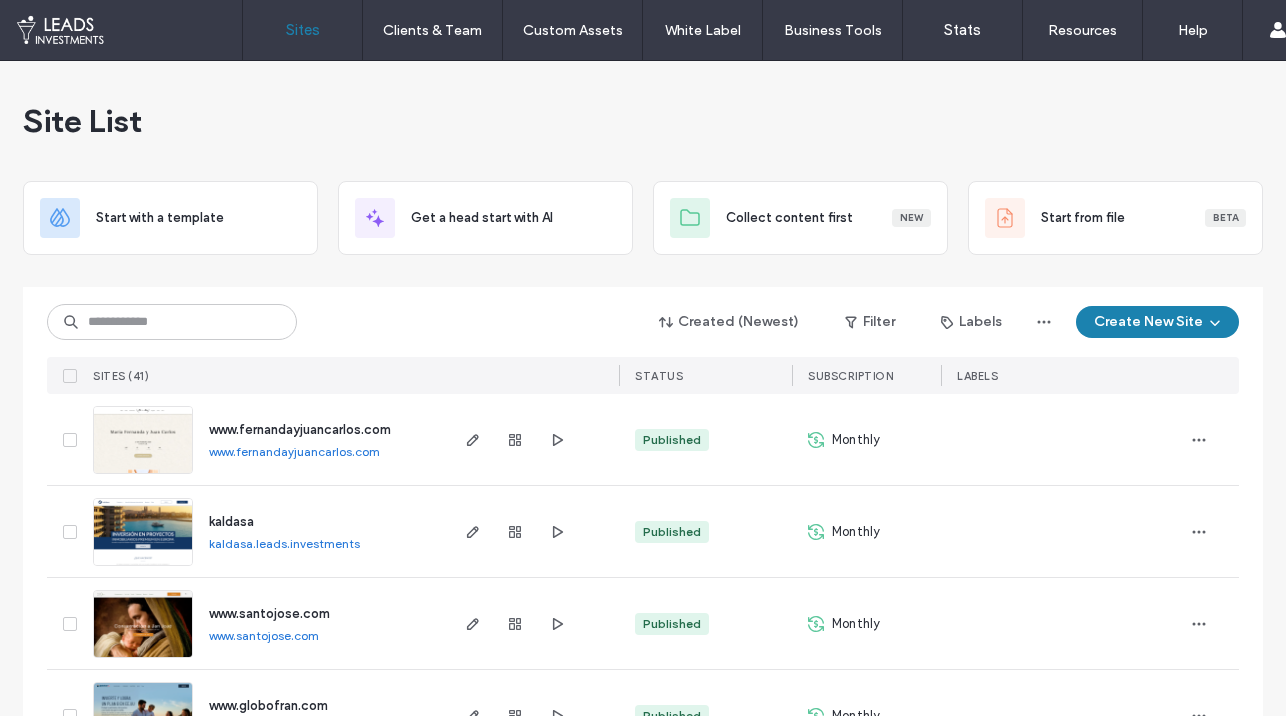 scroll, scrollTop: 0, scrollLeft: 0, axis: both 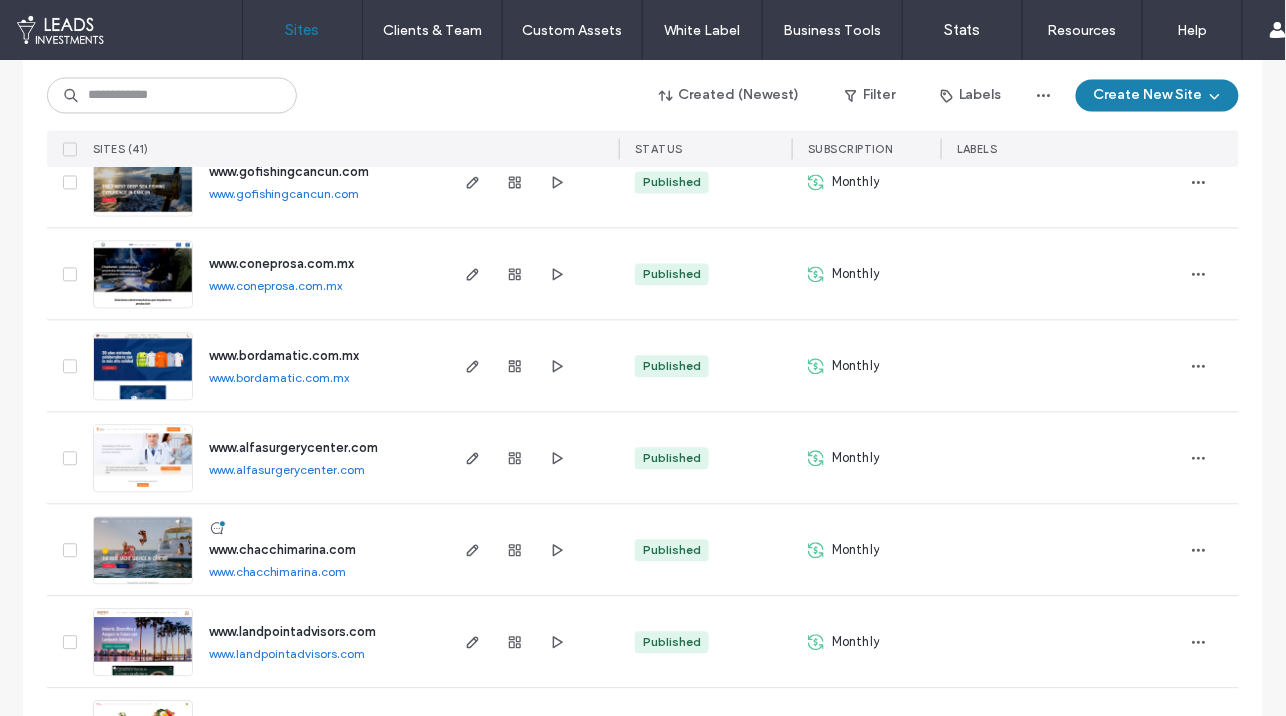click on "www.coneprosa.com.mx" at bounding box center (281, 264) 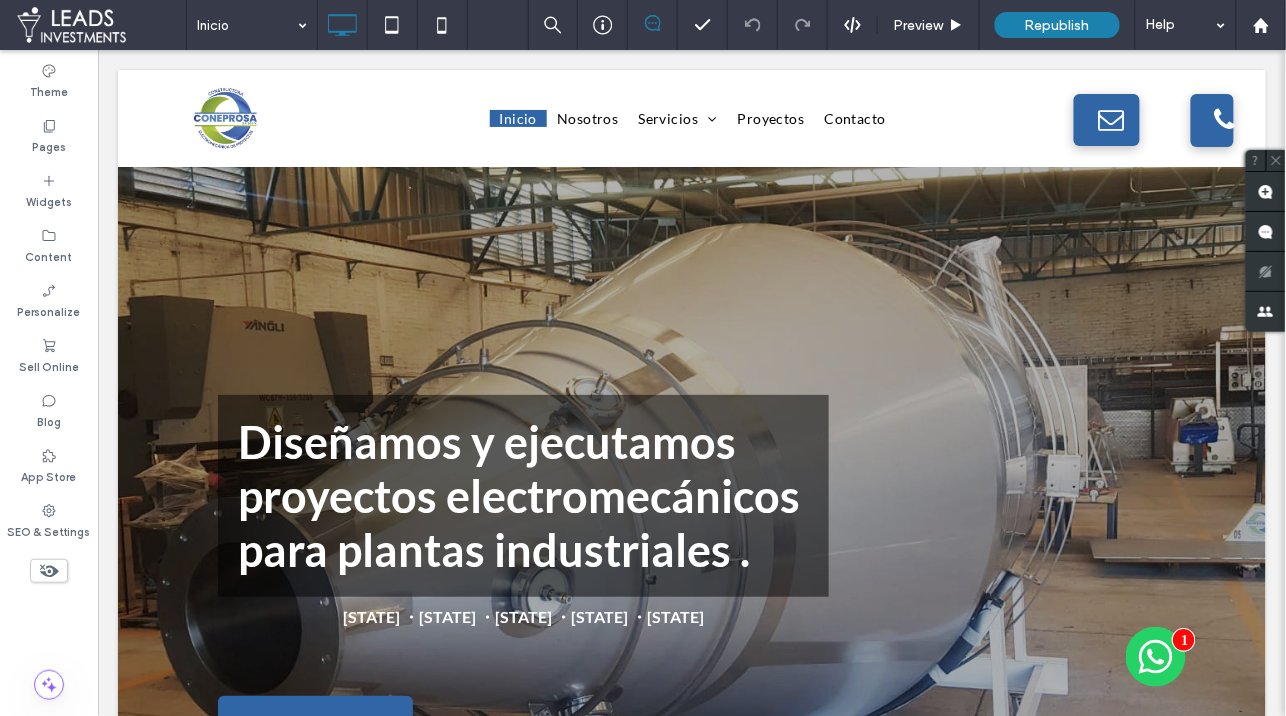 scroll, scrollTop: 0, scrollLeft: 0, axis: both 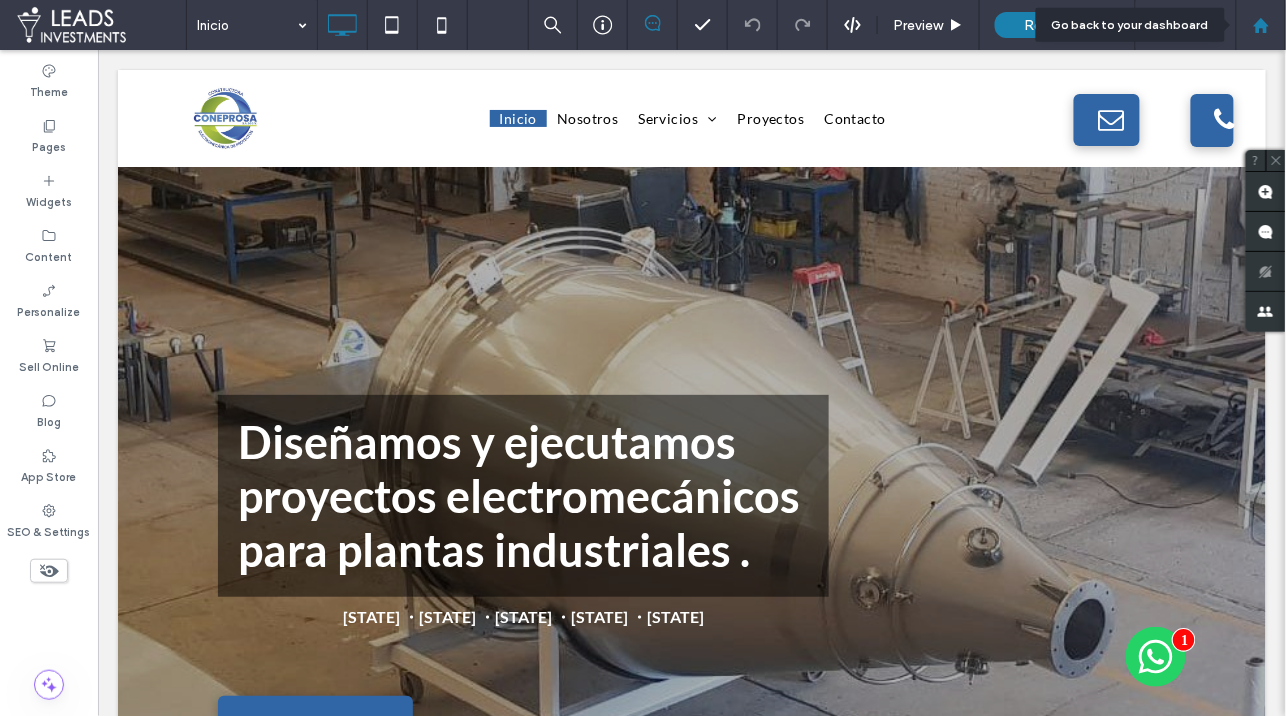click at bounding box center [1261, 25] 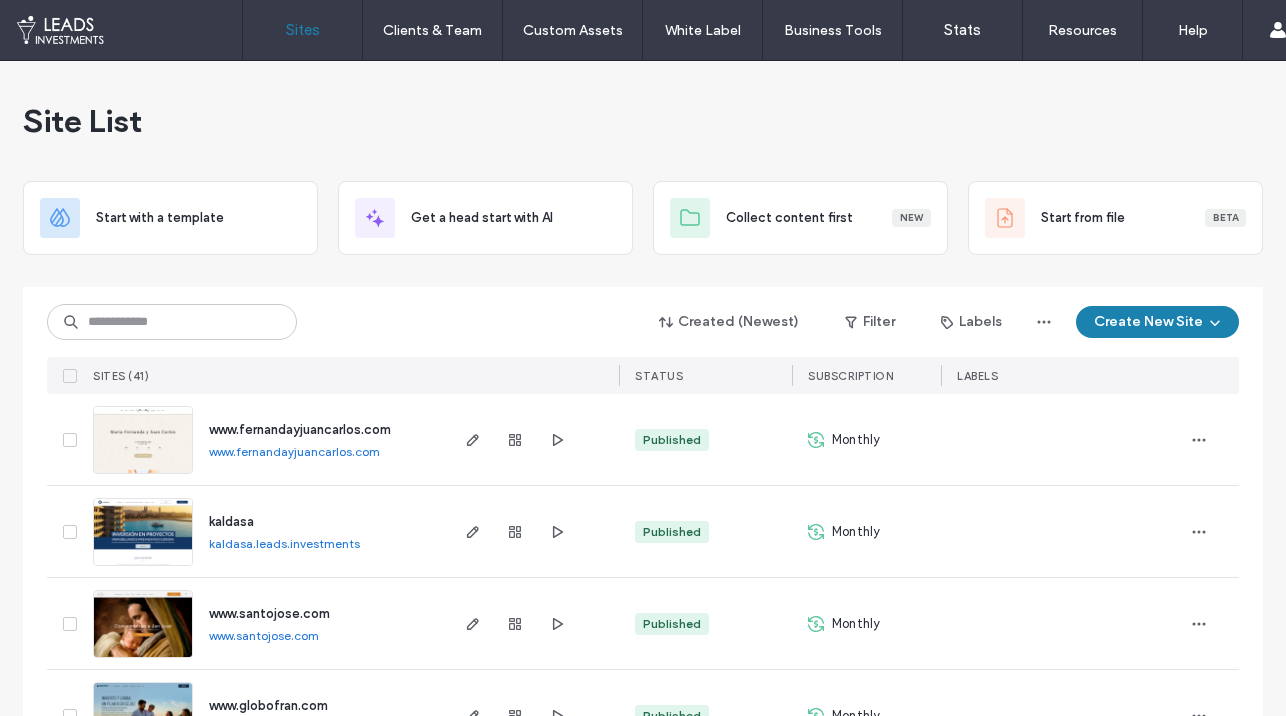 scroll, scrollTop: 0, scrollLeft: 0, axis: both 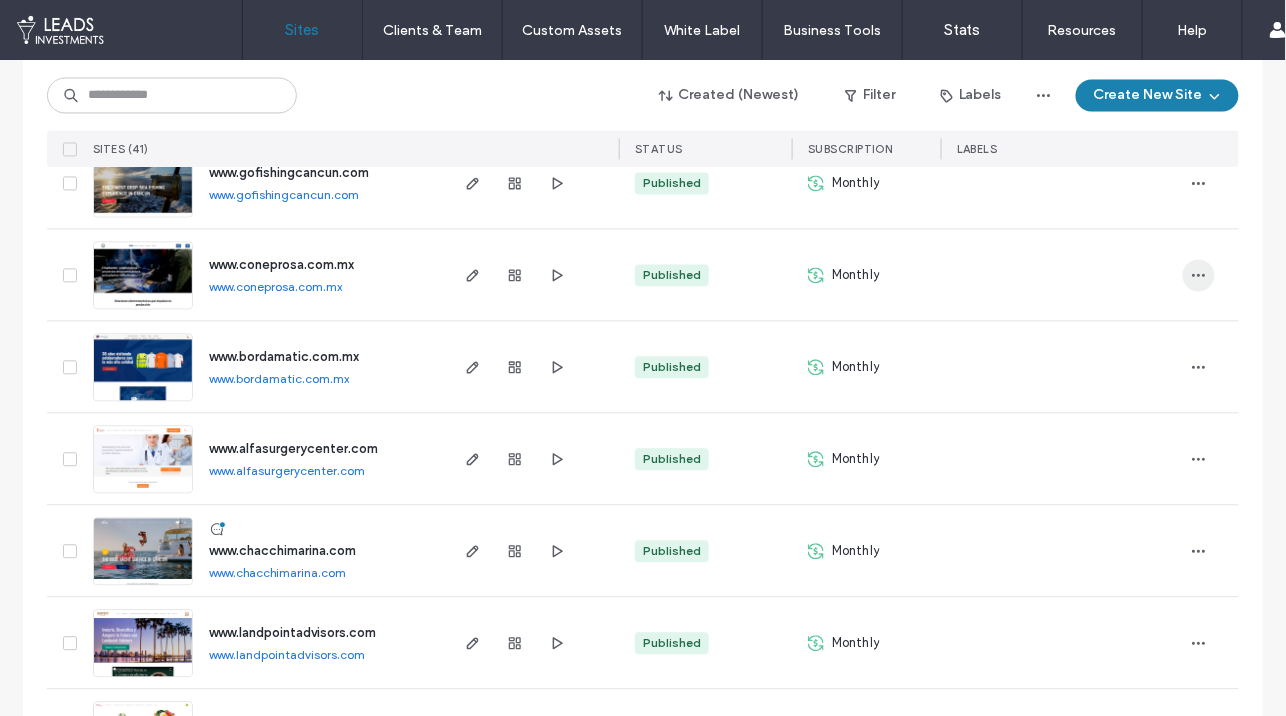 click 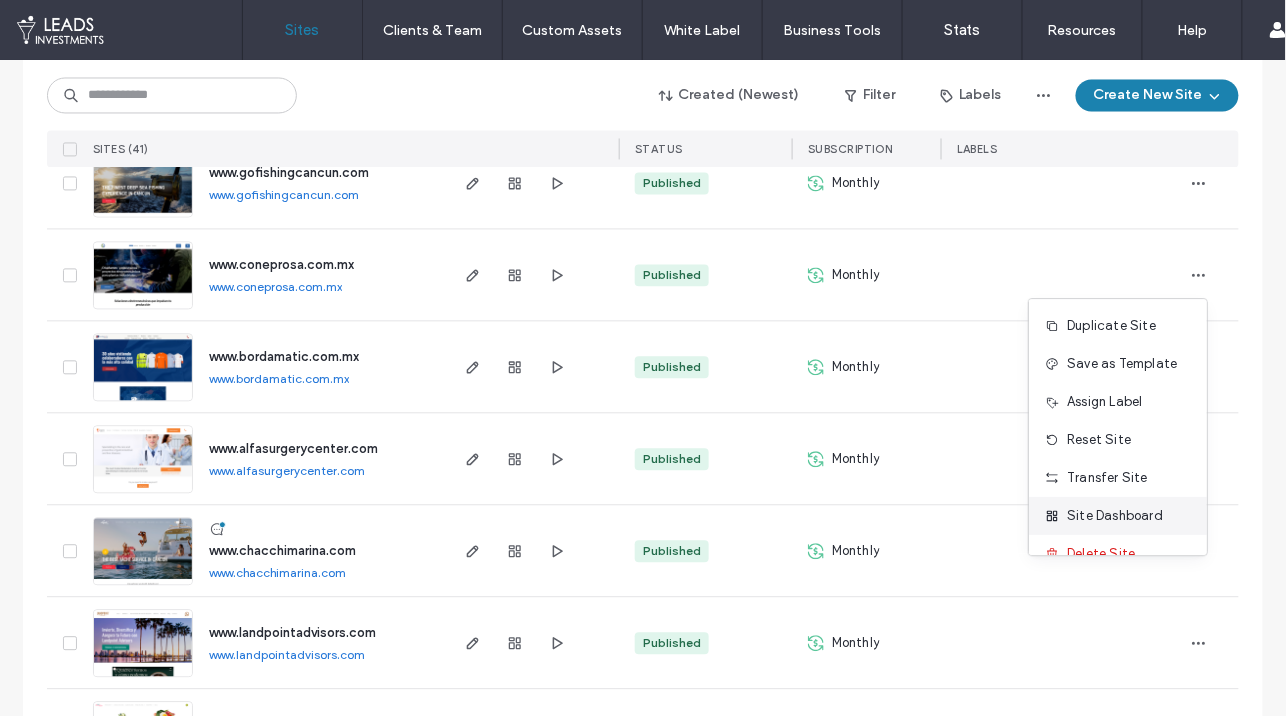 click on "Site Dashboard" at bounding box center (1115, 516) 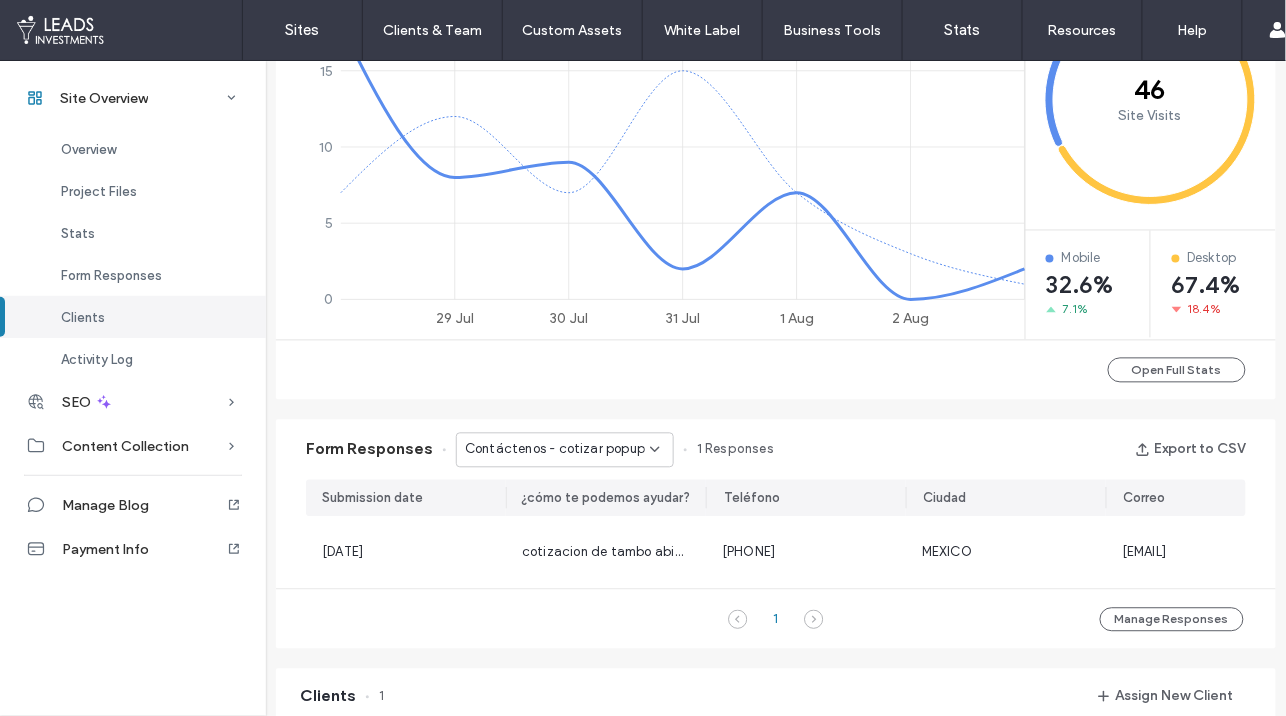 scroll, scrollTop: 1327, scrollLeft: 0, axis: vertical 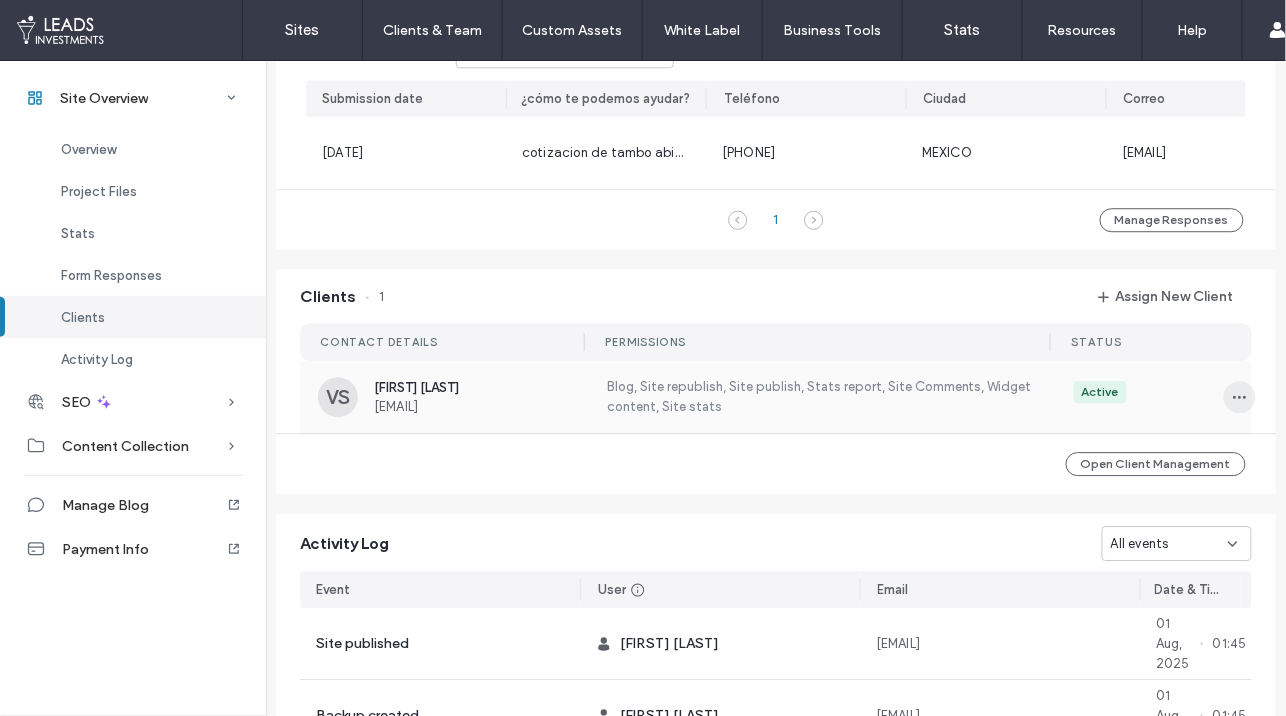 click 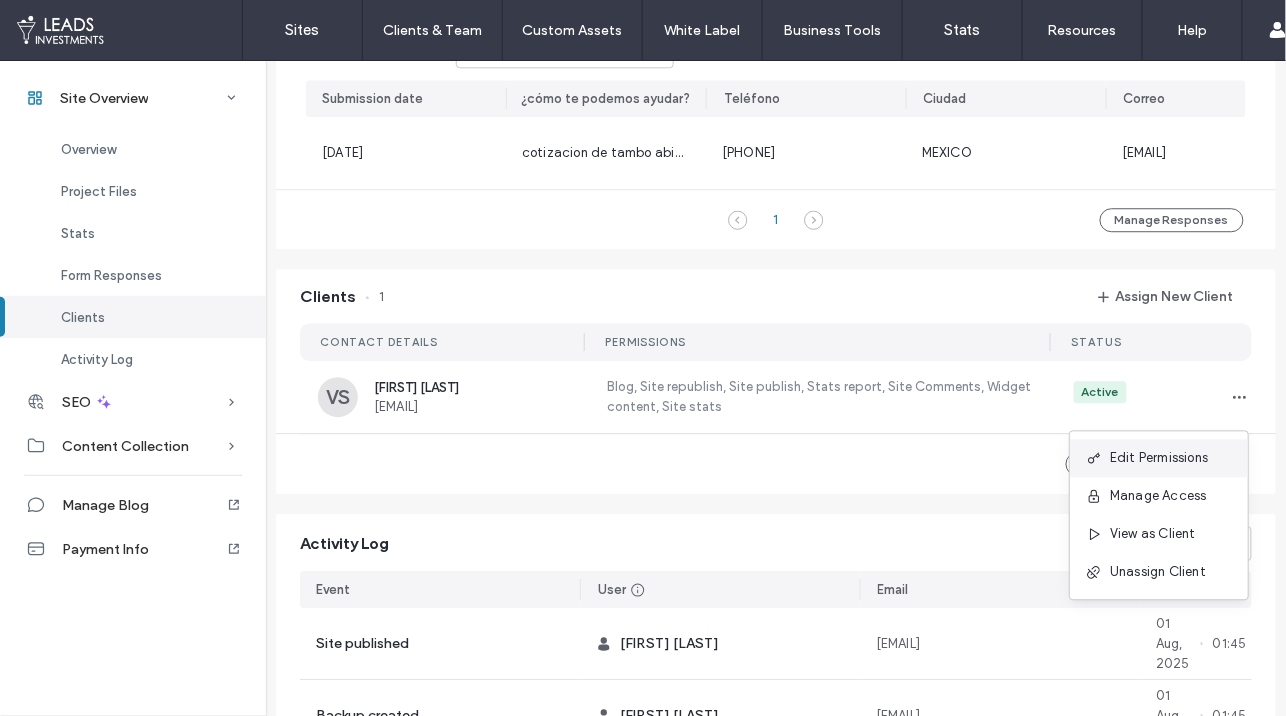 click on "Edit Permissions" at bounding box center (1159, 459) 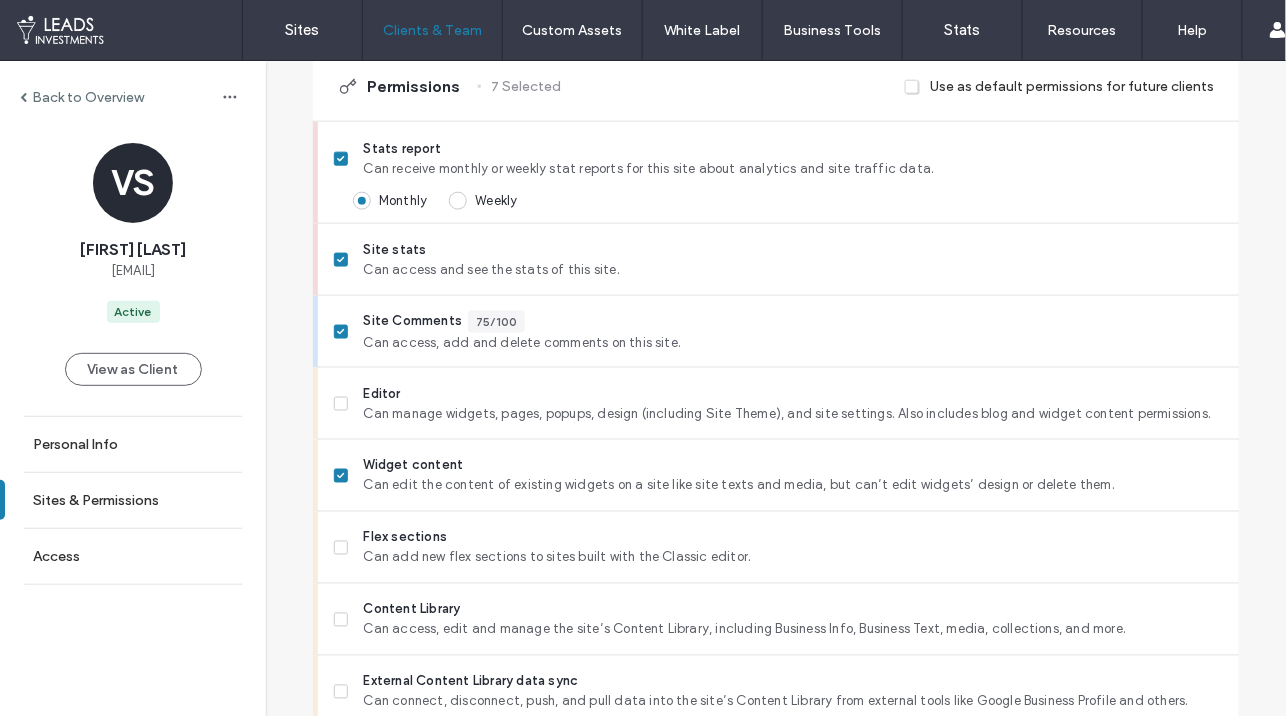 scroll, scrollTop: 641, scrollLeft: 0, axis: vertical 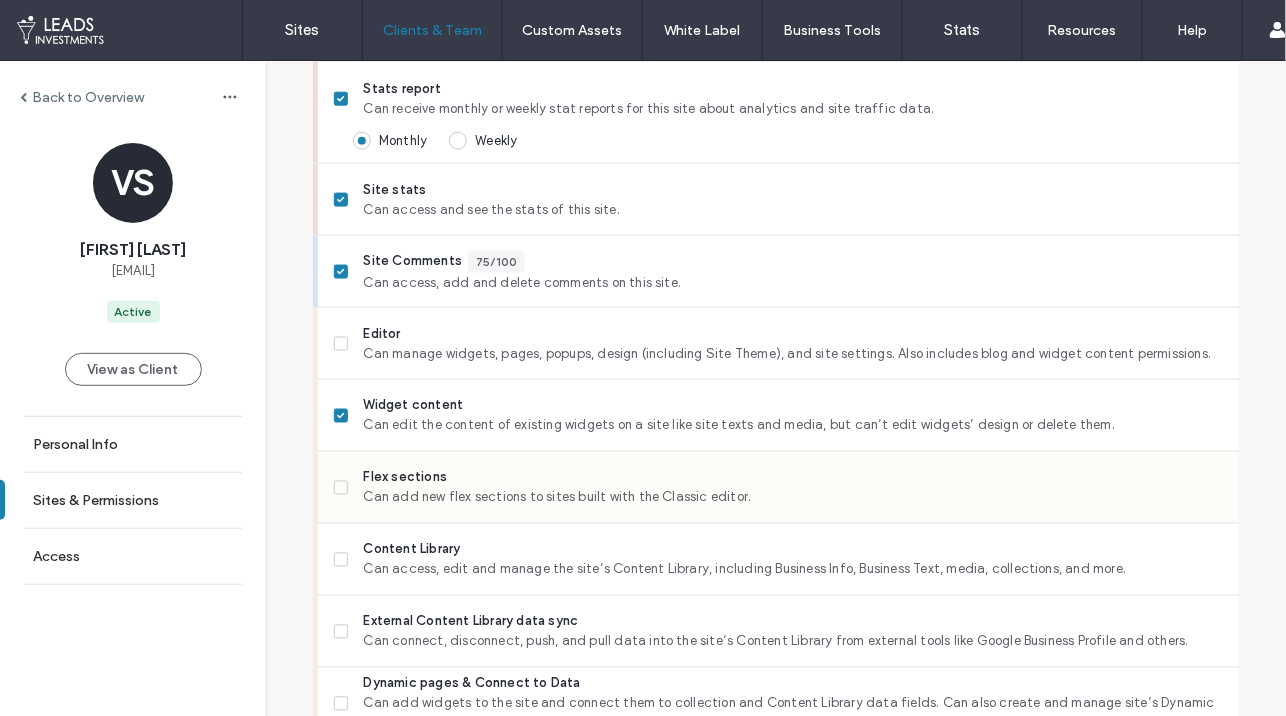 click on "Flex sections Can add new flex sections to sites built with the Classic editor." at bounding box center [778, 488] 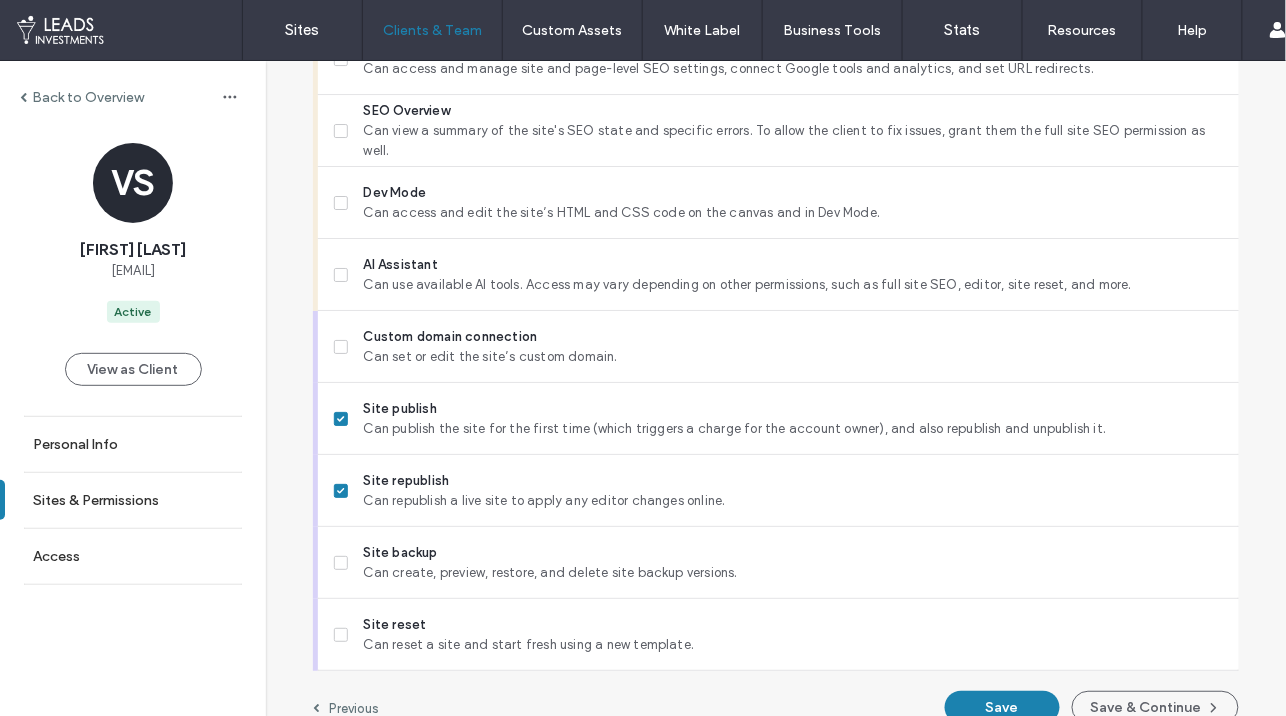 scroll, scrollTop: 1813, scrollLeft: 0, axis: vertical 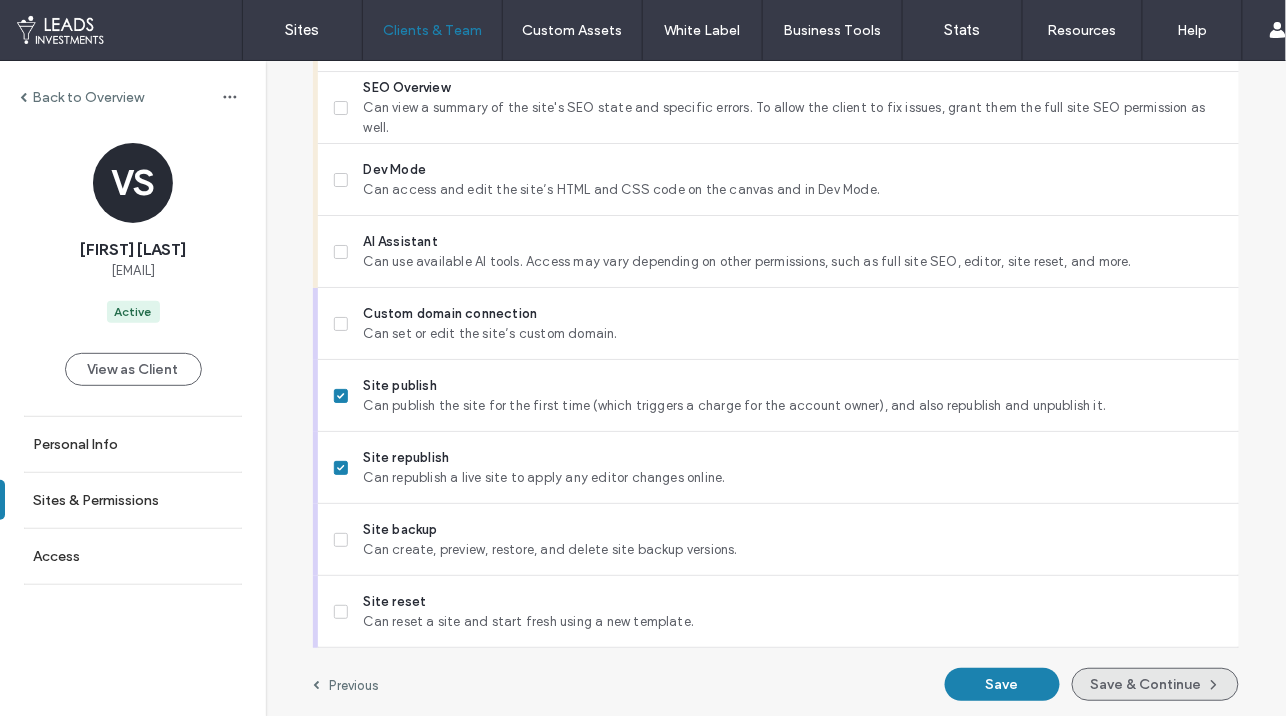 click on "Save & Continue" at bounding box center [1155, 684] 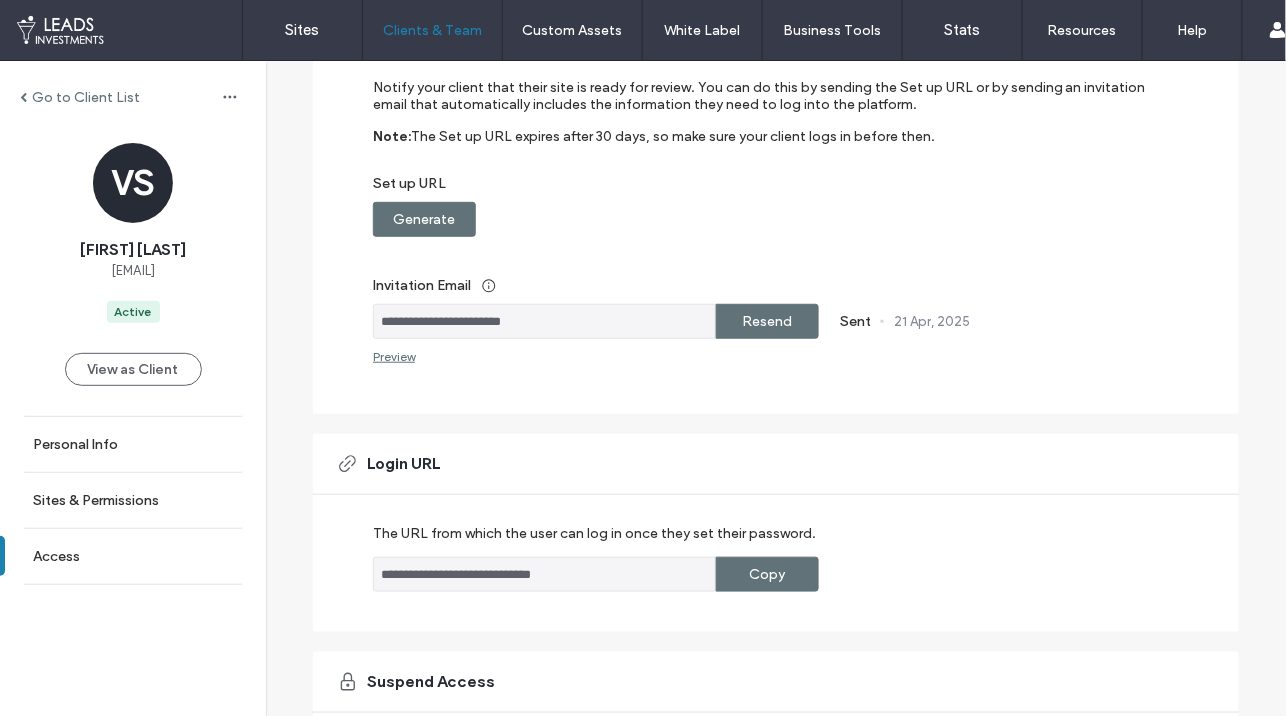 scroll, scrollTop: 251, scrollLeft: 0, axis: vertical 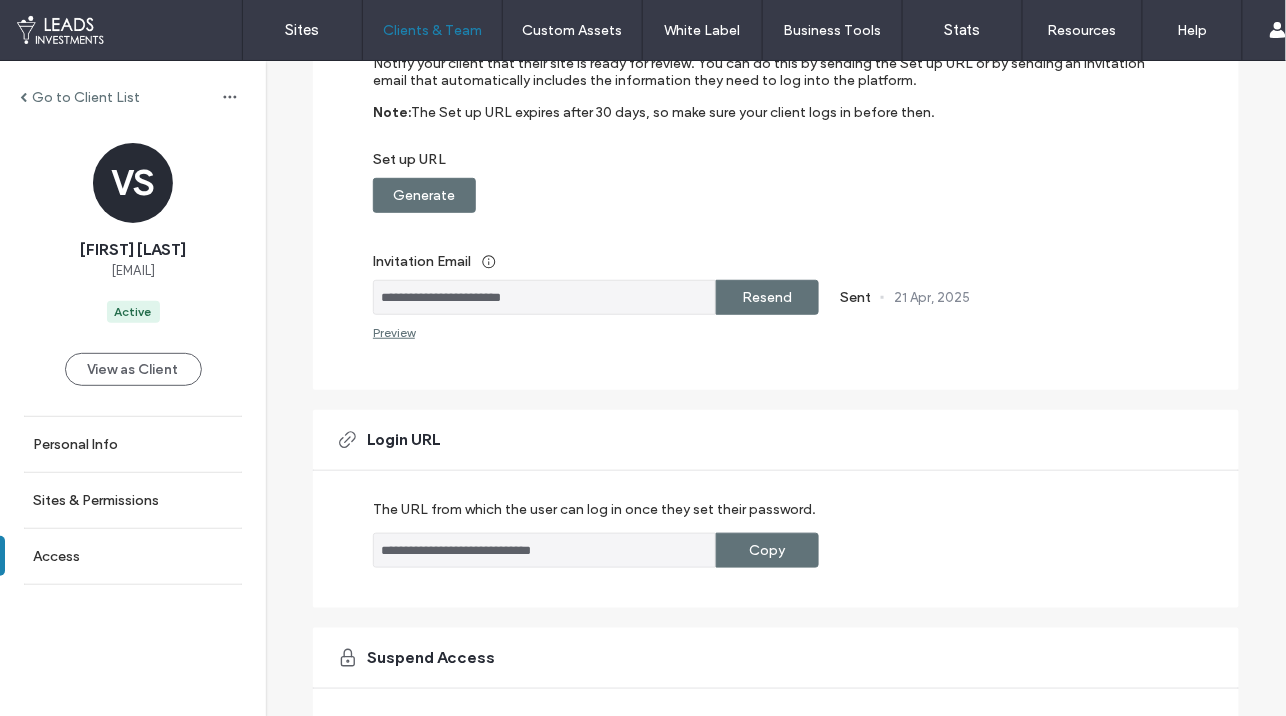 click on "Resend" at bounding box center (768, 297) 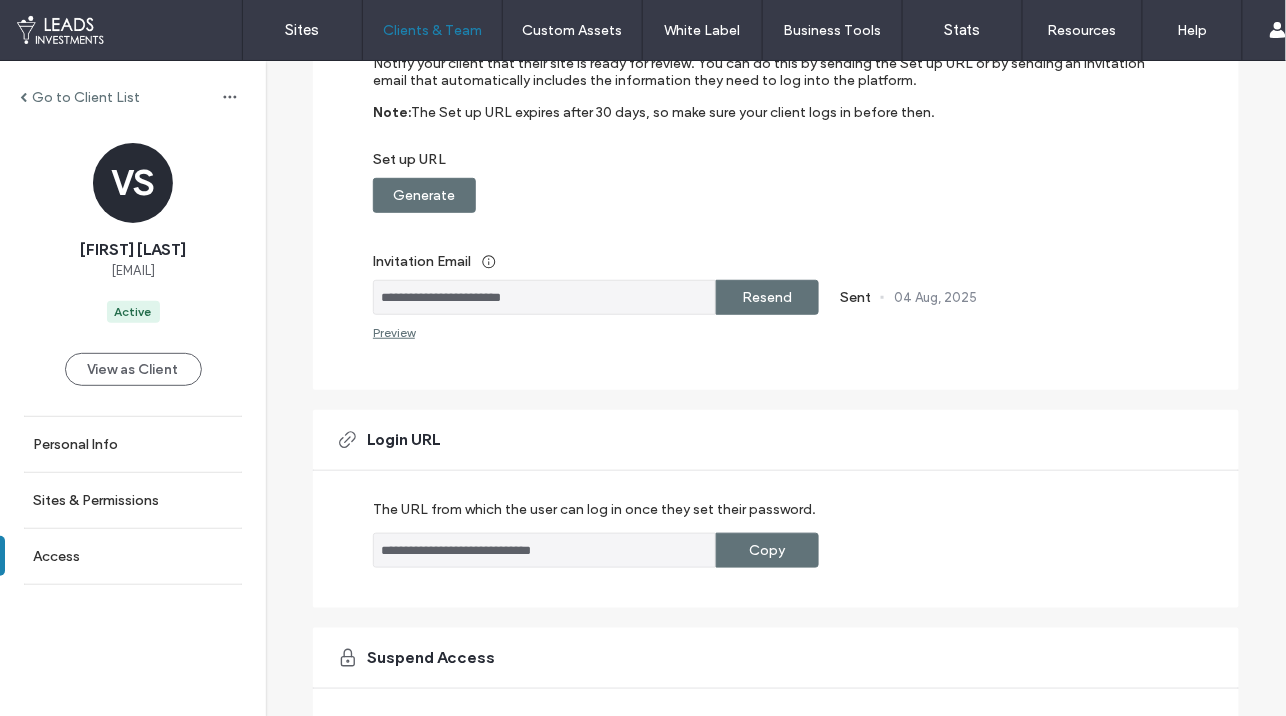 scroll, scrollTop: 0, scrollLeft: 0, axis: both 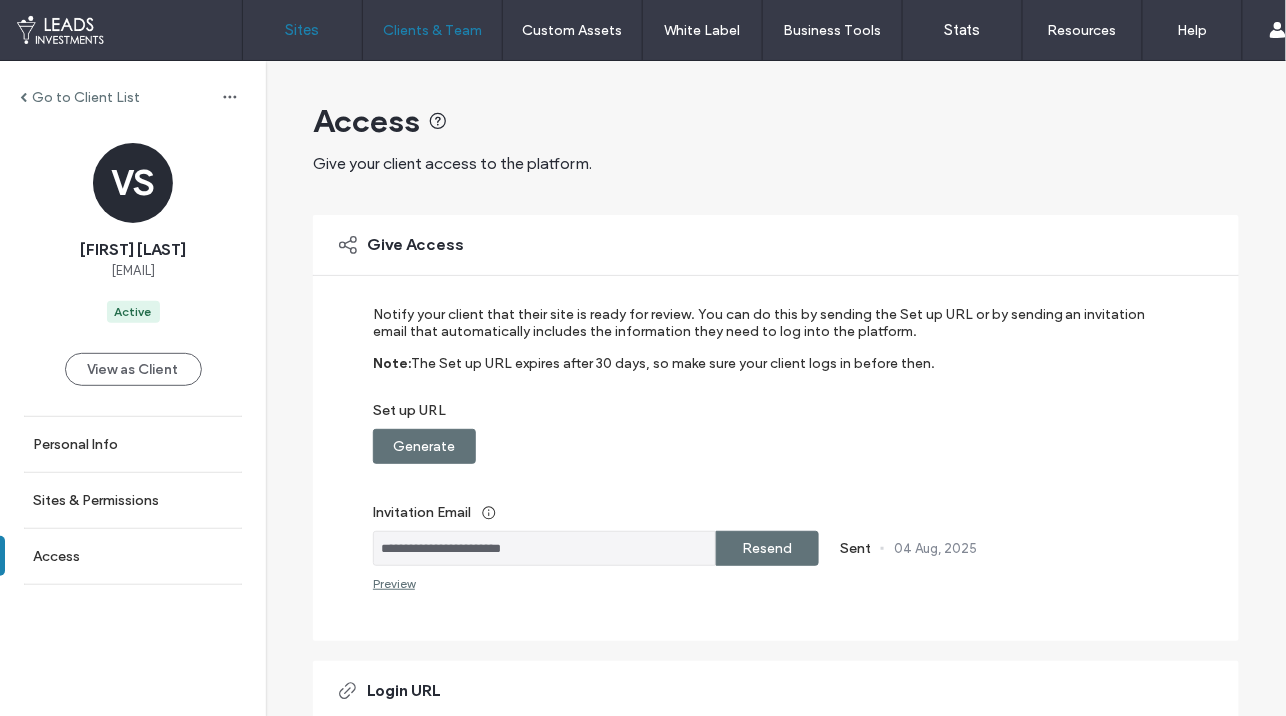 click on "Sites" at bounding box center [303, 30] 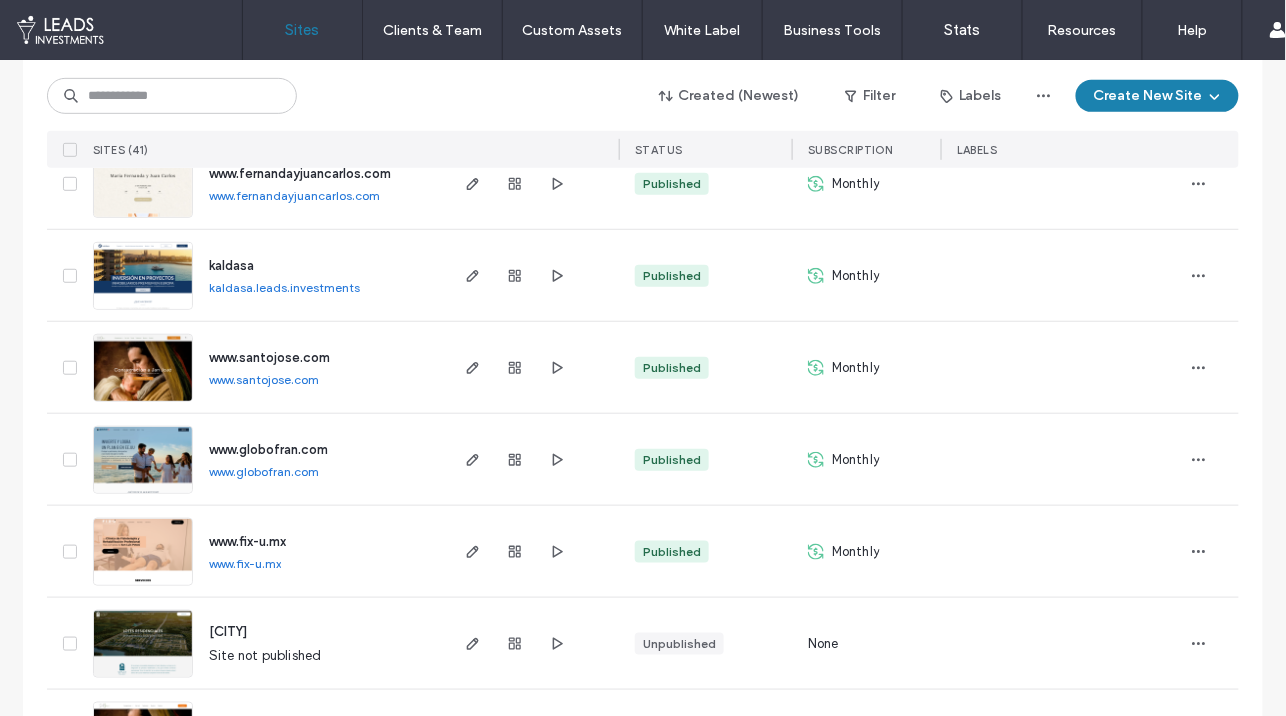 scroll, scrollTop: 282, scrollLeft: 0, axis: vertical 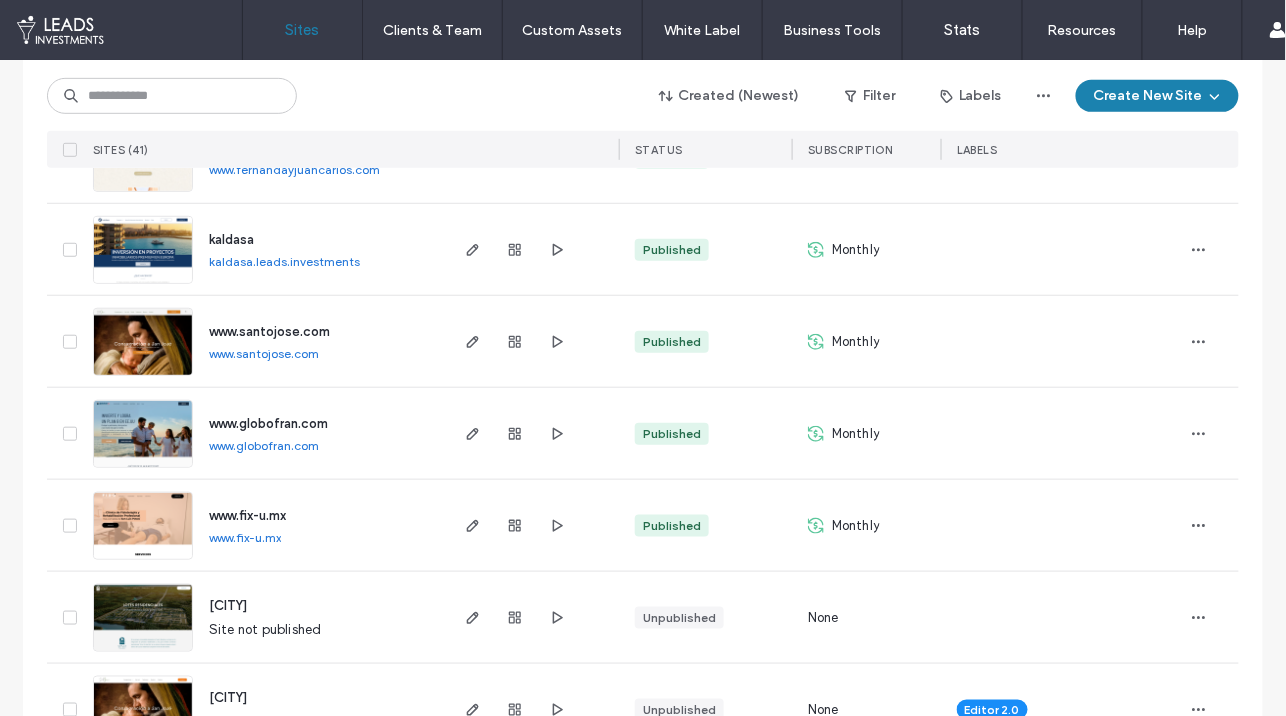 click on "www.globofran.com" at bounding box center (264, 446) 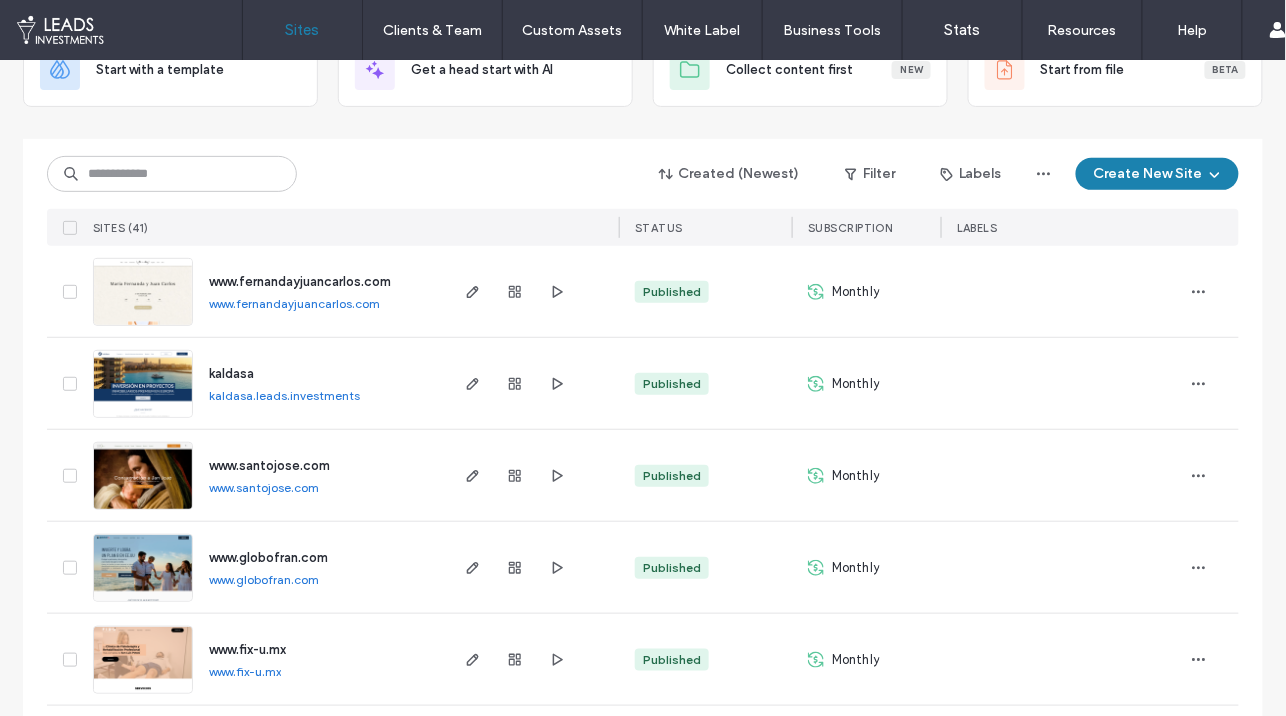scroll, scrollTop: 108, scrollLeft: 0, axis: vertical 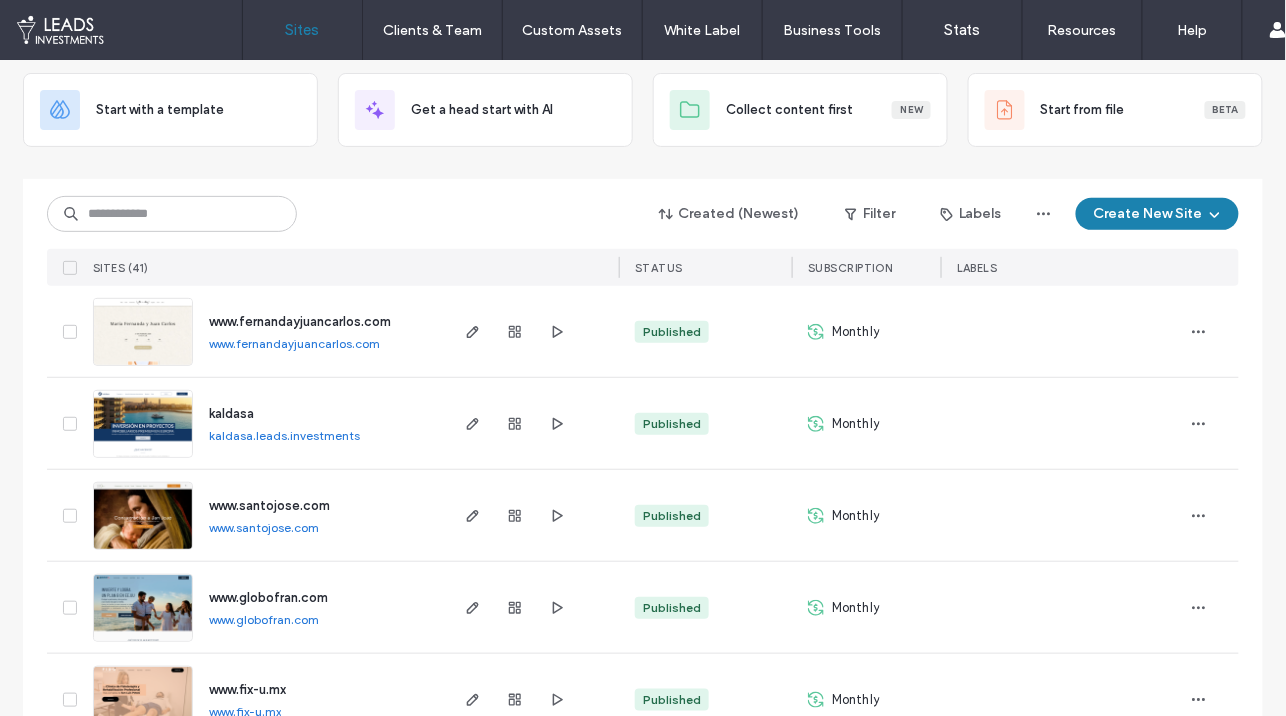 click on "www.santojose.com www.santojose.com" at bounding box center [319, 515] 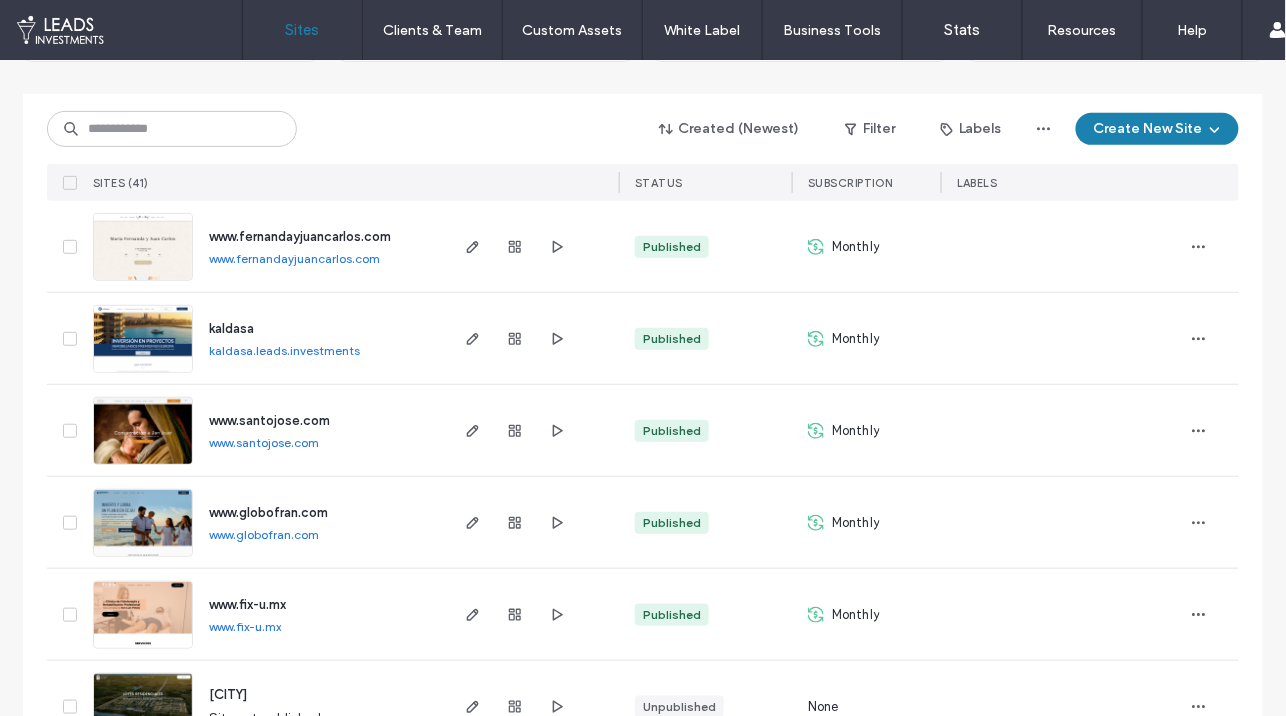 scroll, scrollTop: 208, scrollLeft: 0, axis: vertical 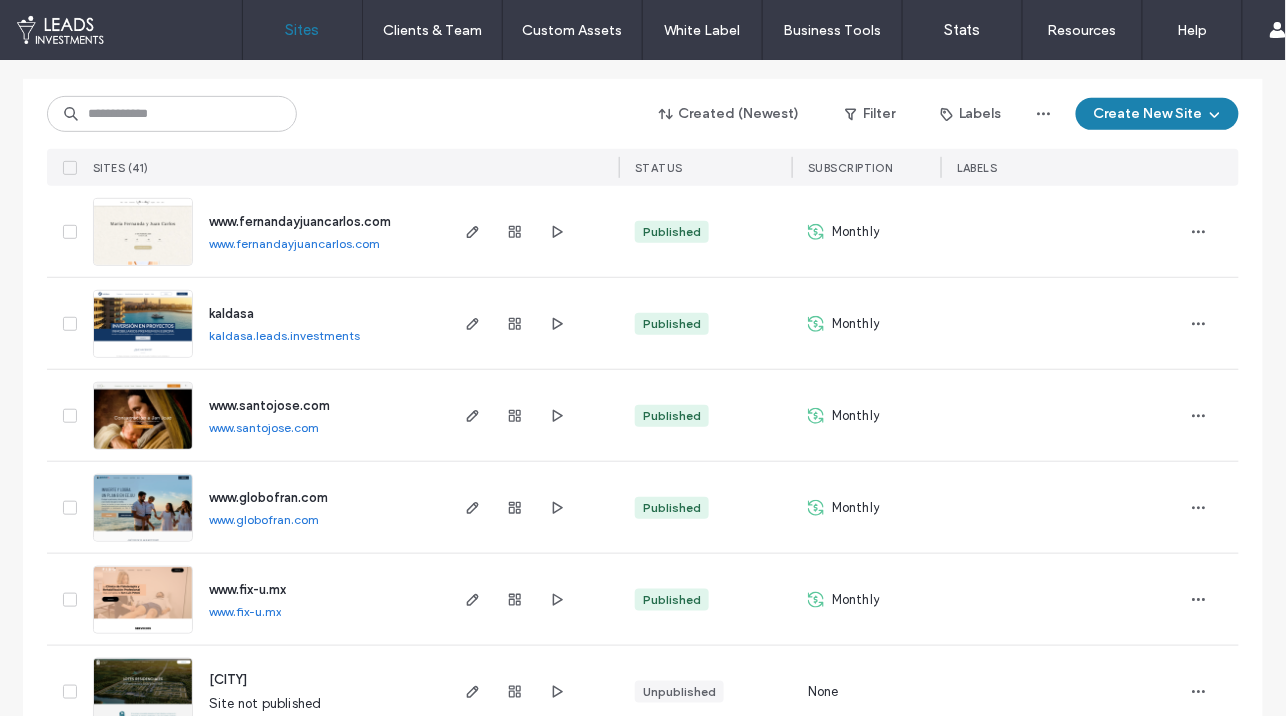 click on "www.globofran.com" at bounding box center (268, 497) 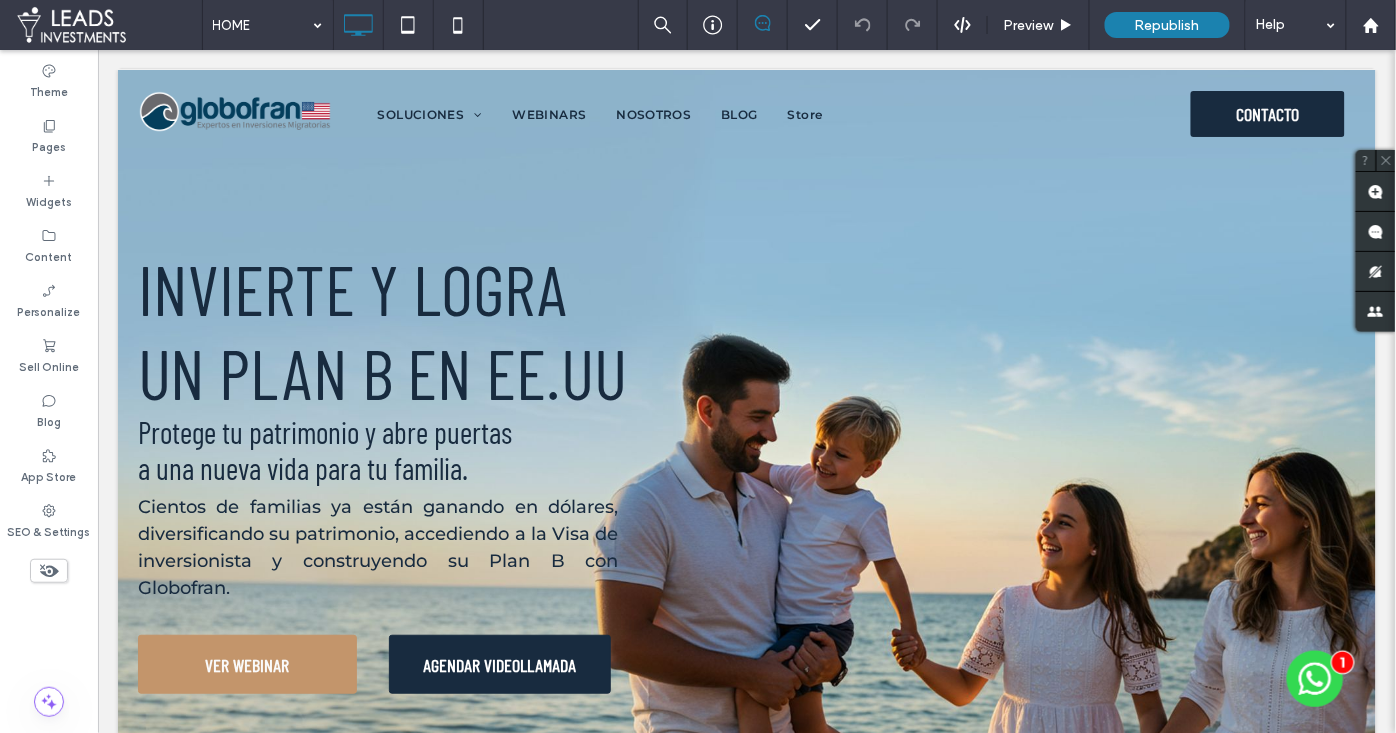 scroll, scrollTop: 0, scrollLeft: 0, axis: both 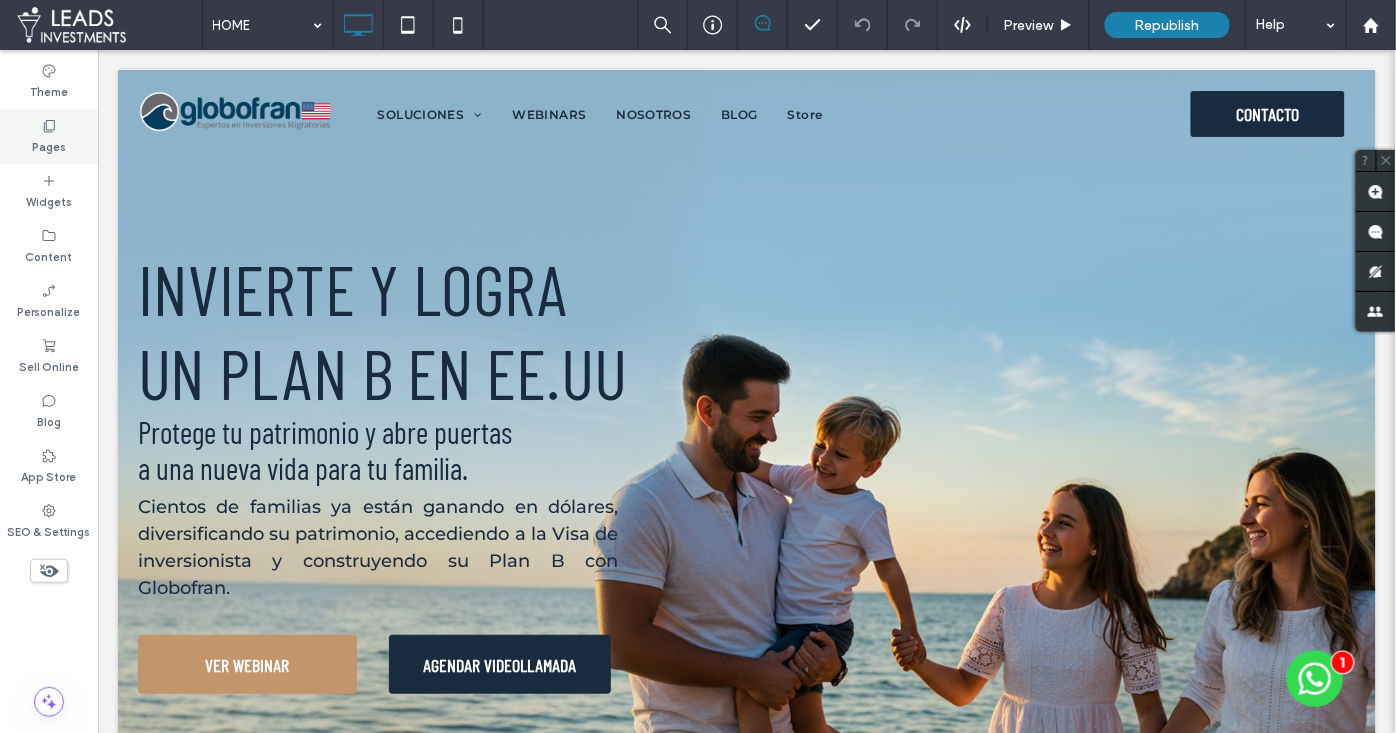 click on "Pages" at bounding box center [49, 136] 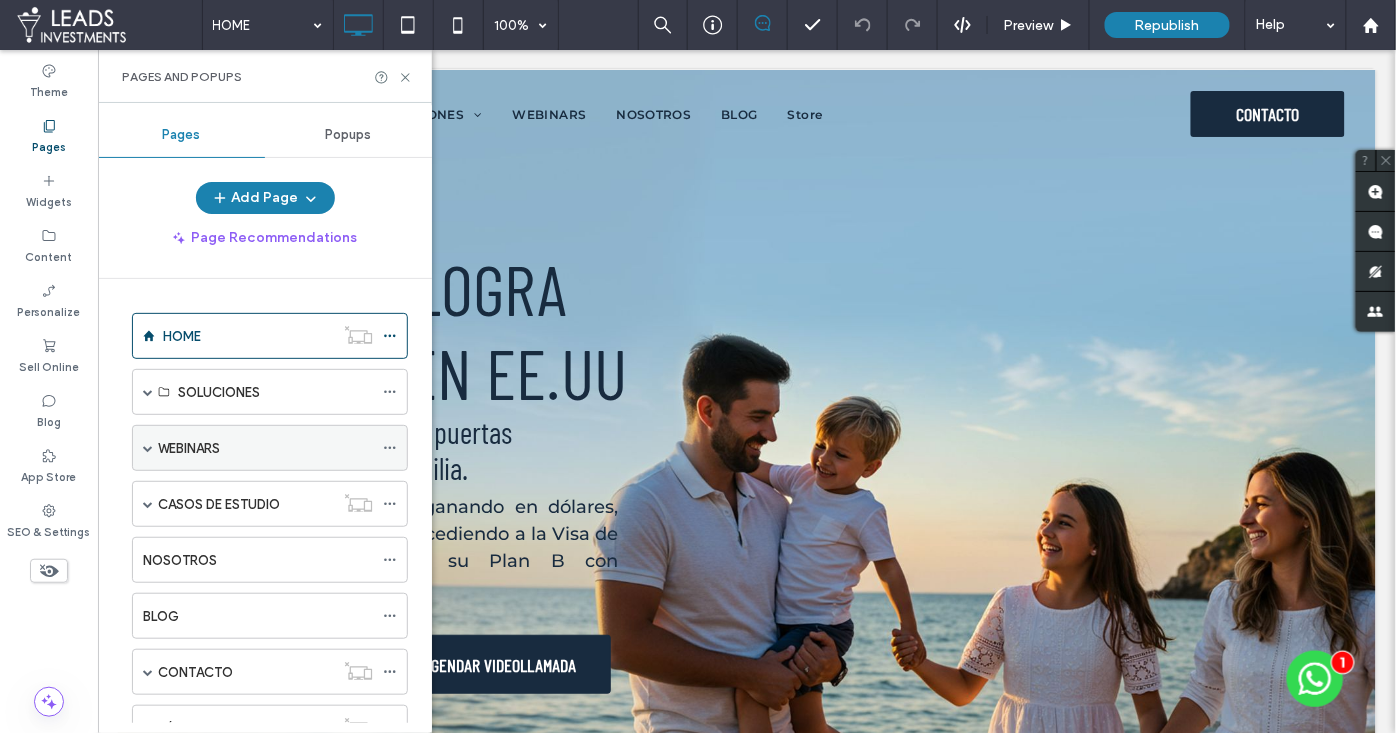click on "WEBINARS" at bounding box center (189, 448) 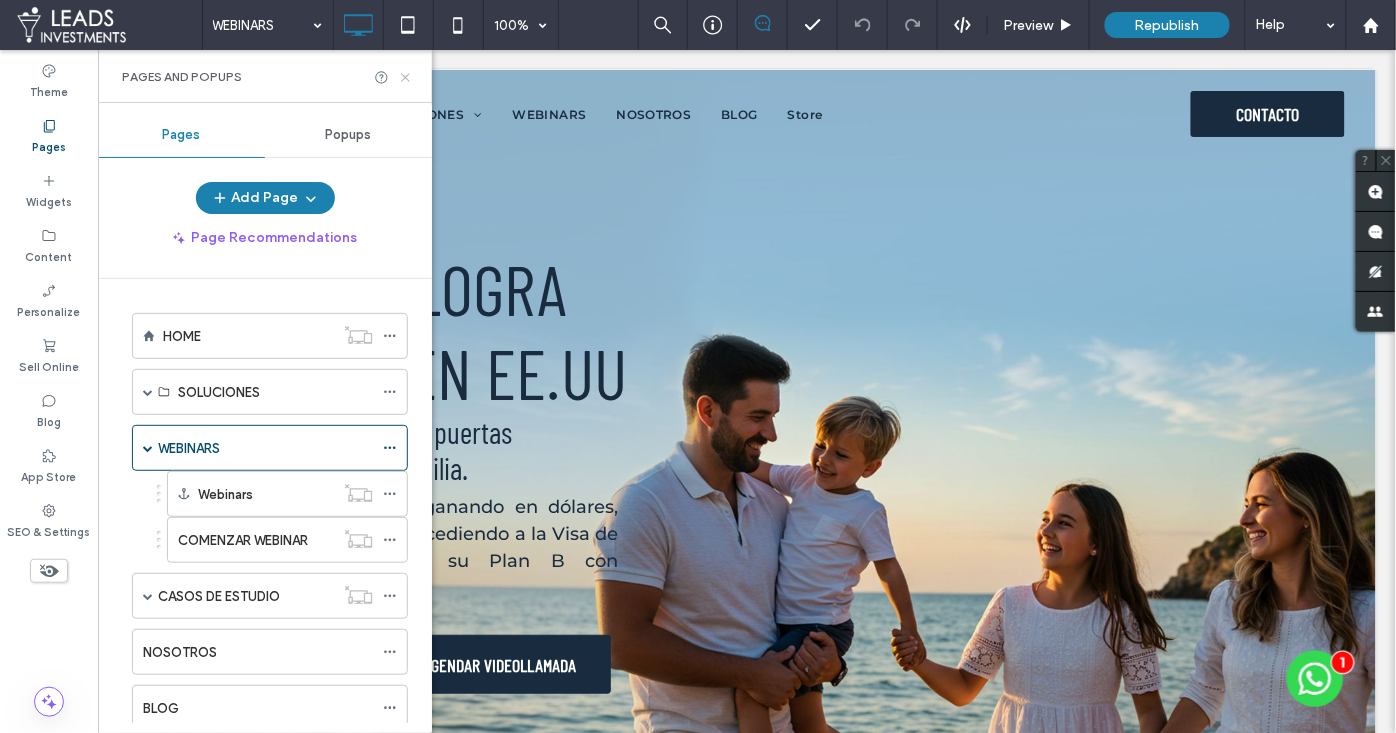 click 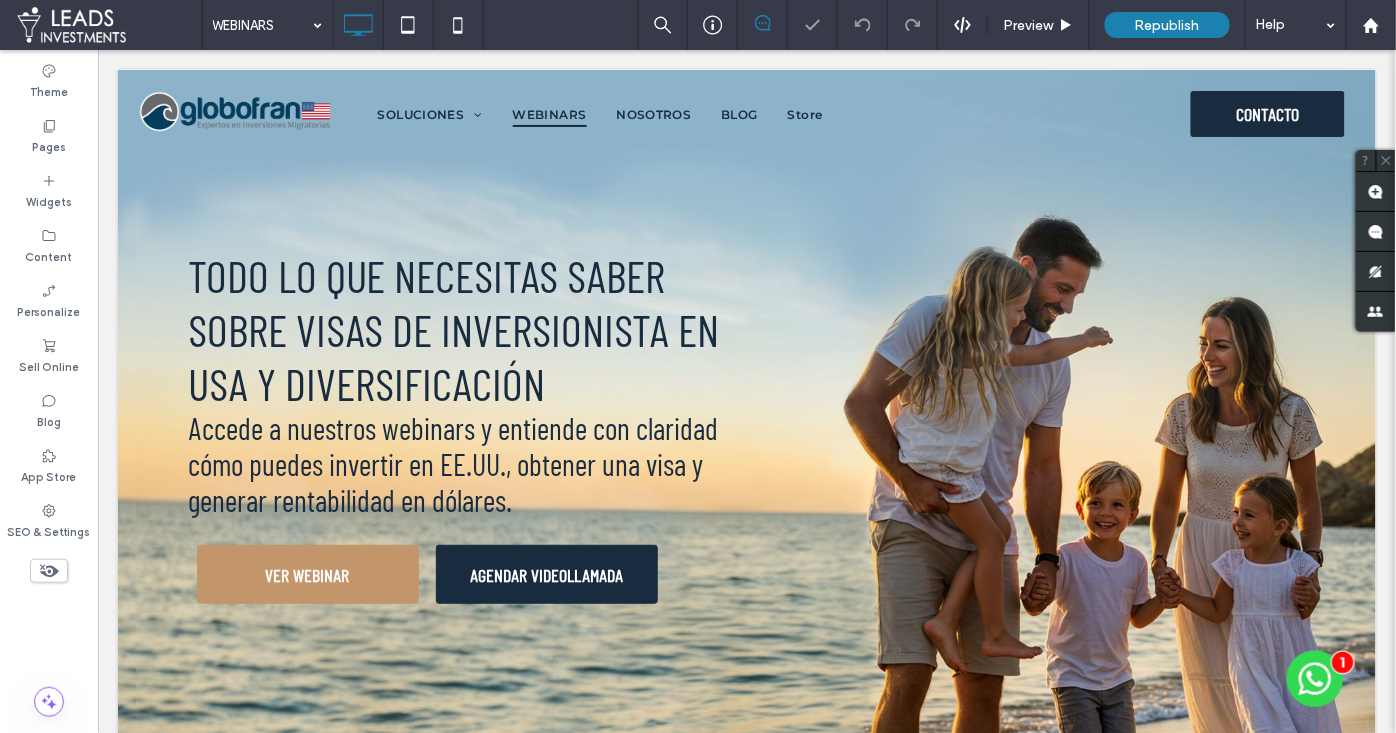 scroll, scrollTop: 0, scrollLeft: 0, axis: both 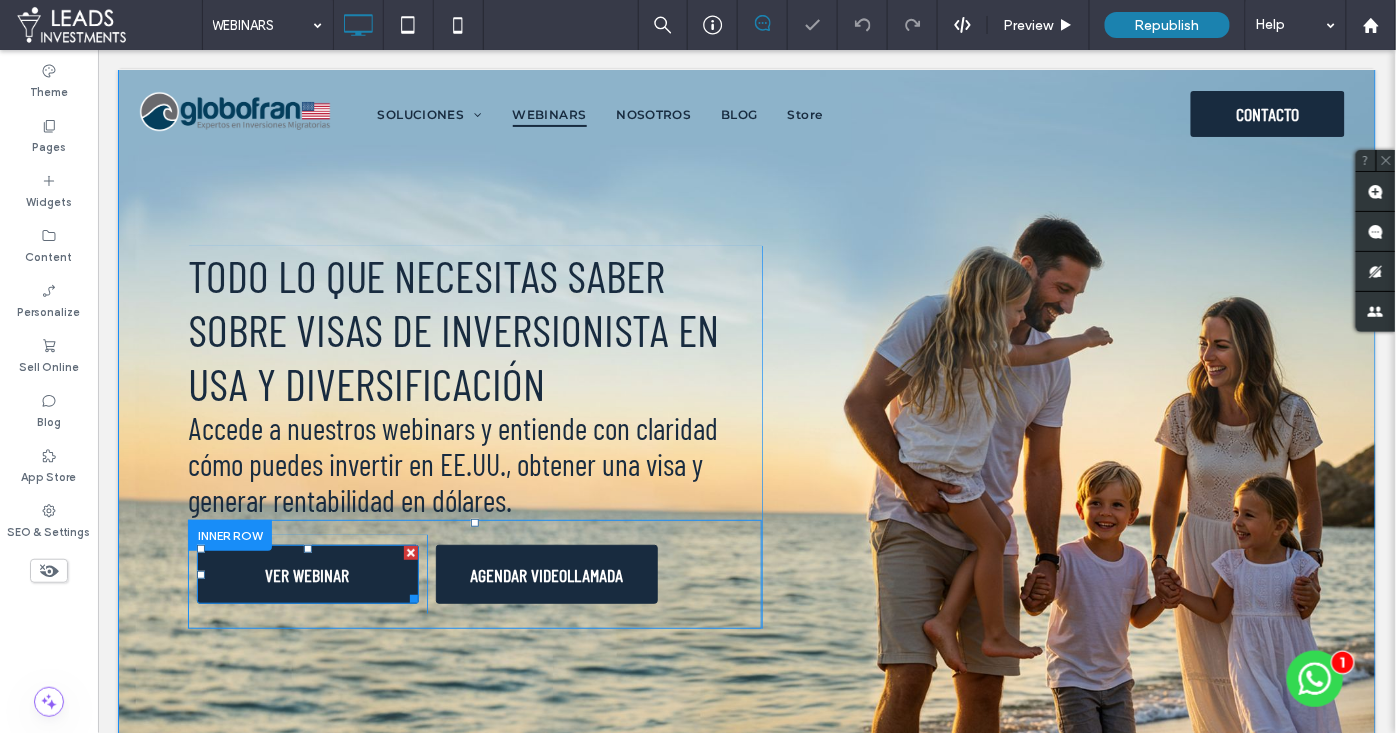 click on "VER WEBINAR" at bounding box center [307, 573] 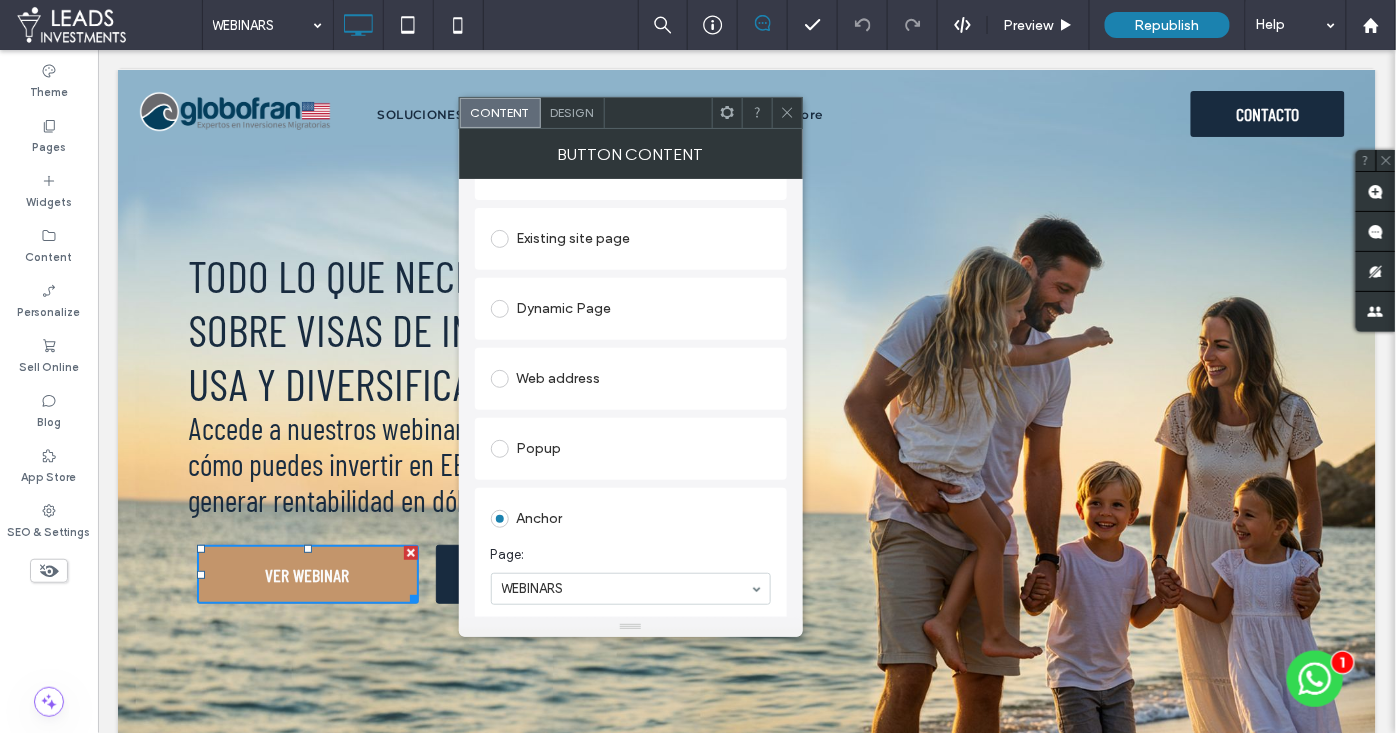 scroll, scrollTop: 224, scrollLeft: 0, axis: vertical 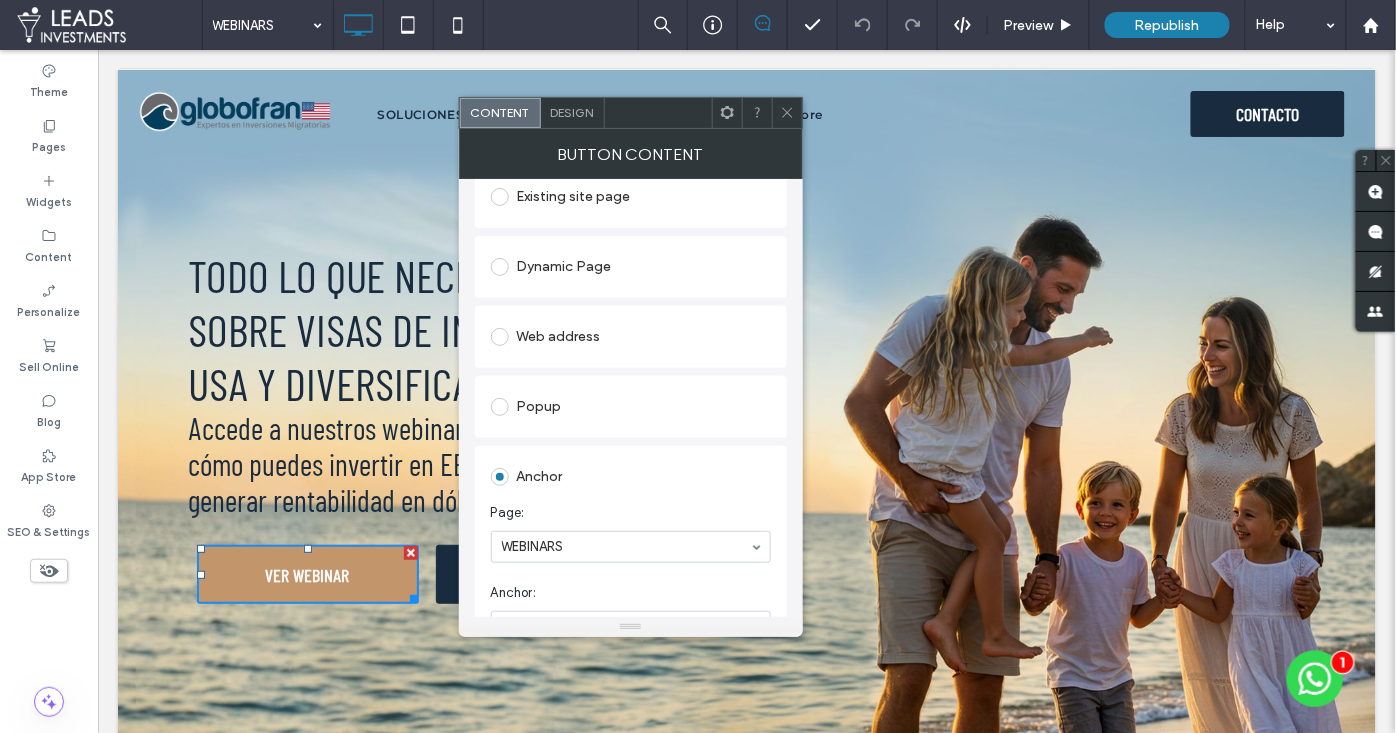 click at bounding box center [787, 113] 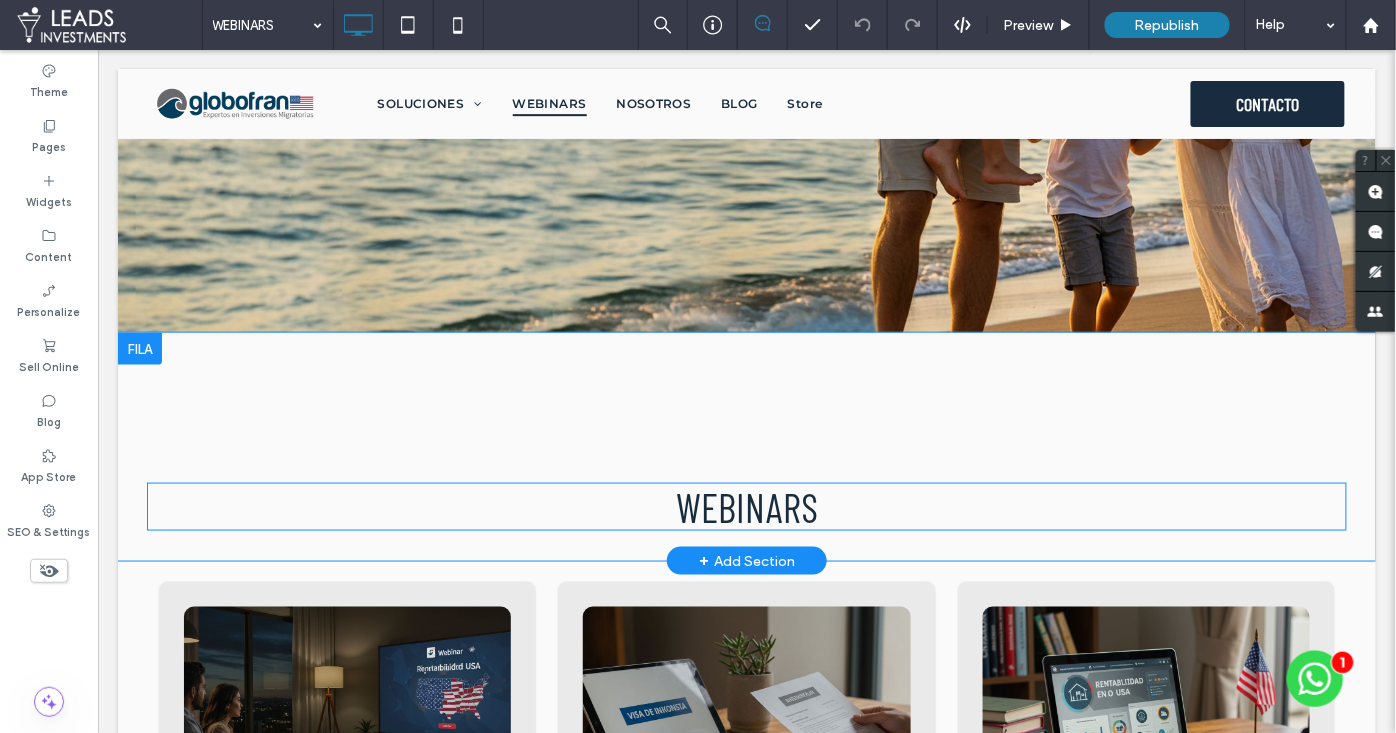 scroll, scrollTop: 510, scrollLeft: 0, axis: vertical 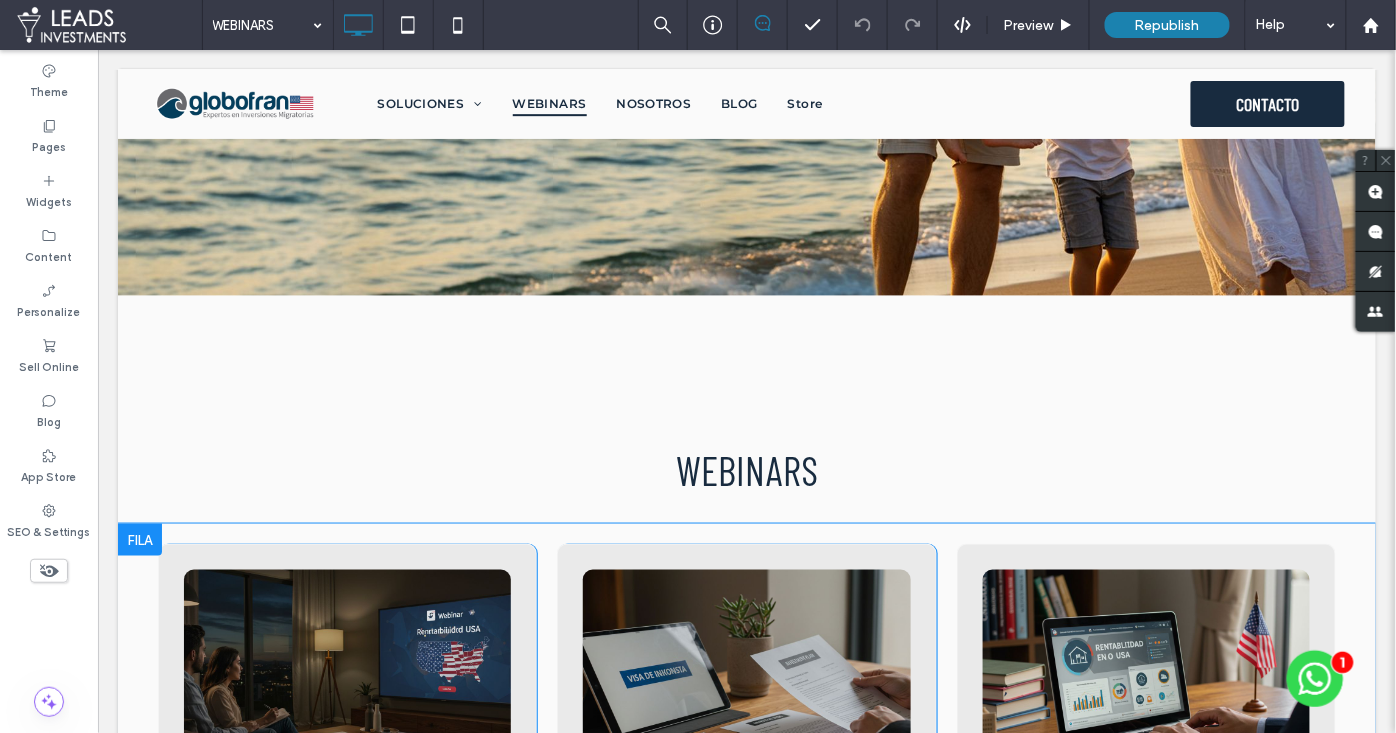 click at bounding box center [139, 539] 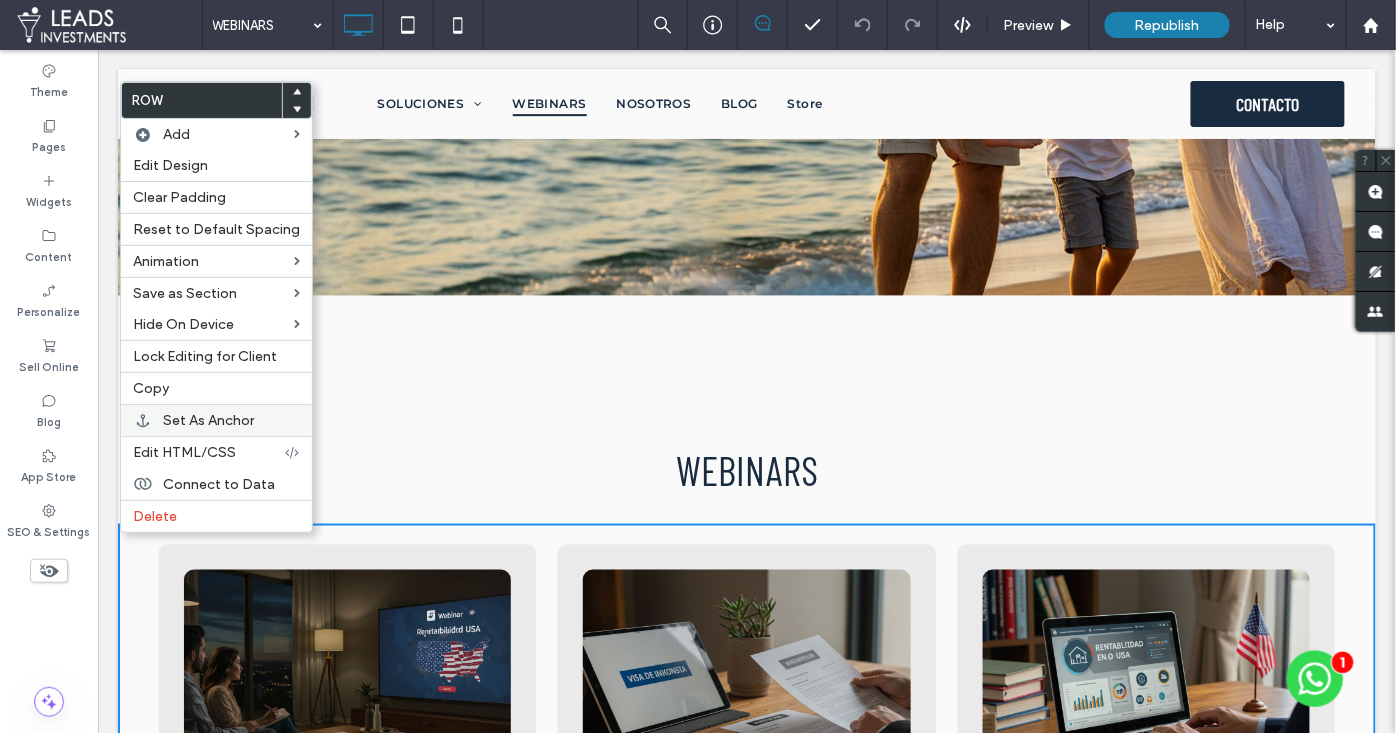 click on "Set As Anchor" at bounding box center [208, 420] 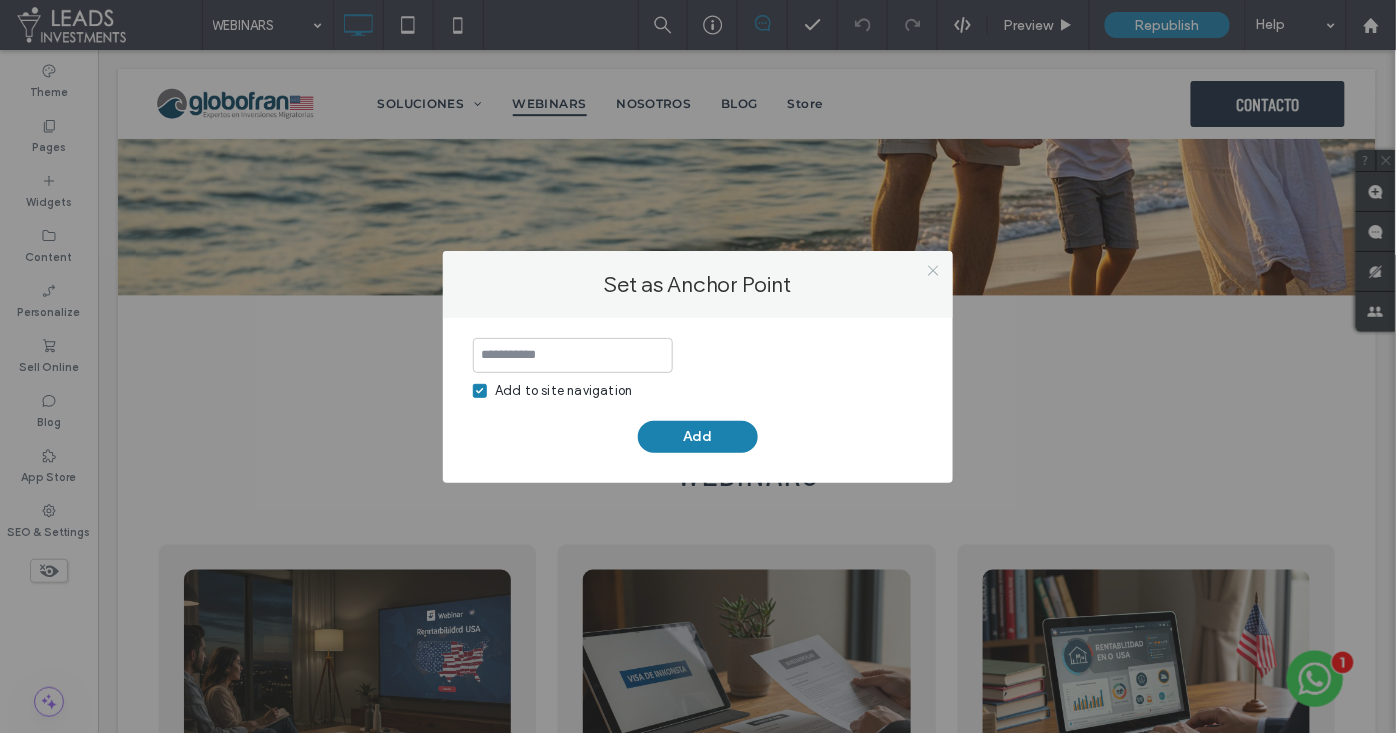 click 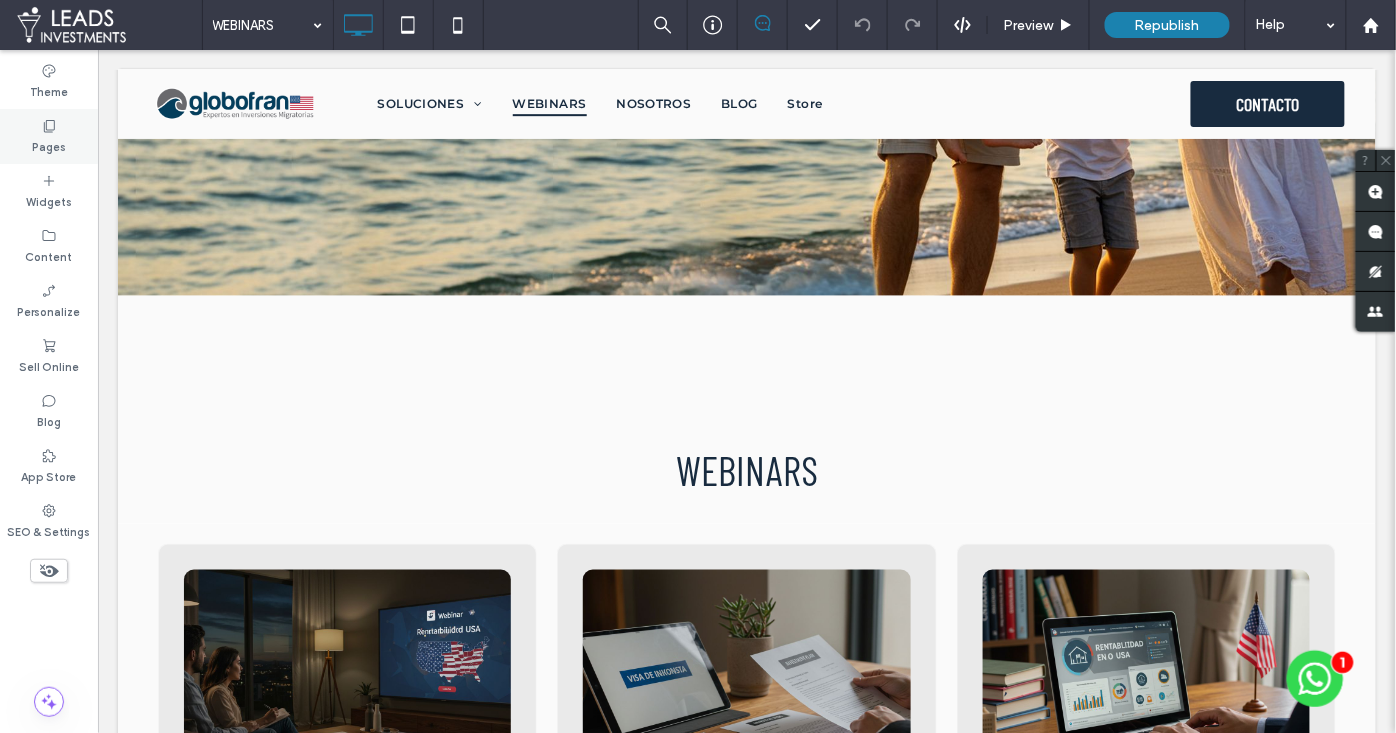 click on "Pages" at bounding box center (49, 145) 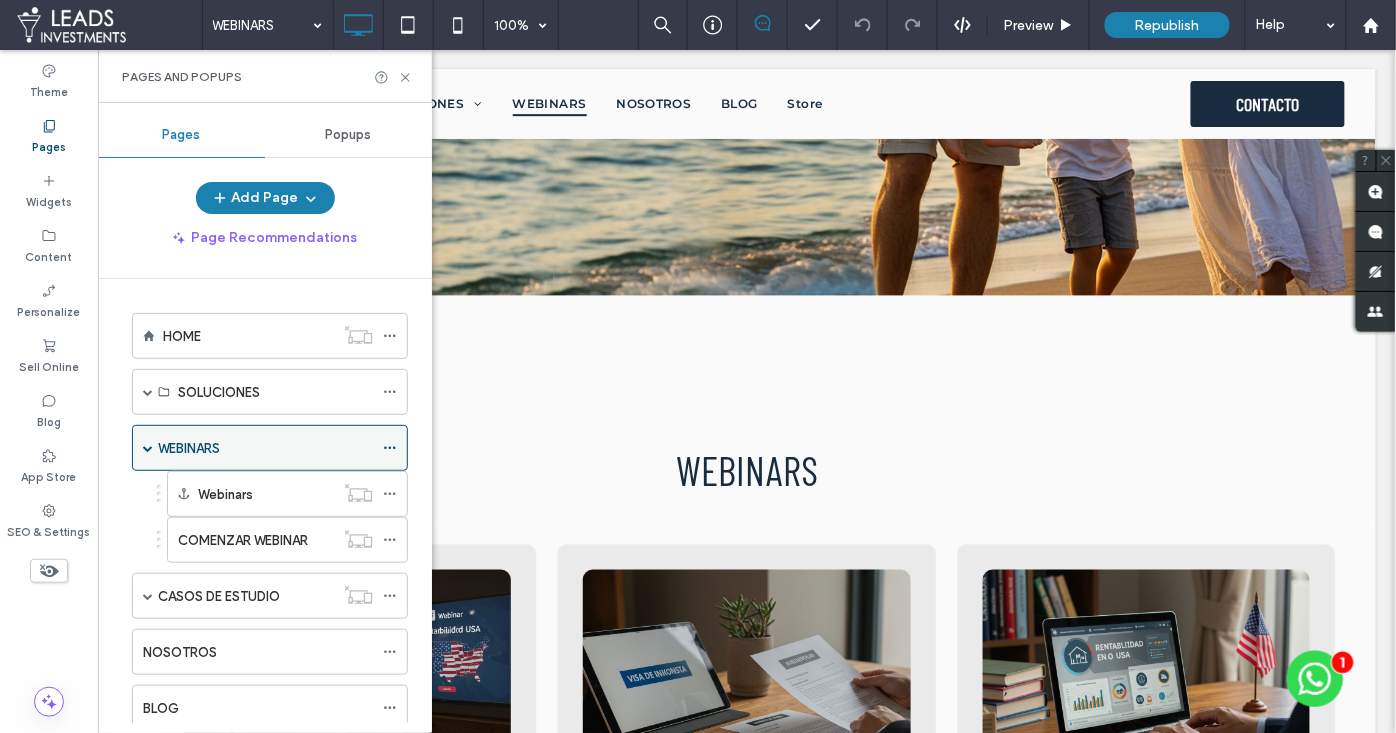 scroll, scrollTop: 6, scrollLeft: 0, axis: vertical 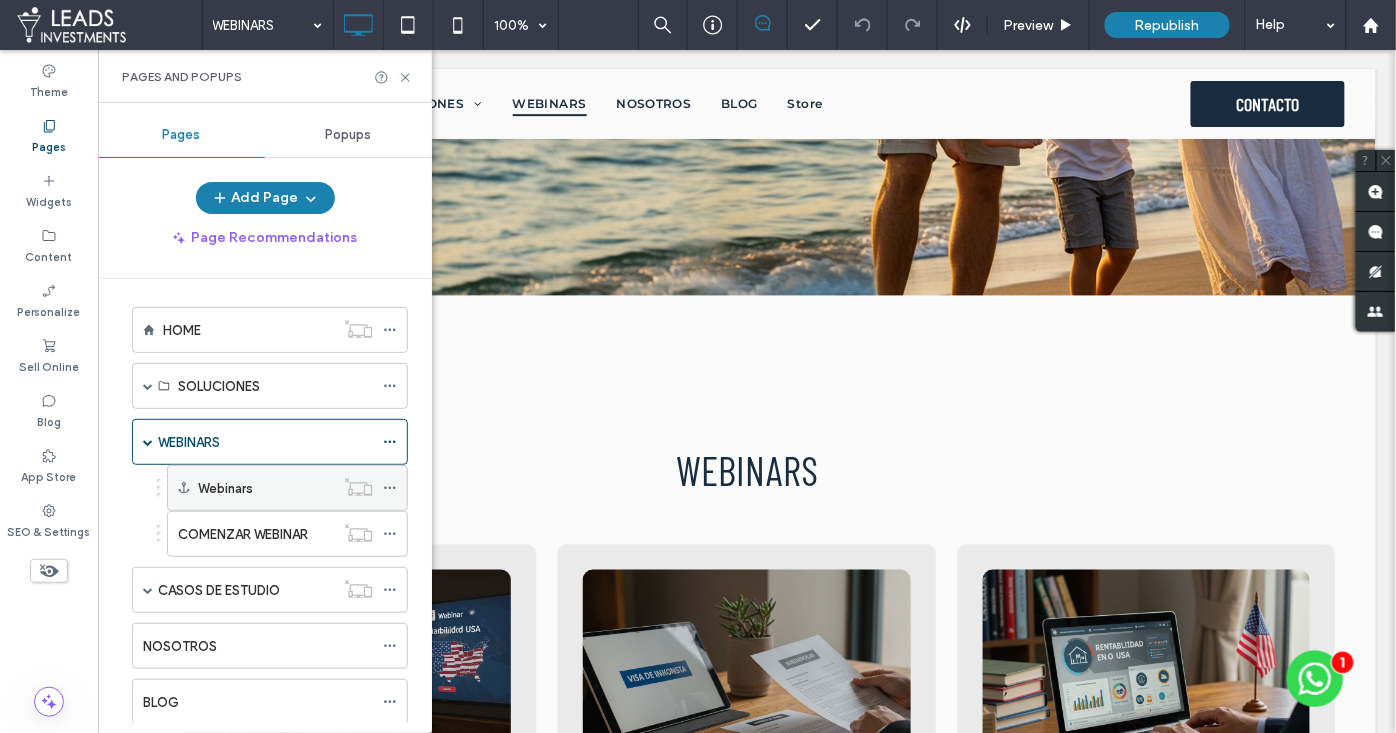 click on "Webinars" at bounding box center (225, 488) 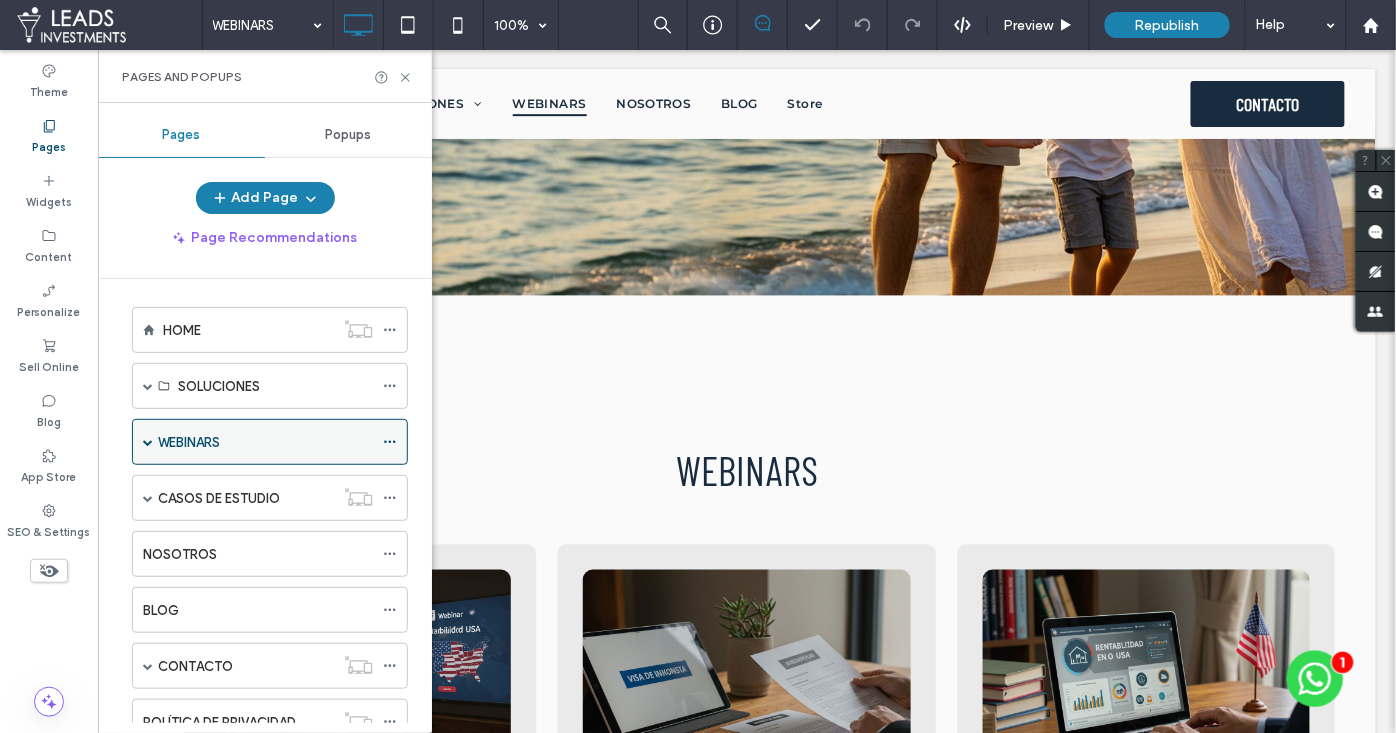 click at bounding box center [148, 442] 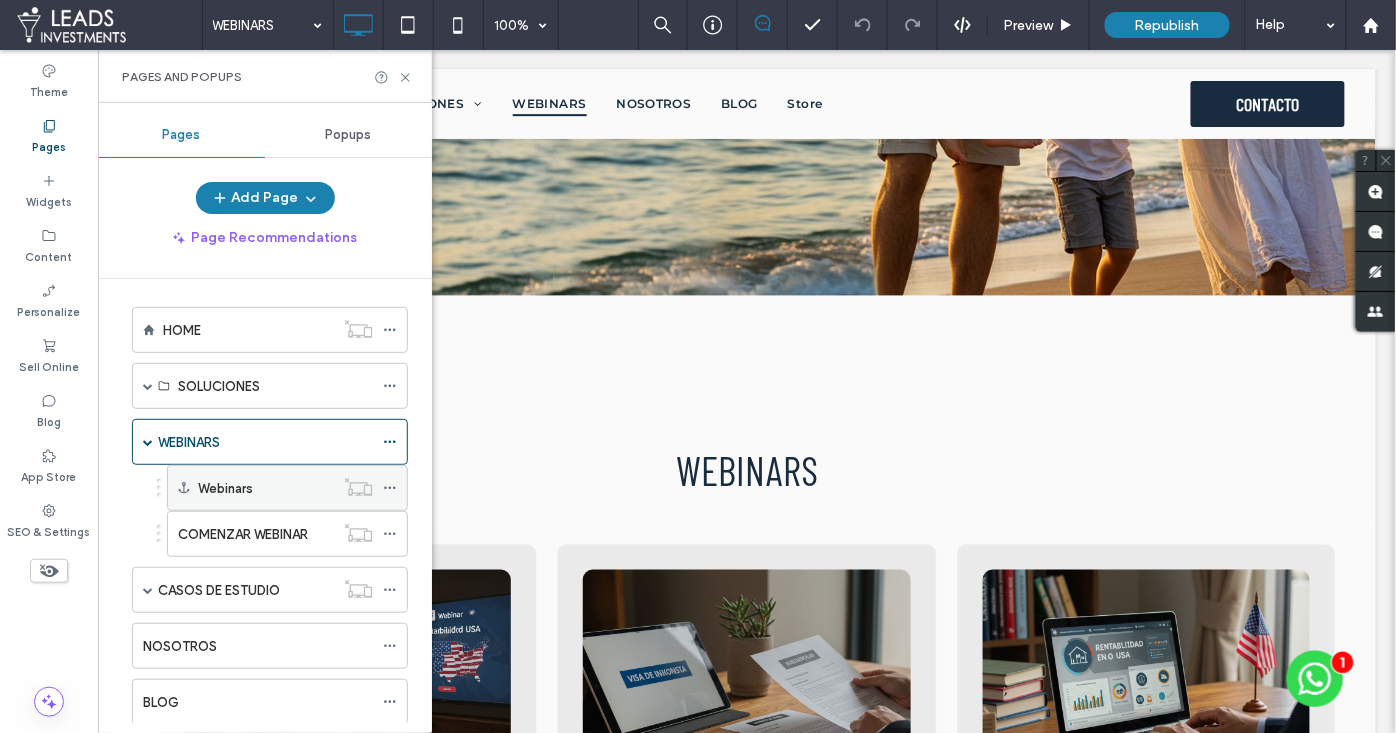 click on "Webinars" at bounding box center [225, 488] 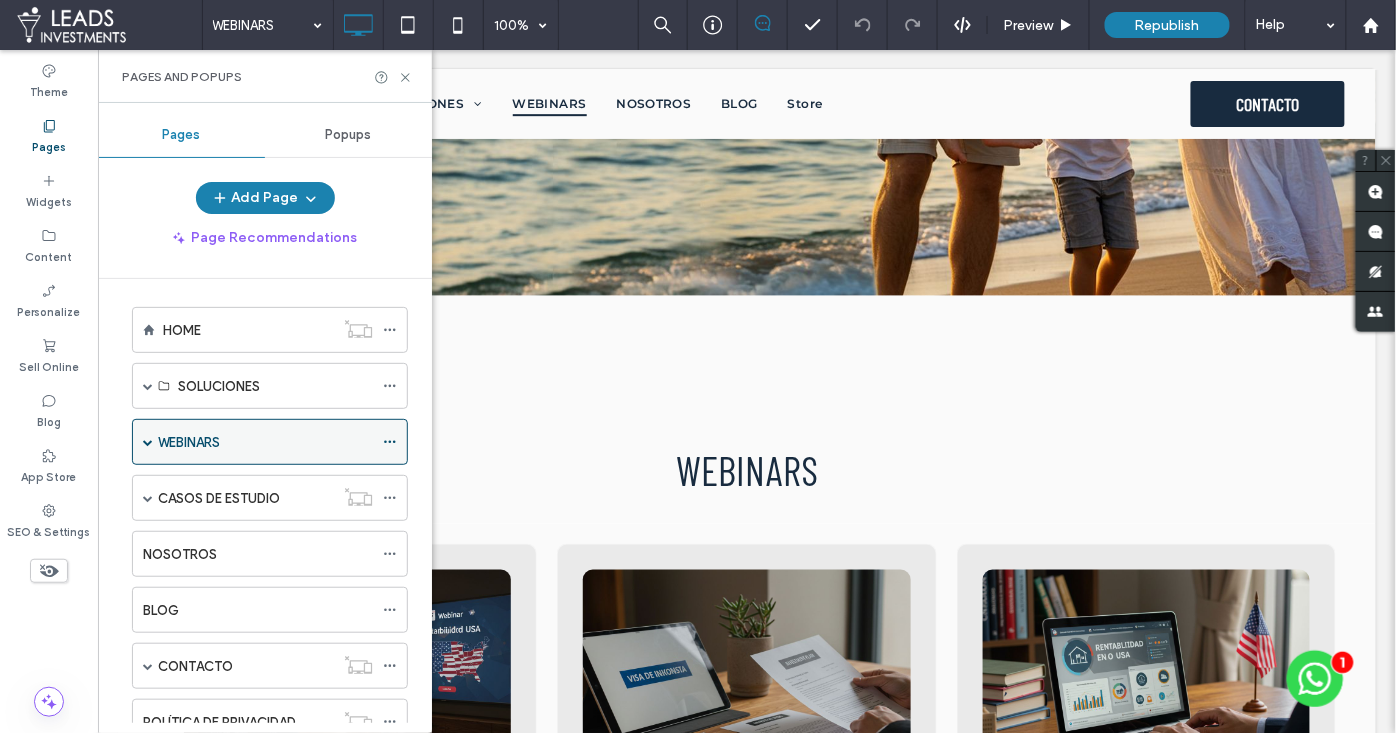 click at bounding box center (148, 442) 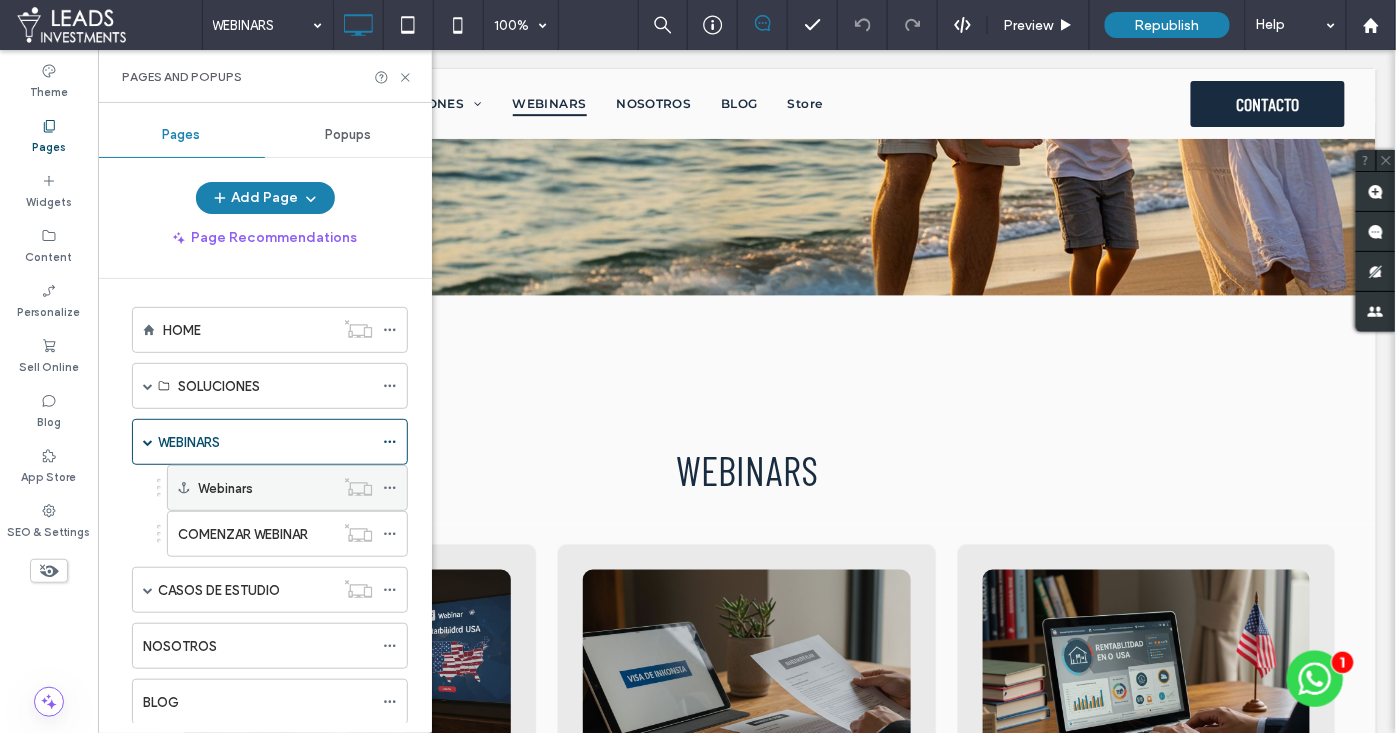 click 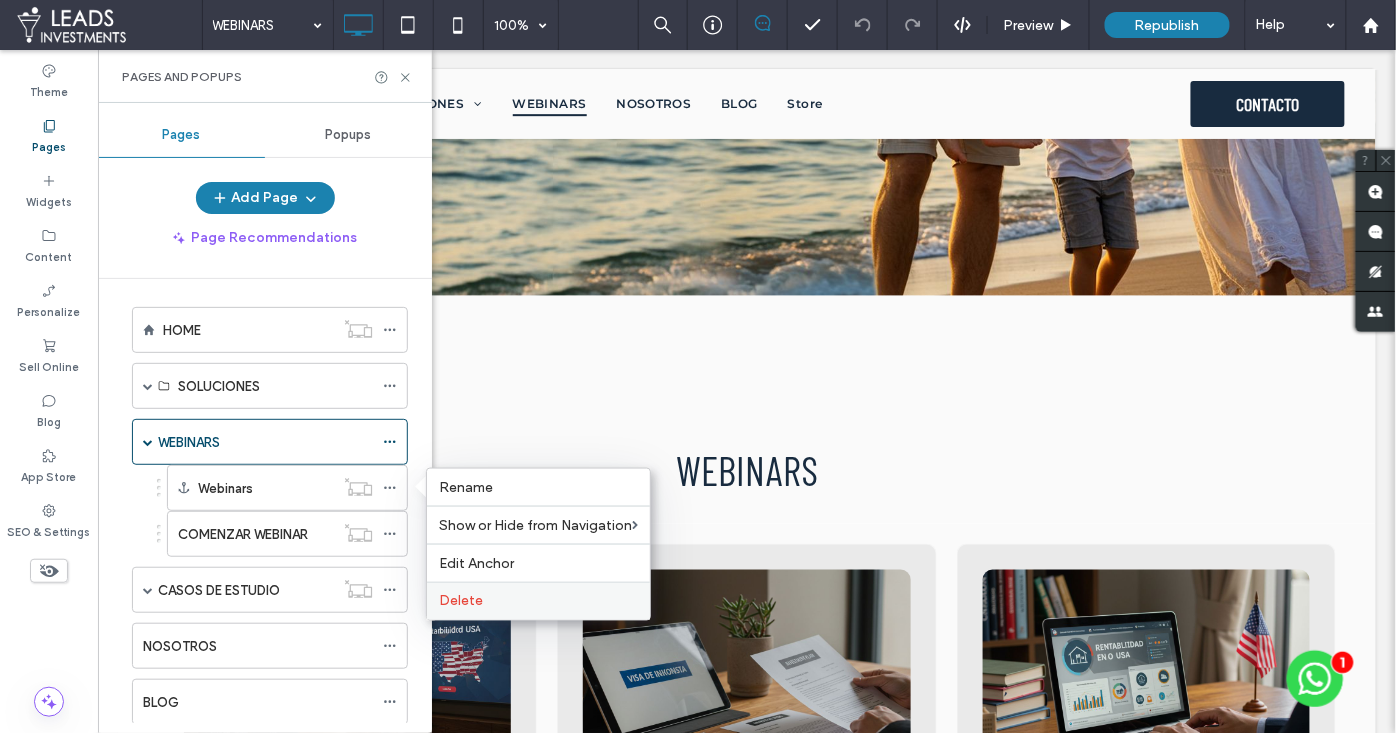 click on "Delete" at bounding box center [538, 601] 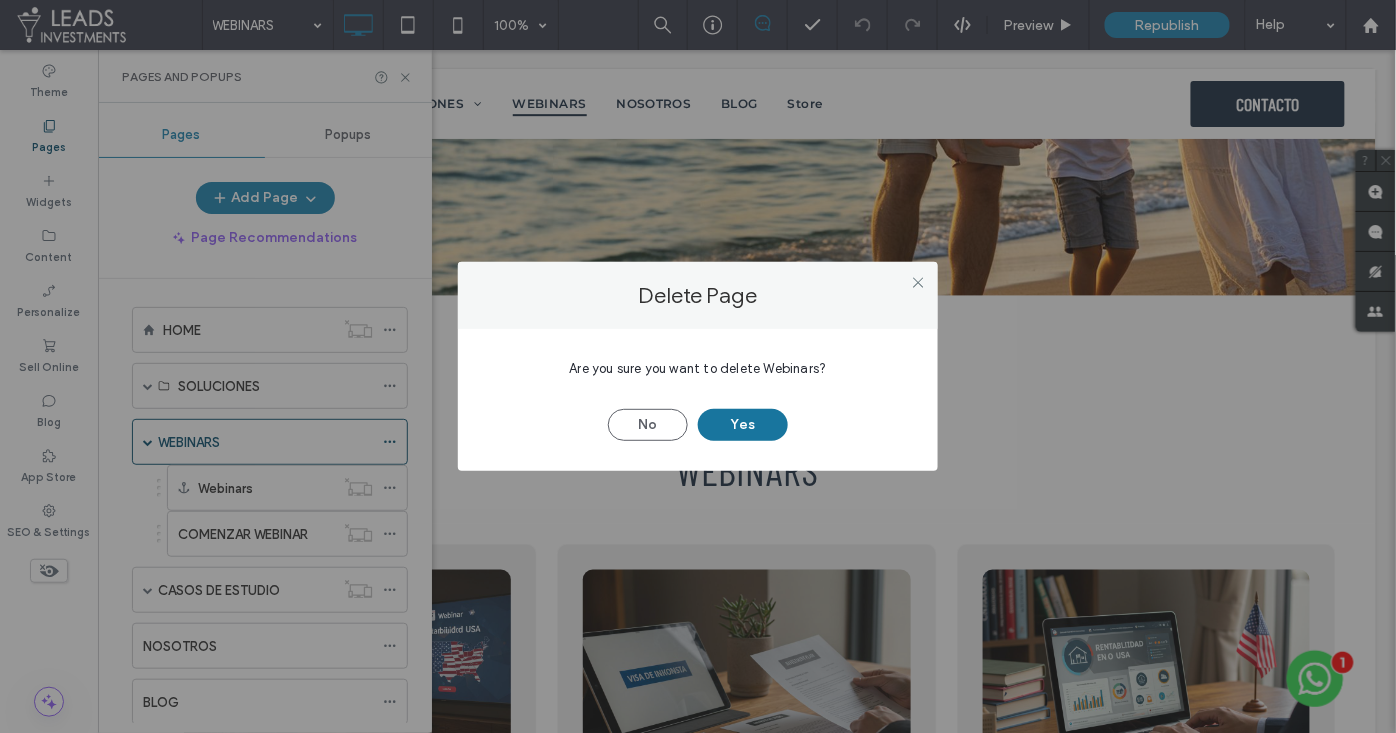 click on "Yes" at bounding box center (743, 425) 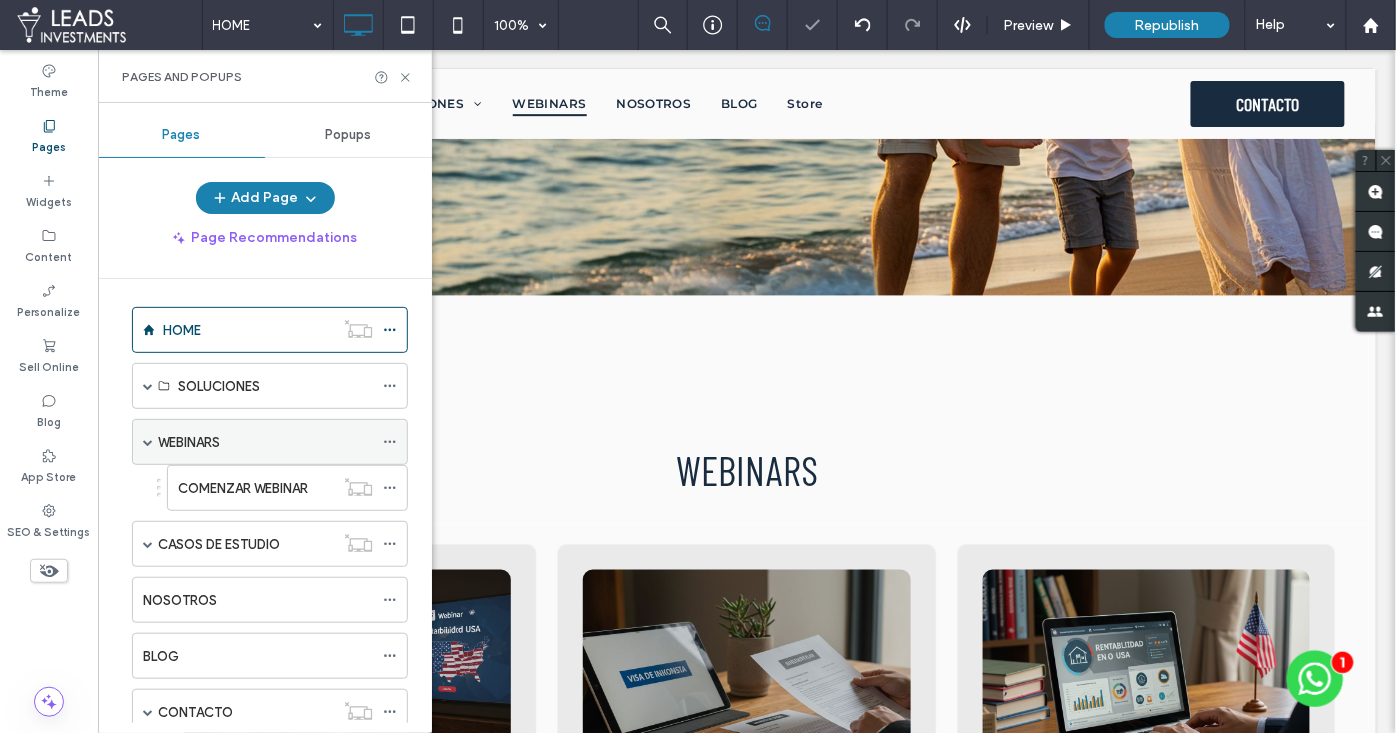 click on "WEBINARS" at bounding box center [265, 442] 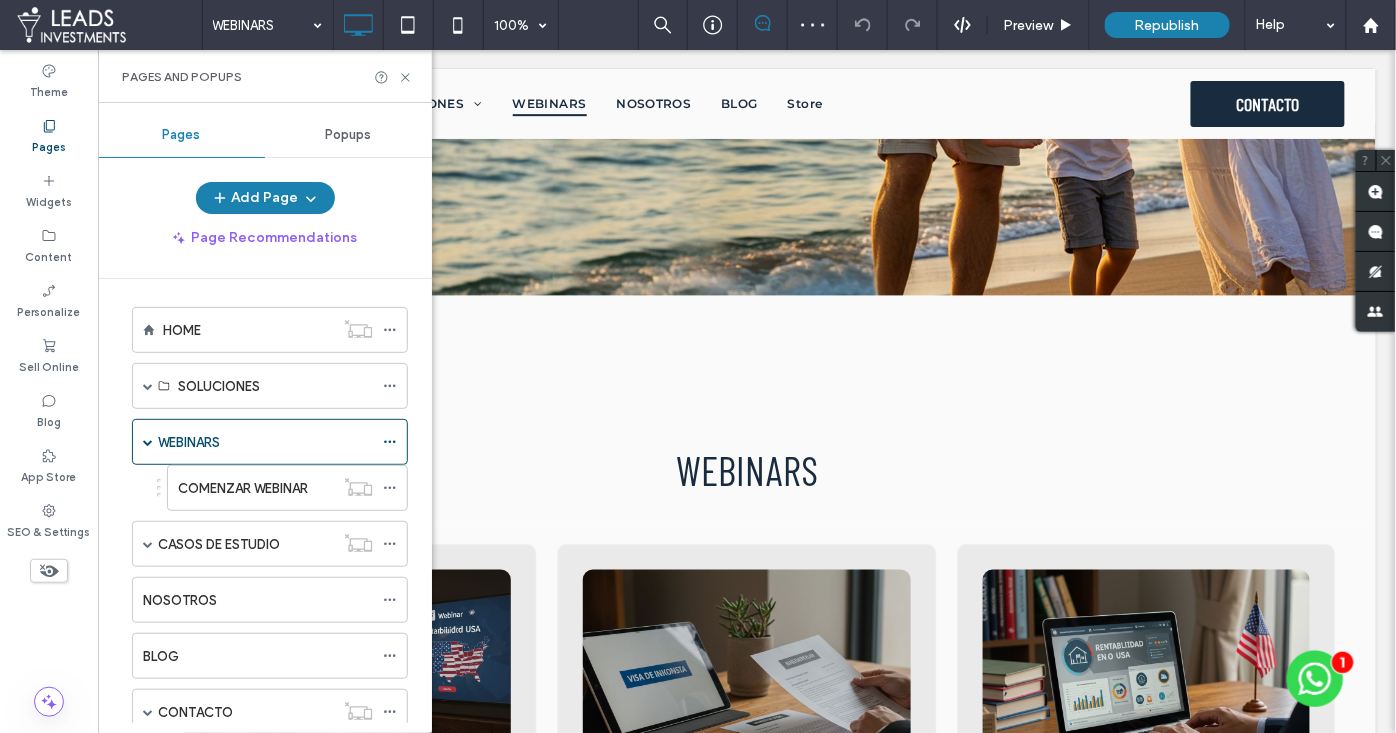 click at bounding box center [698, 366] 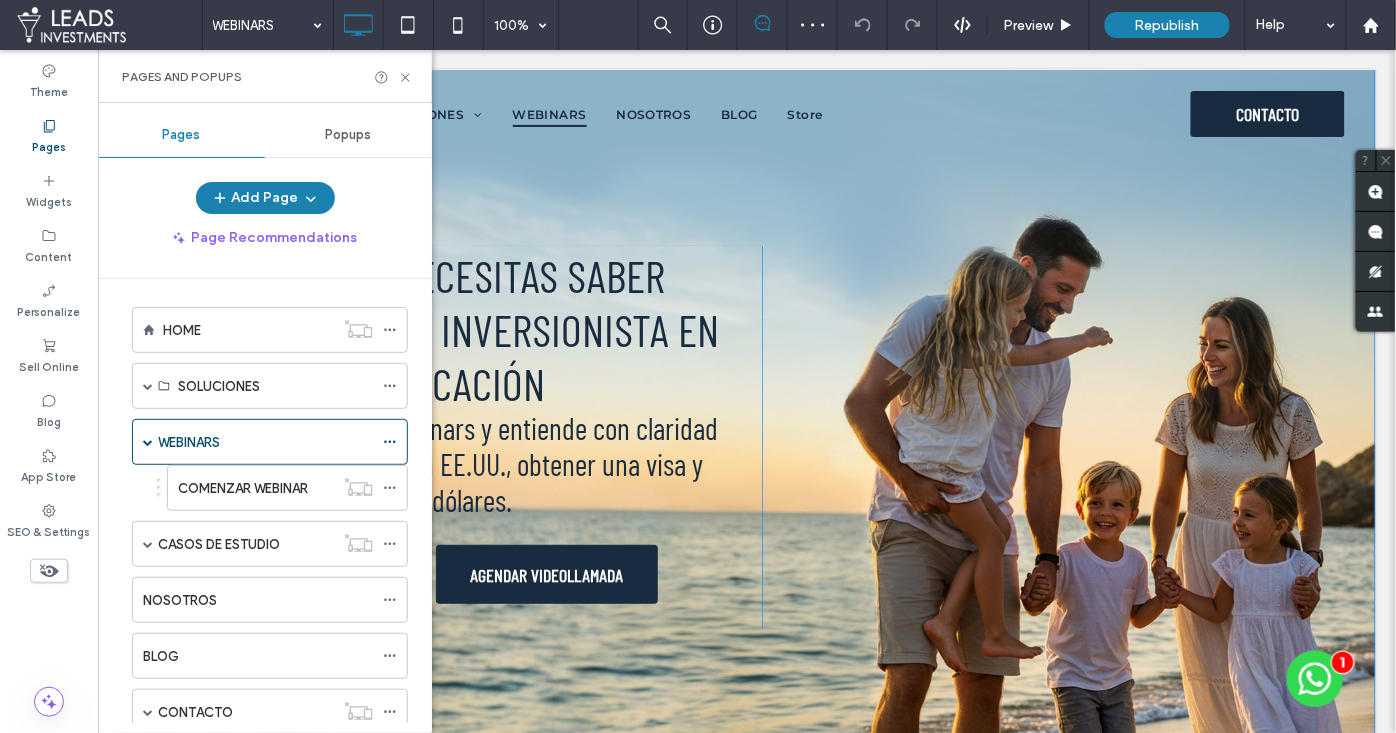 scroll, scrollTop: 0, scrollLeft: 0, axis: both 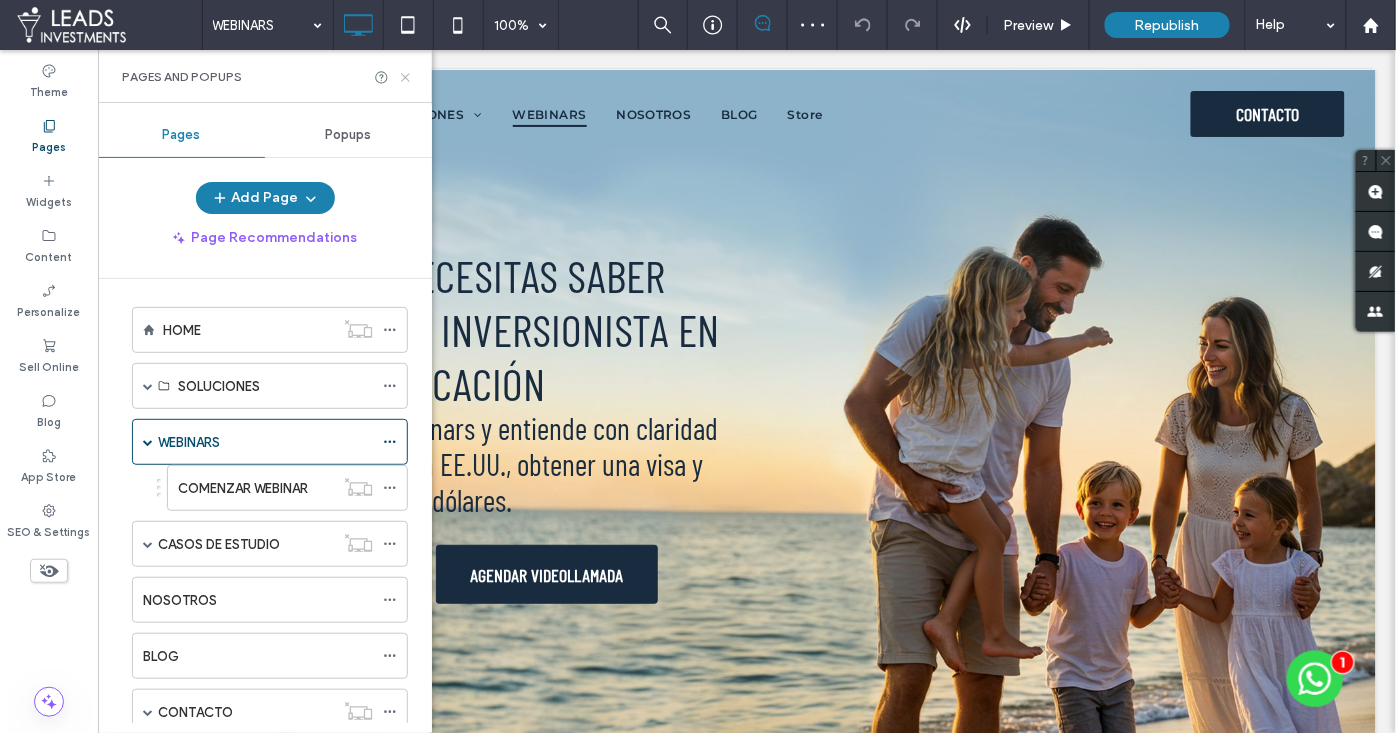 click 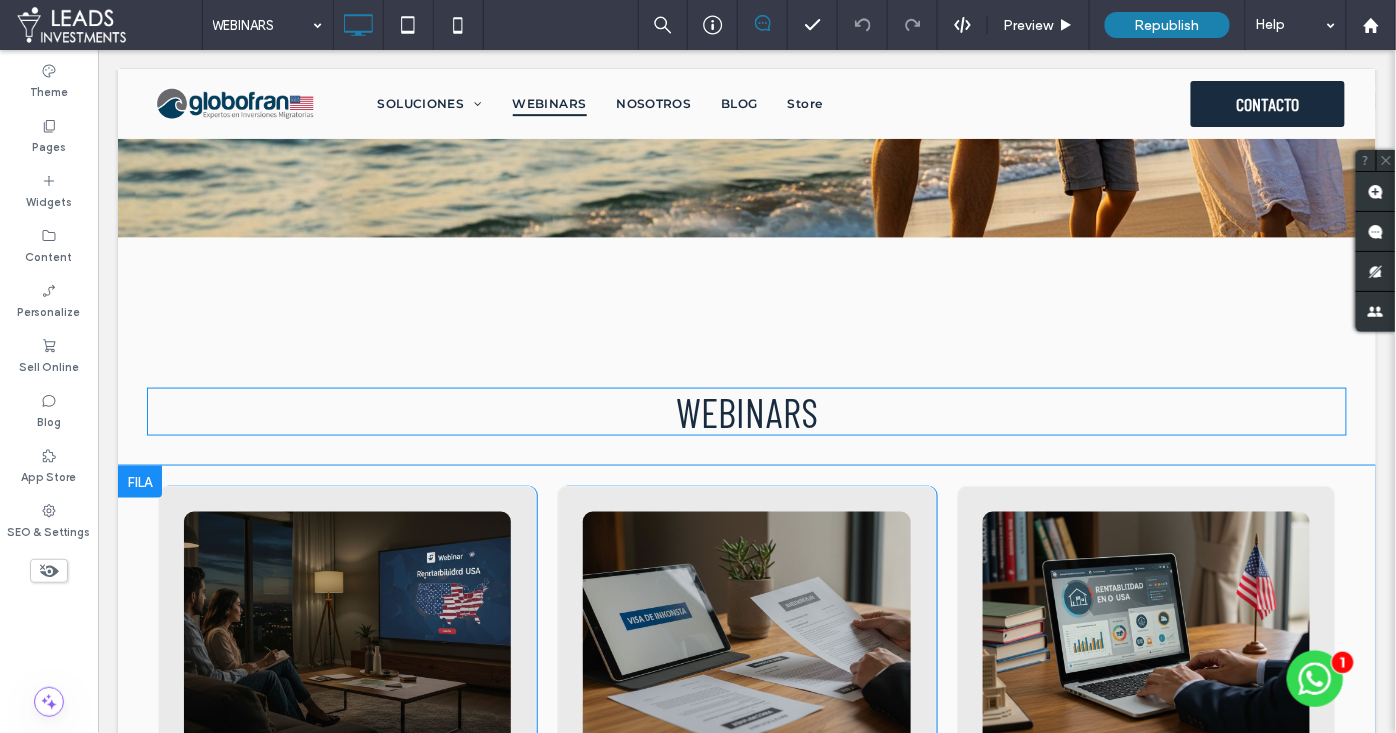 scroll, scrollTop: 601, scrollLeft: 0, axis: vertical 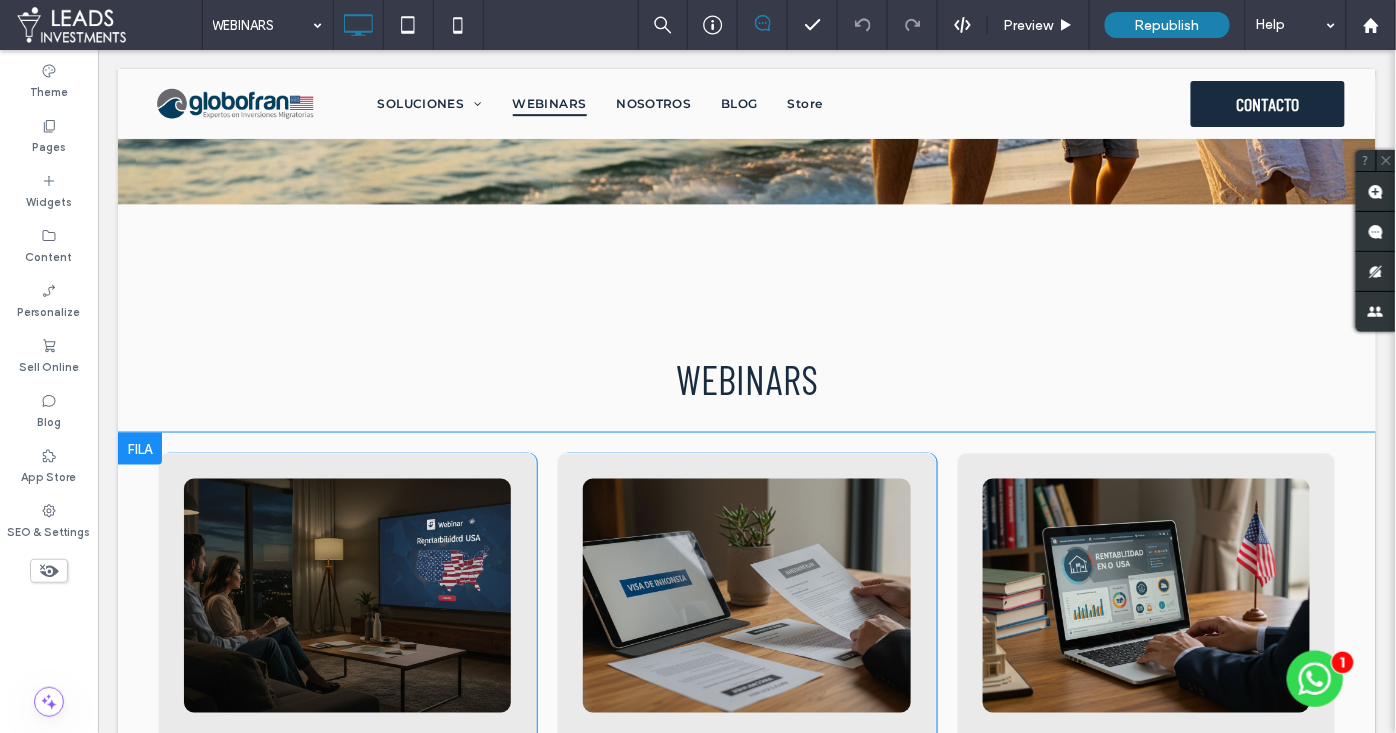 click at bounding box center (139, 448) 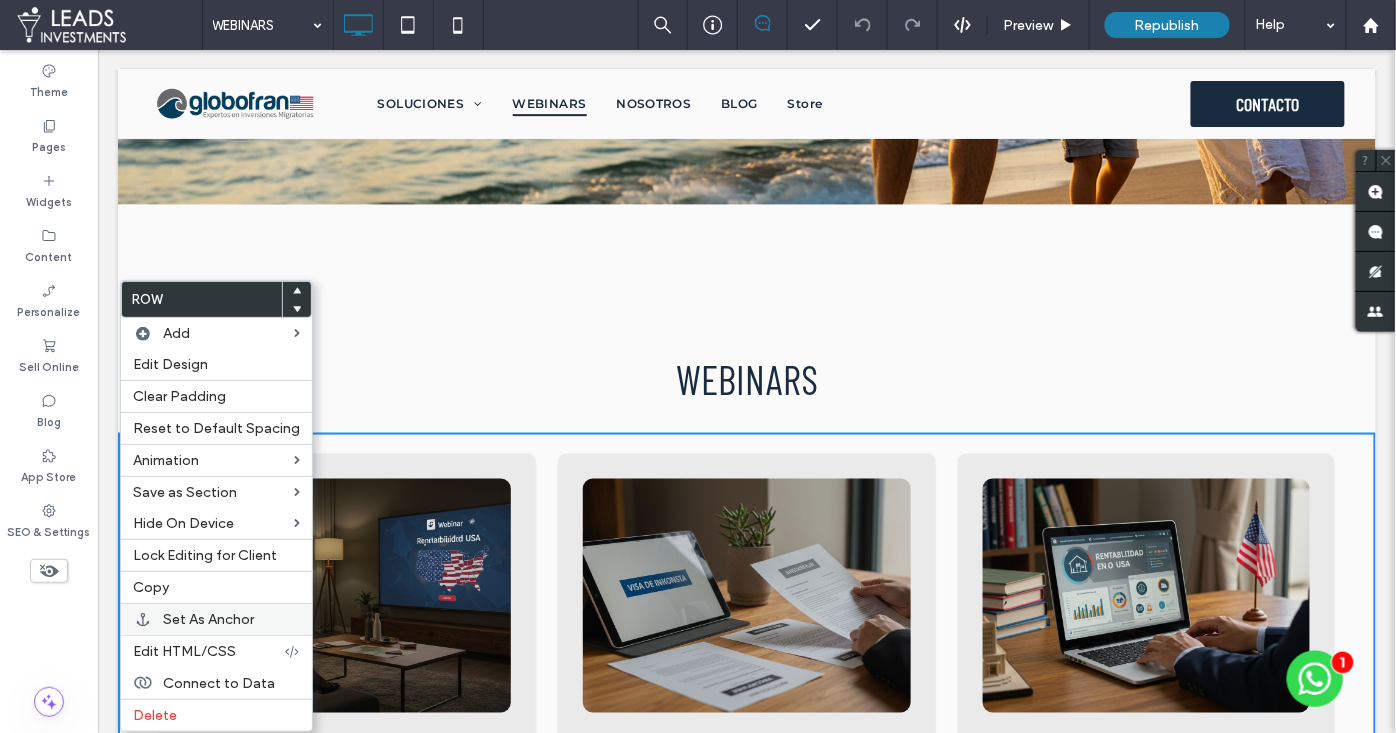 click on "Set As Anchor" at bounding box center (208, 619) 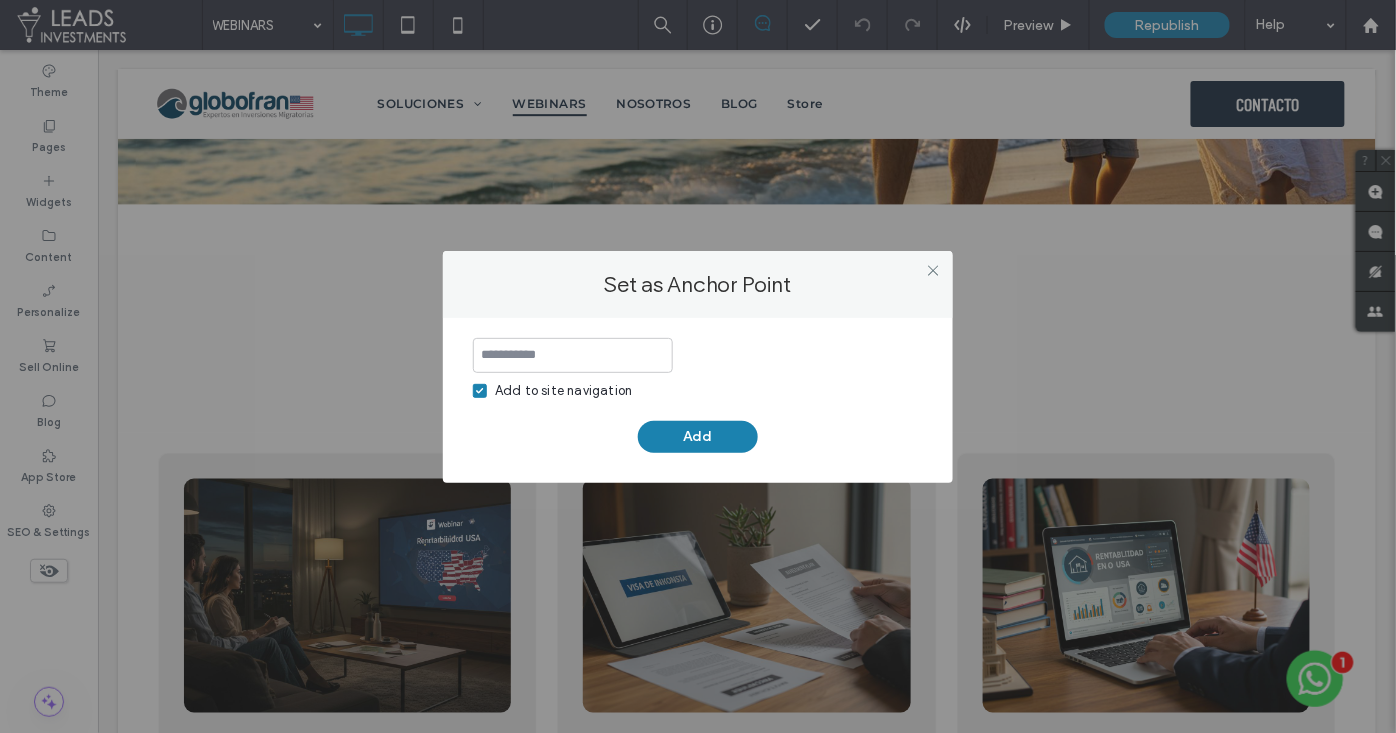 click 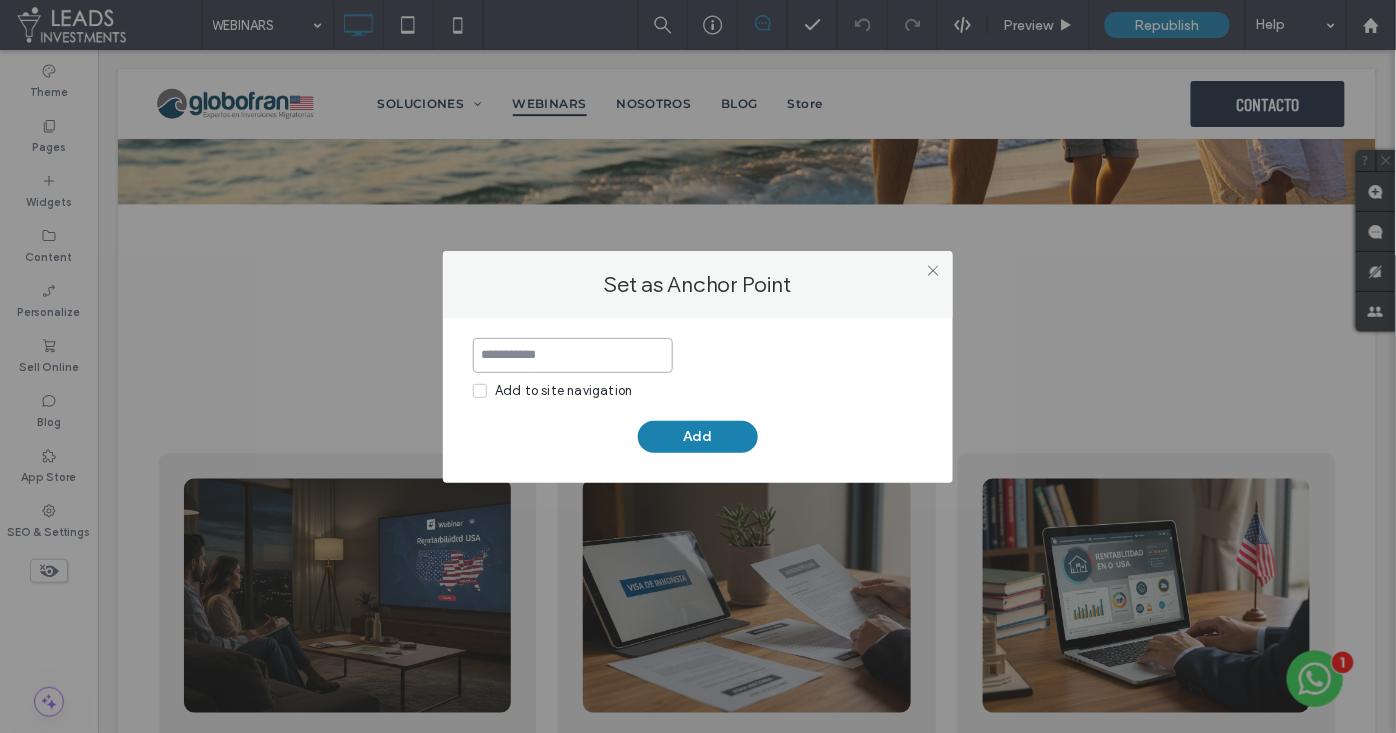 click at bounding box center (573, 355) 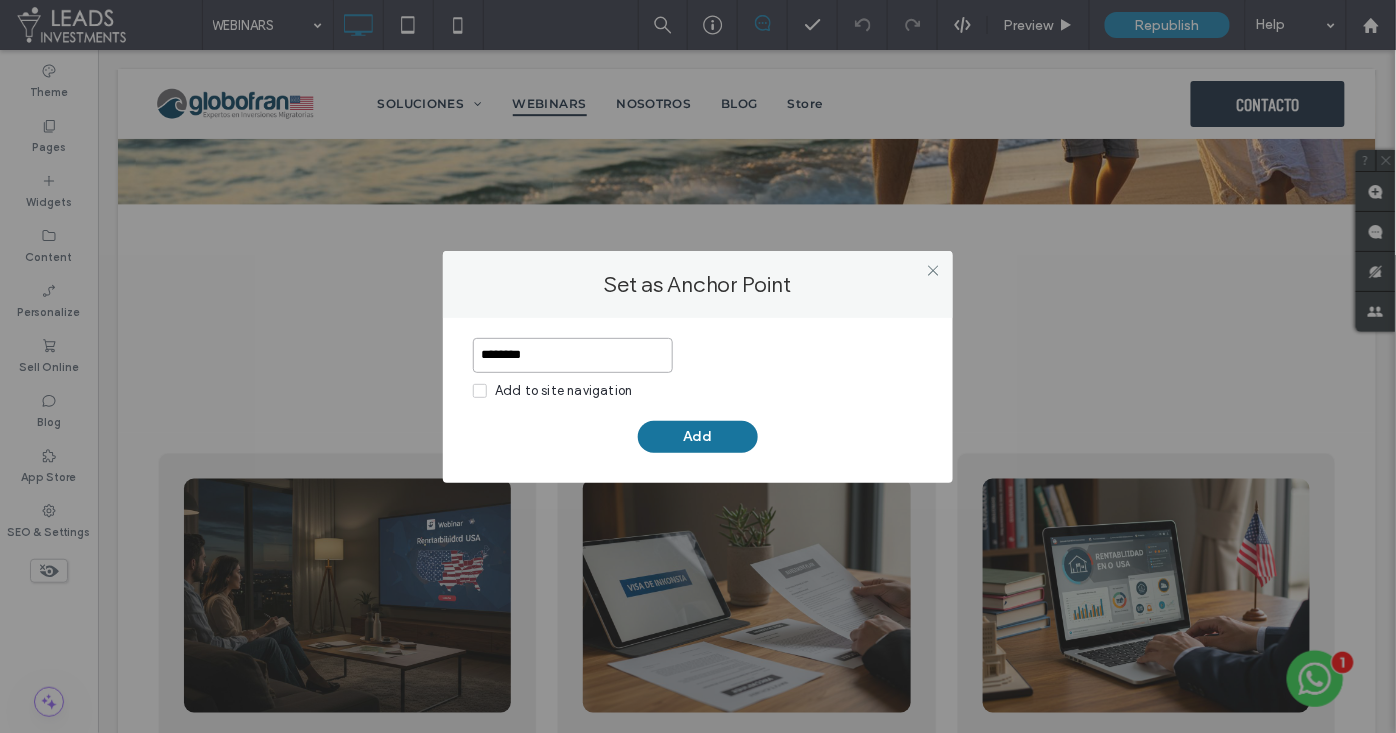 type on "********" 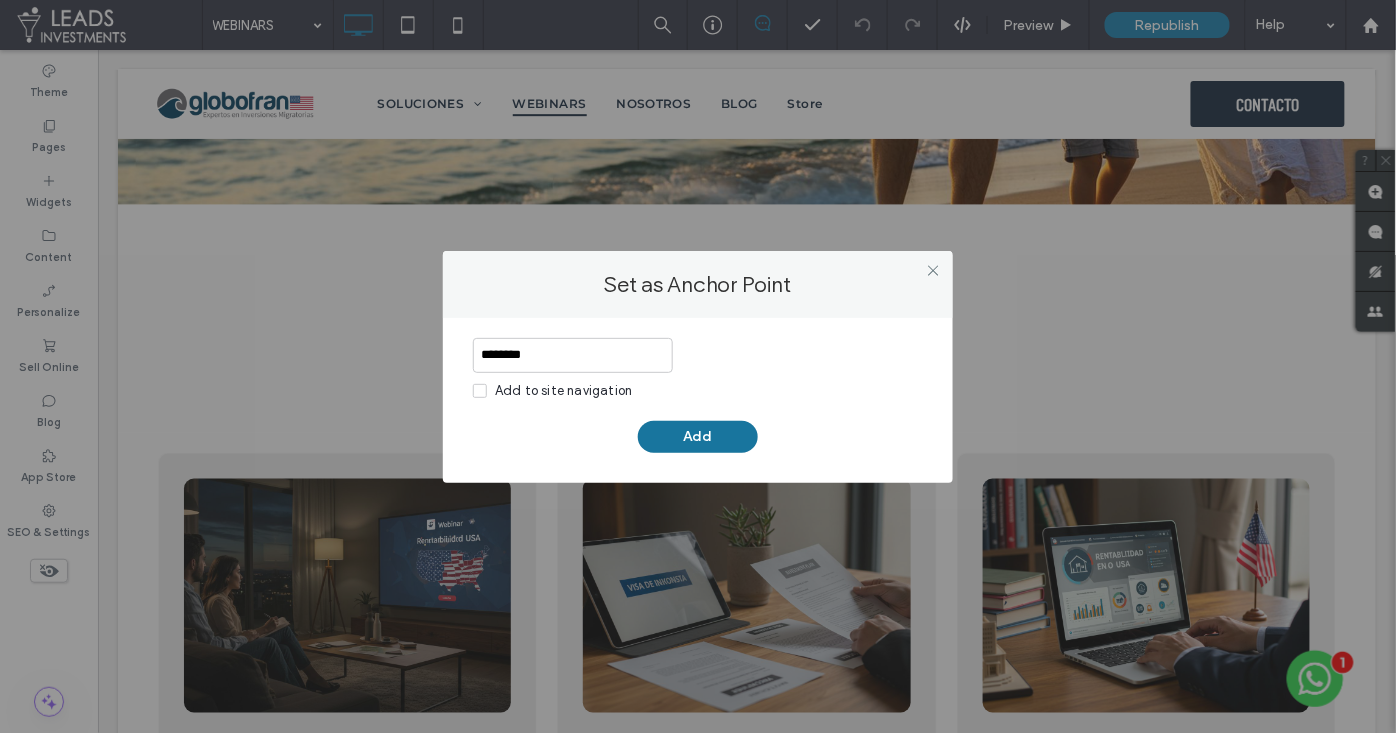 click on "Add" at bounding box center (698, 437) 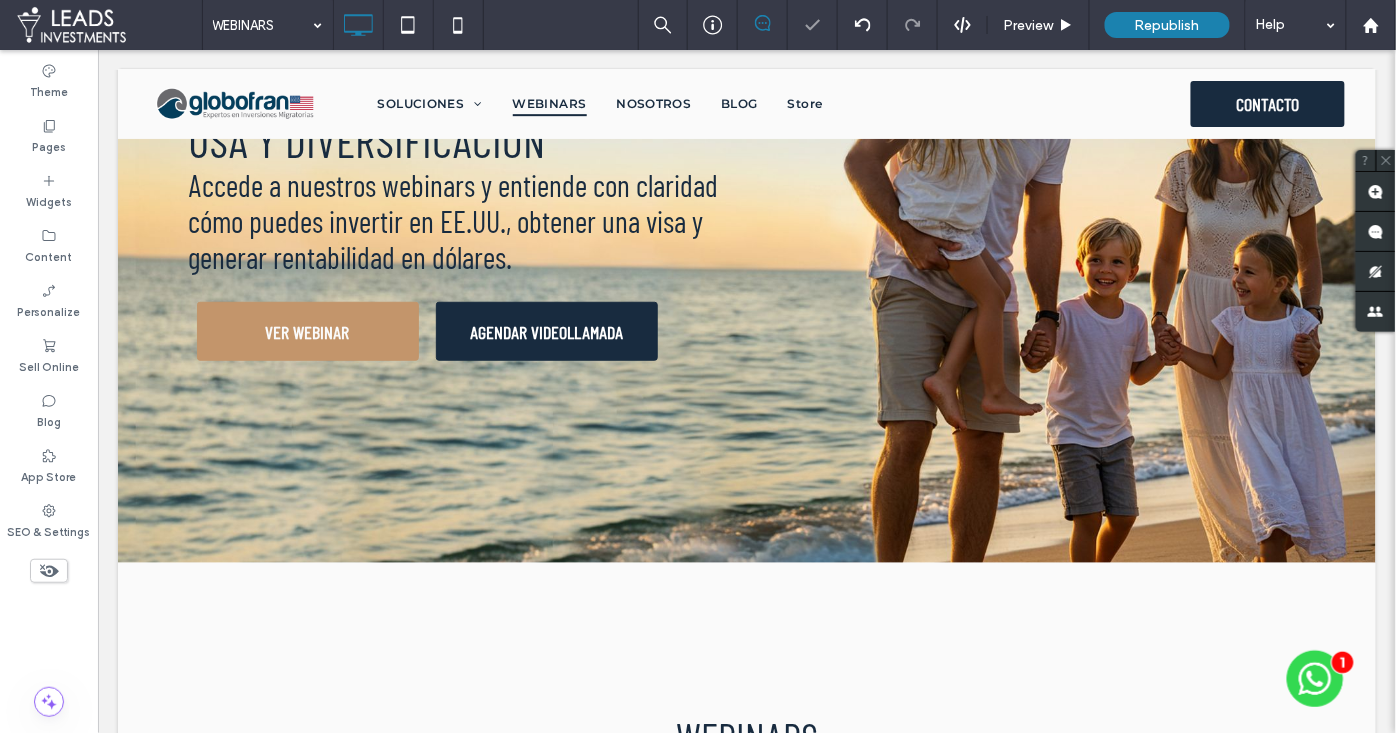 scroll, scrollTop: 106, scrollLeft: 0, axis: vertical 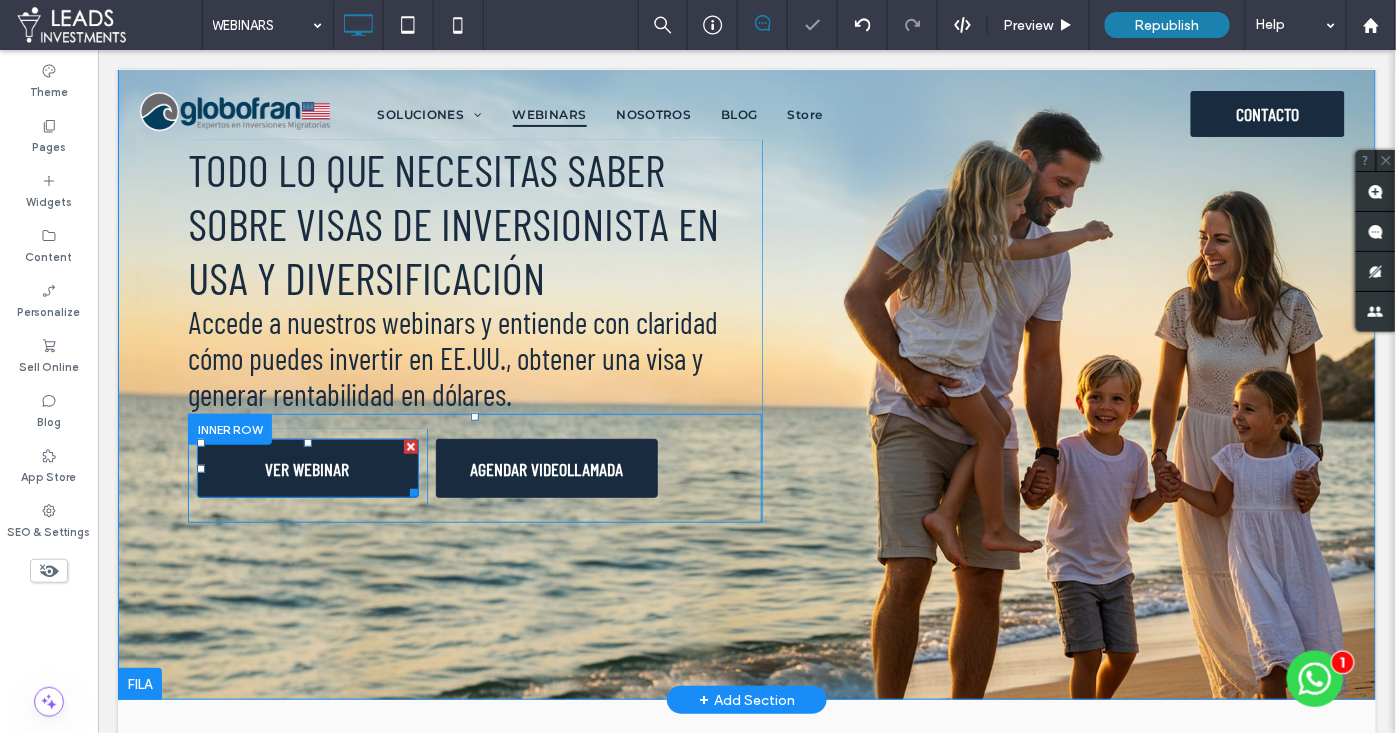 click on "VER WEBINAR" at bounding box center [307, 468] 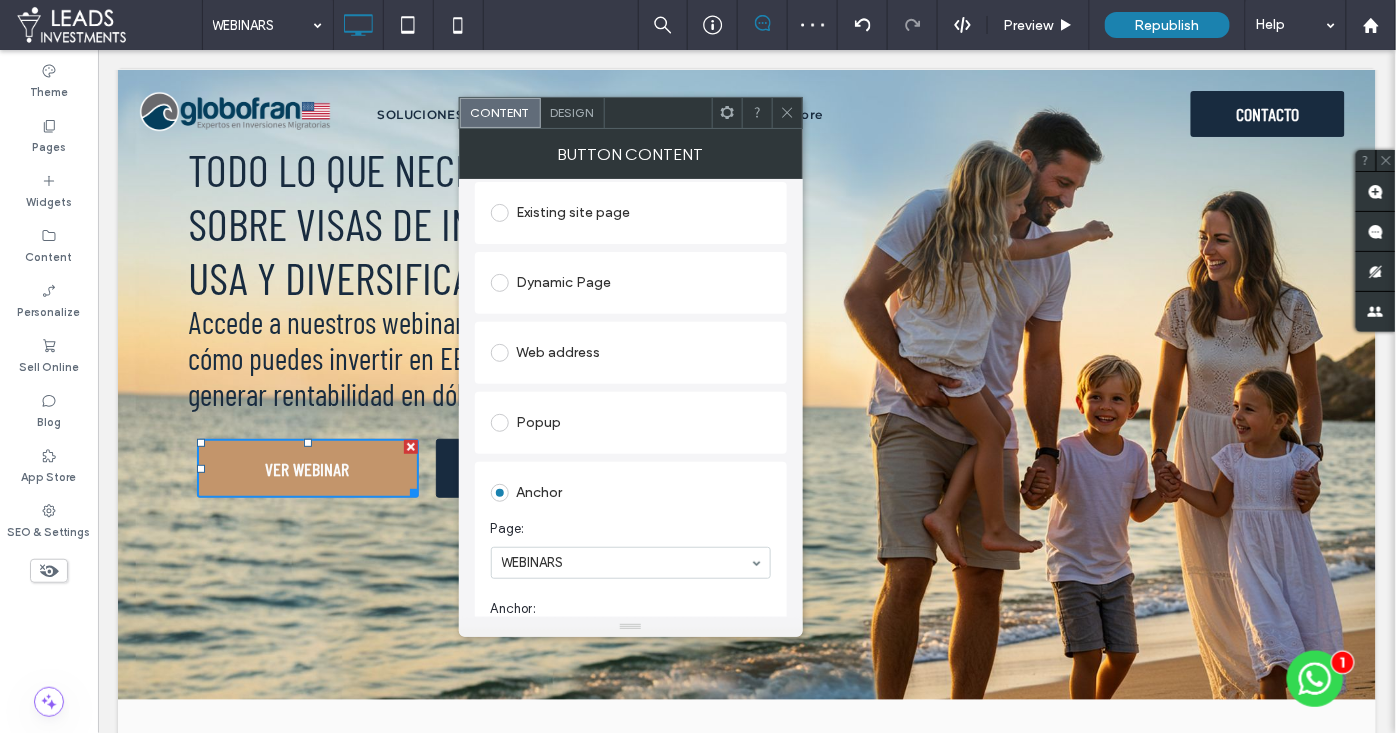 scroll, scrollTop: 253, scrollLeft: 0, axis: vertical 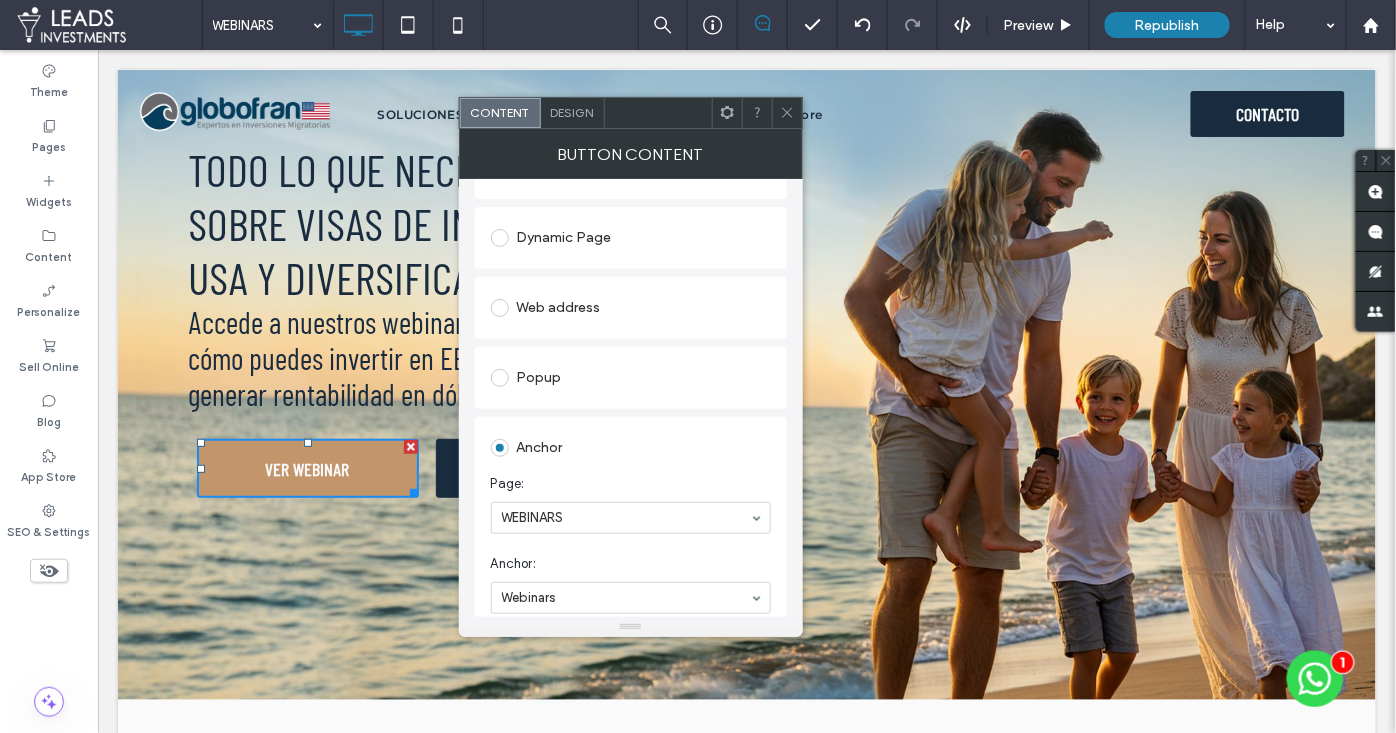 click 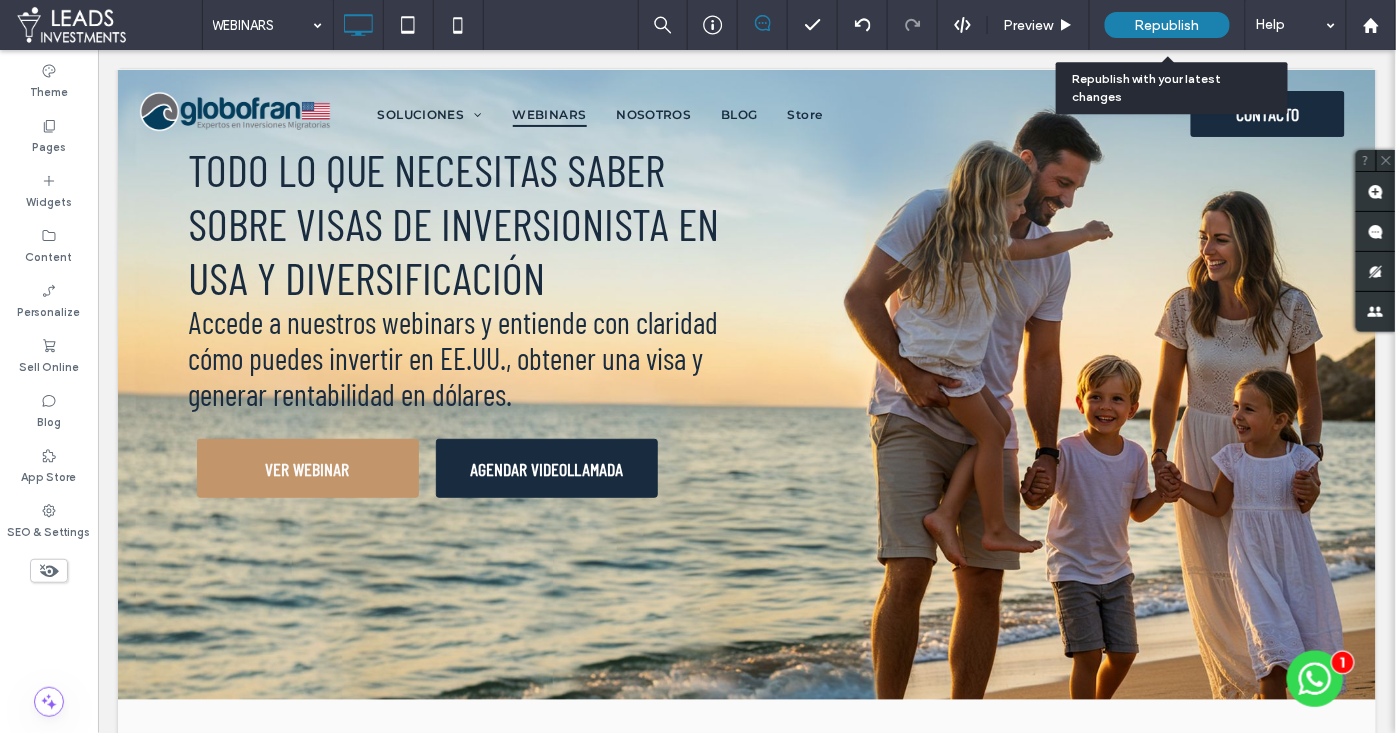 click on "Republish" at bounding box center [1167, 25] 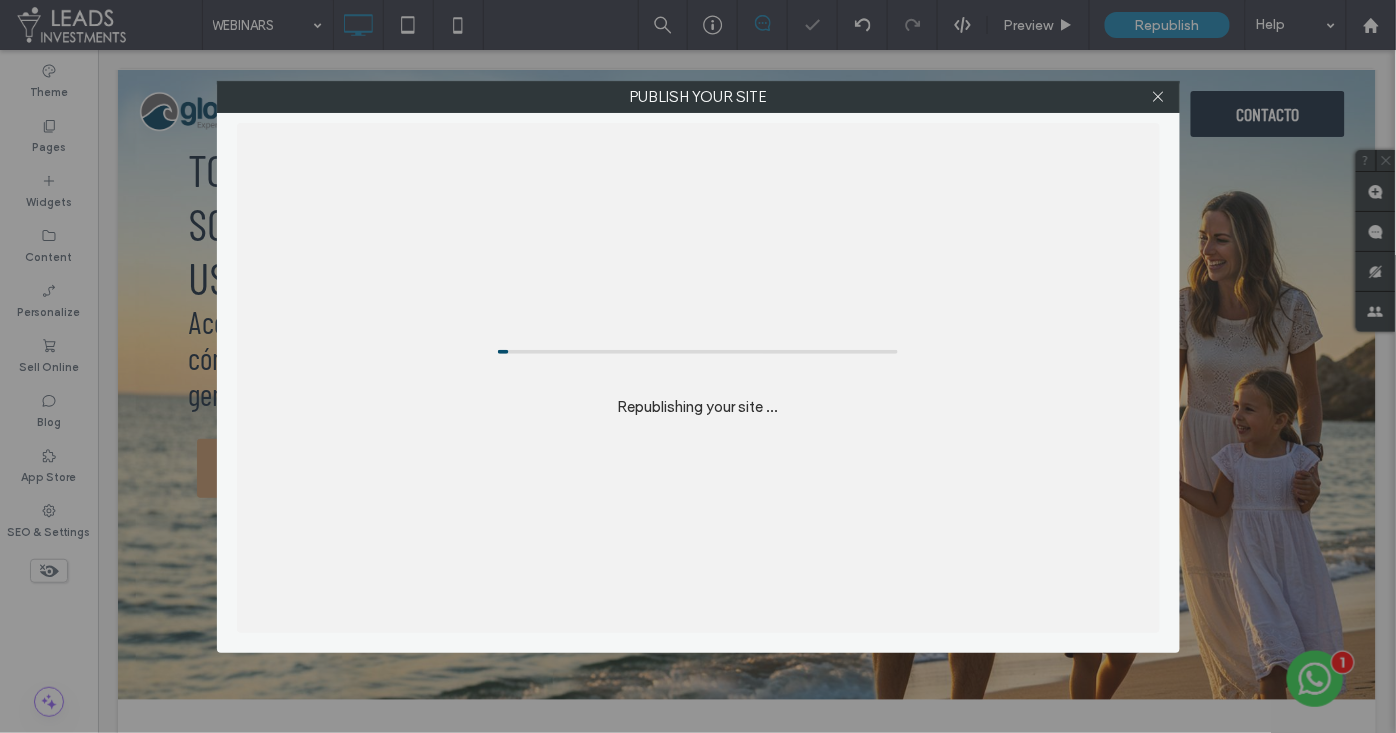 click on "Publish your site Republishing your site ..." at bounding box center [698, 366] 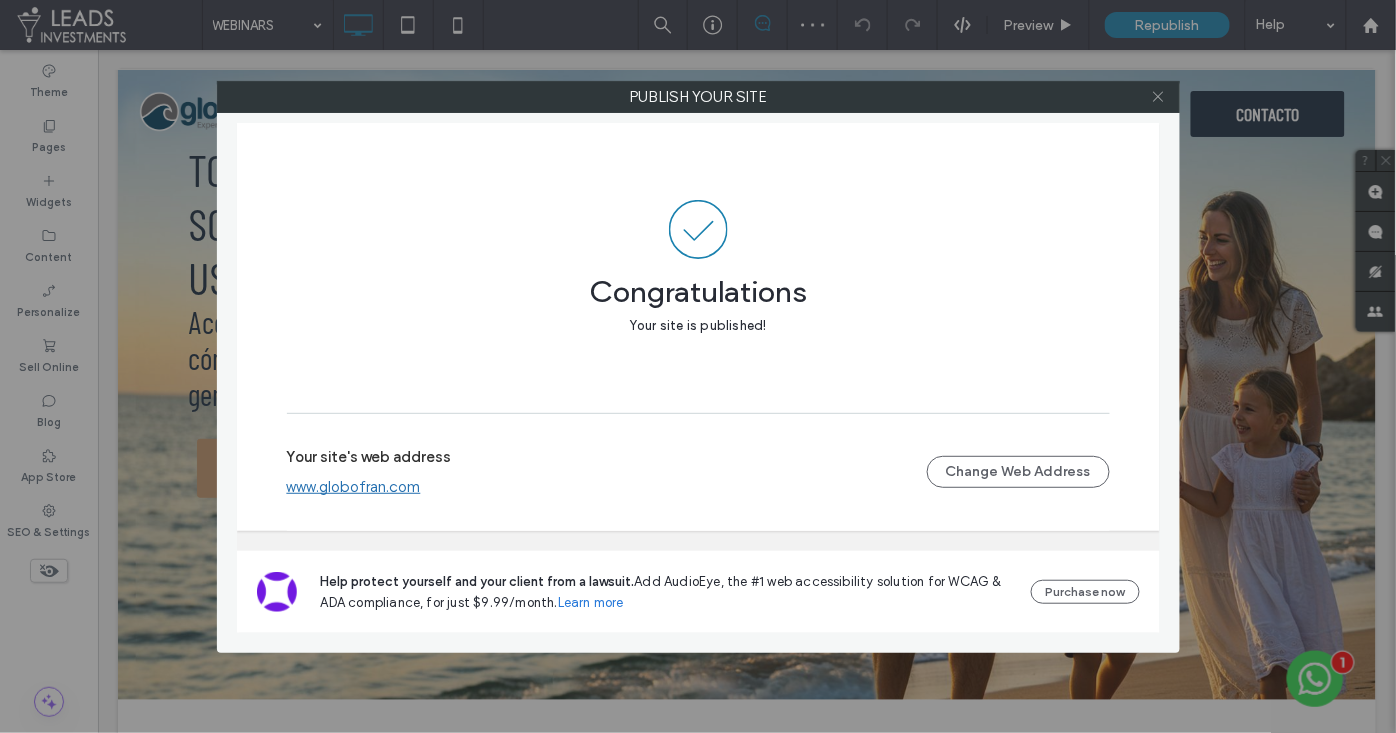 click 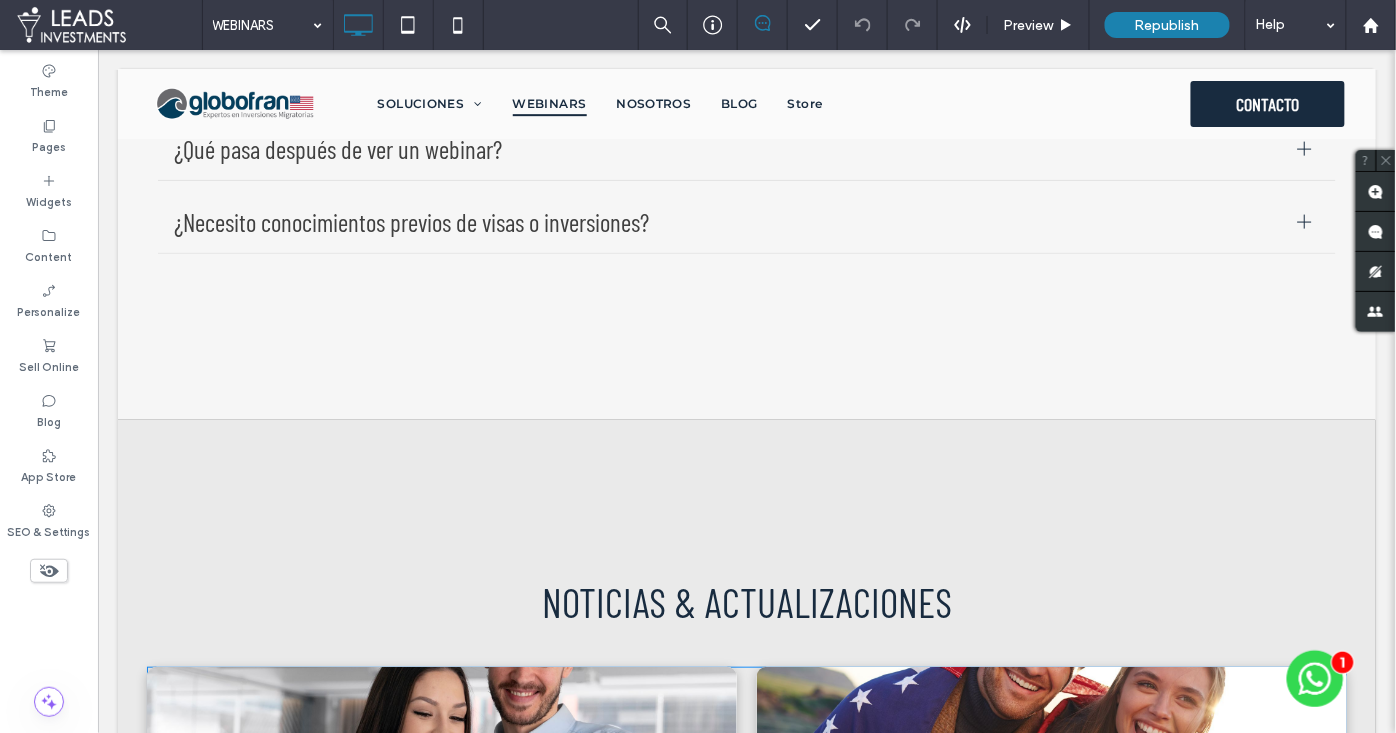 scroll, scrollTop: 3358, scrollLeft: 0, axis: vertical 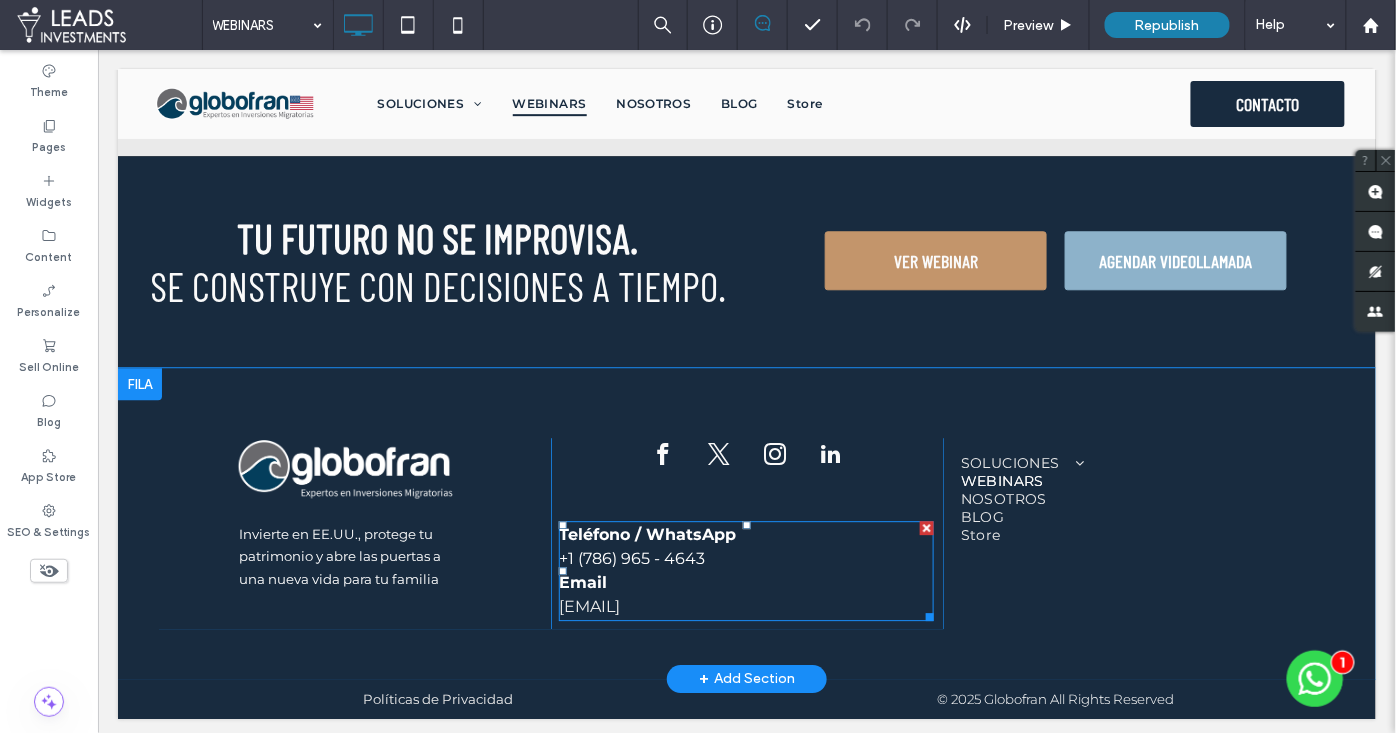 click on "+1 (786) 965 - 4643" at bounding box center (631, 557) 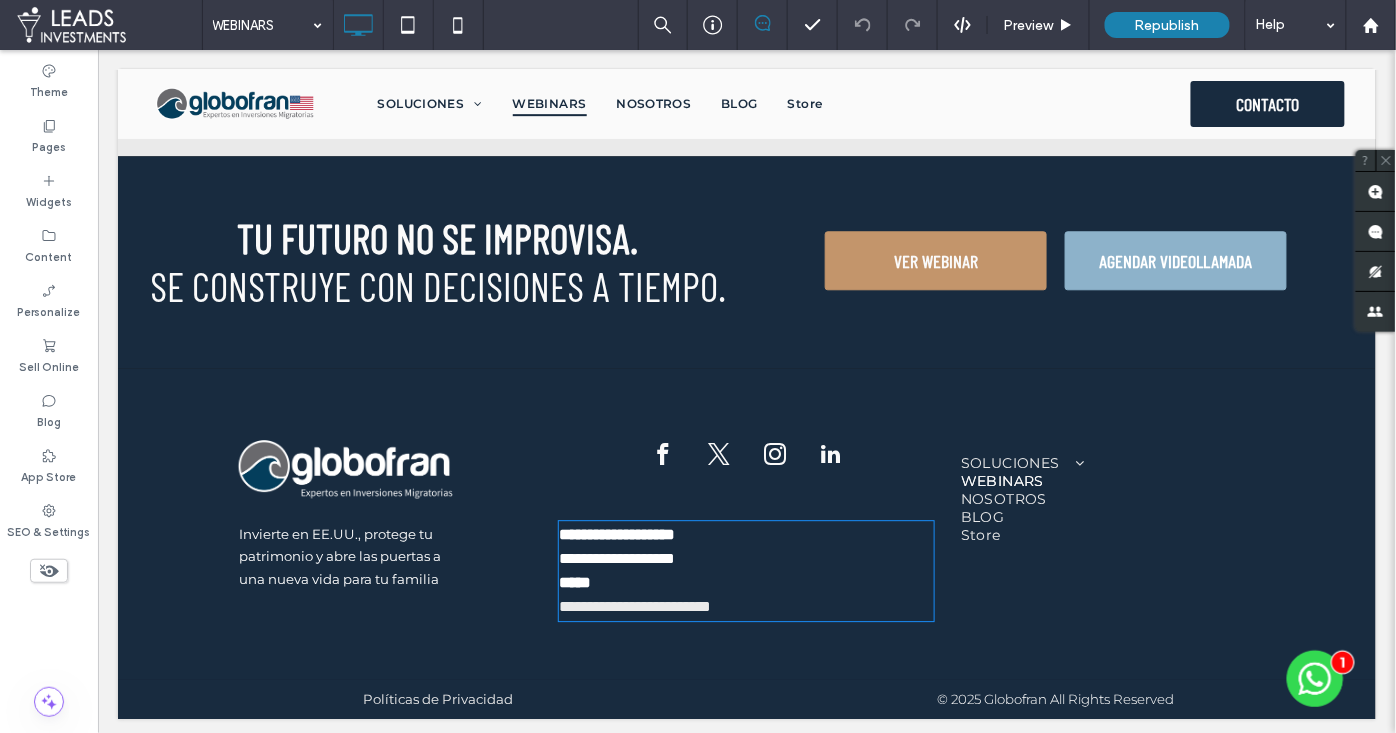 type on "**********" 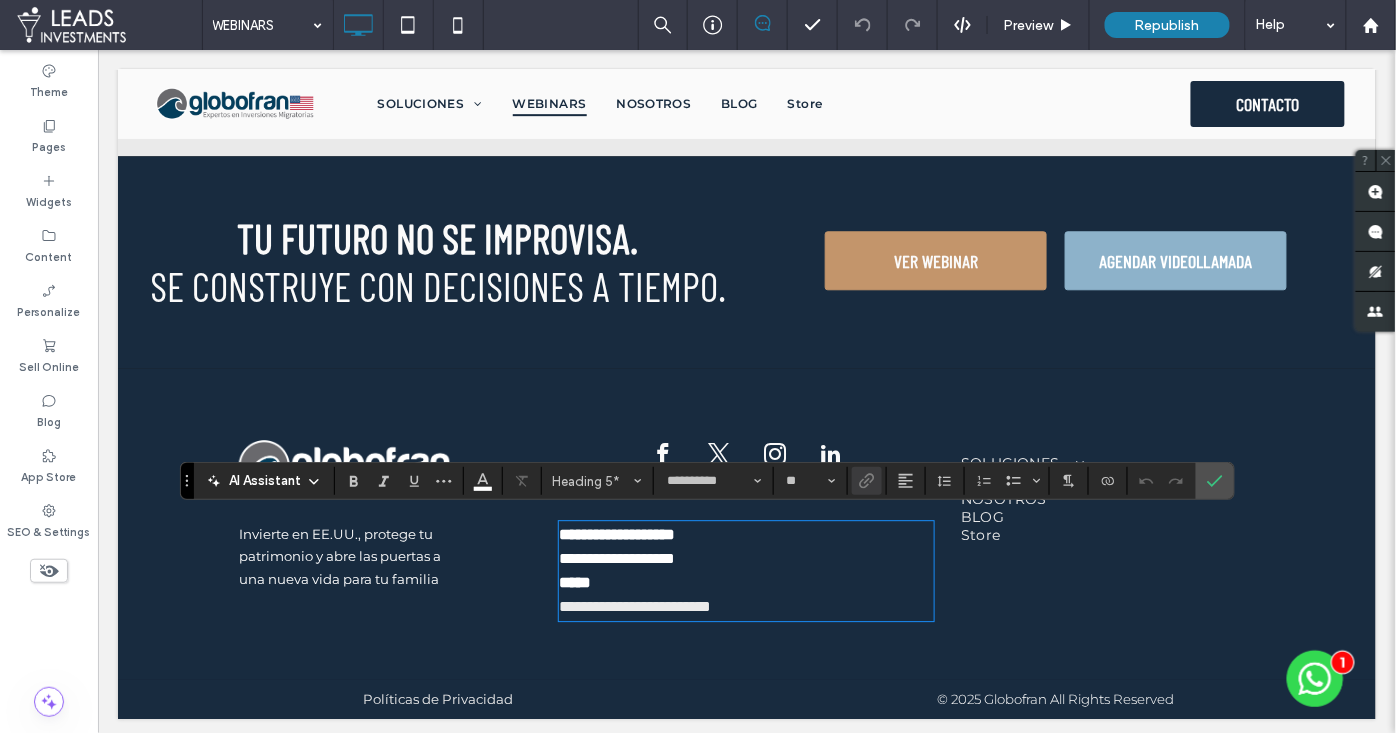 click on "**********" at bounding box center [616, 557] 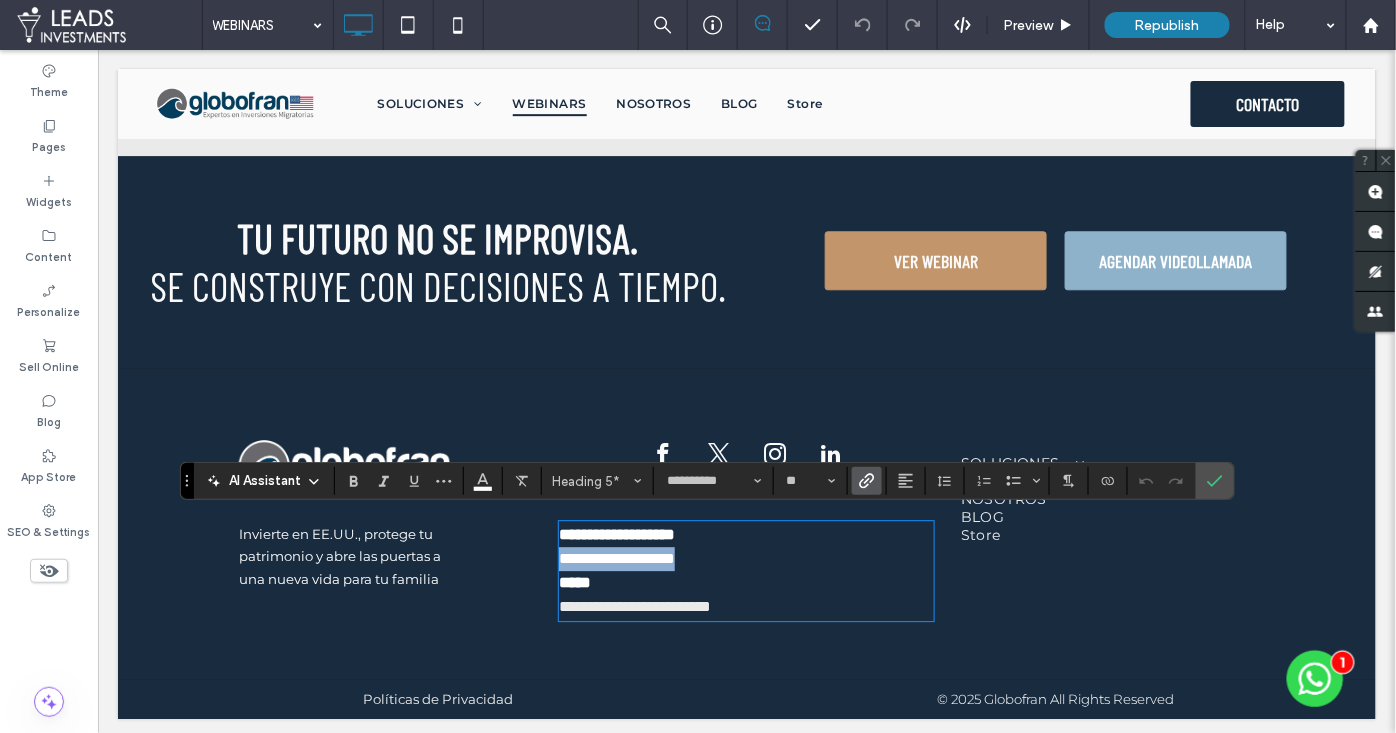 drag, startPoint x: 706, startPoint y: 552, endPoint x: 555, endPoint y: 552, distance: 151 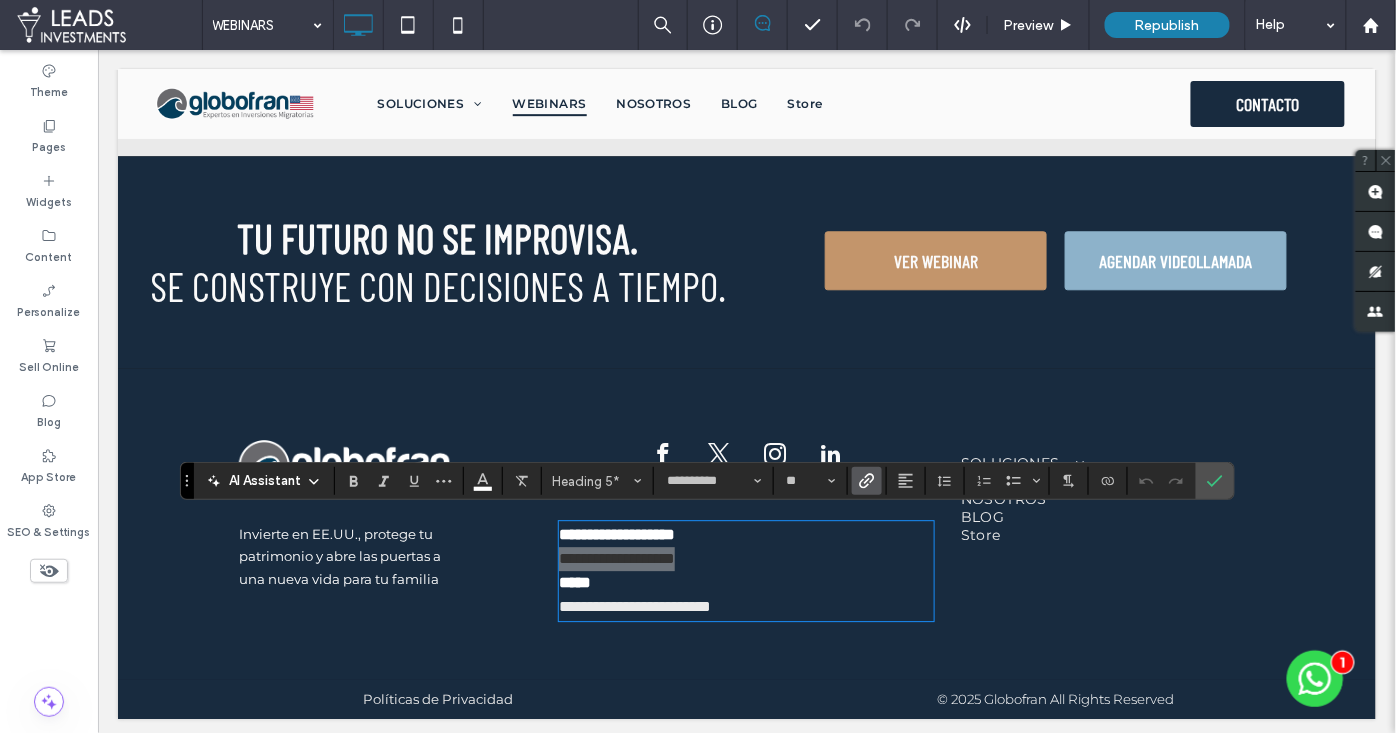 click 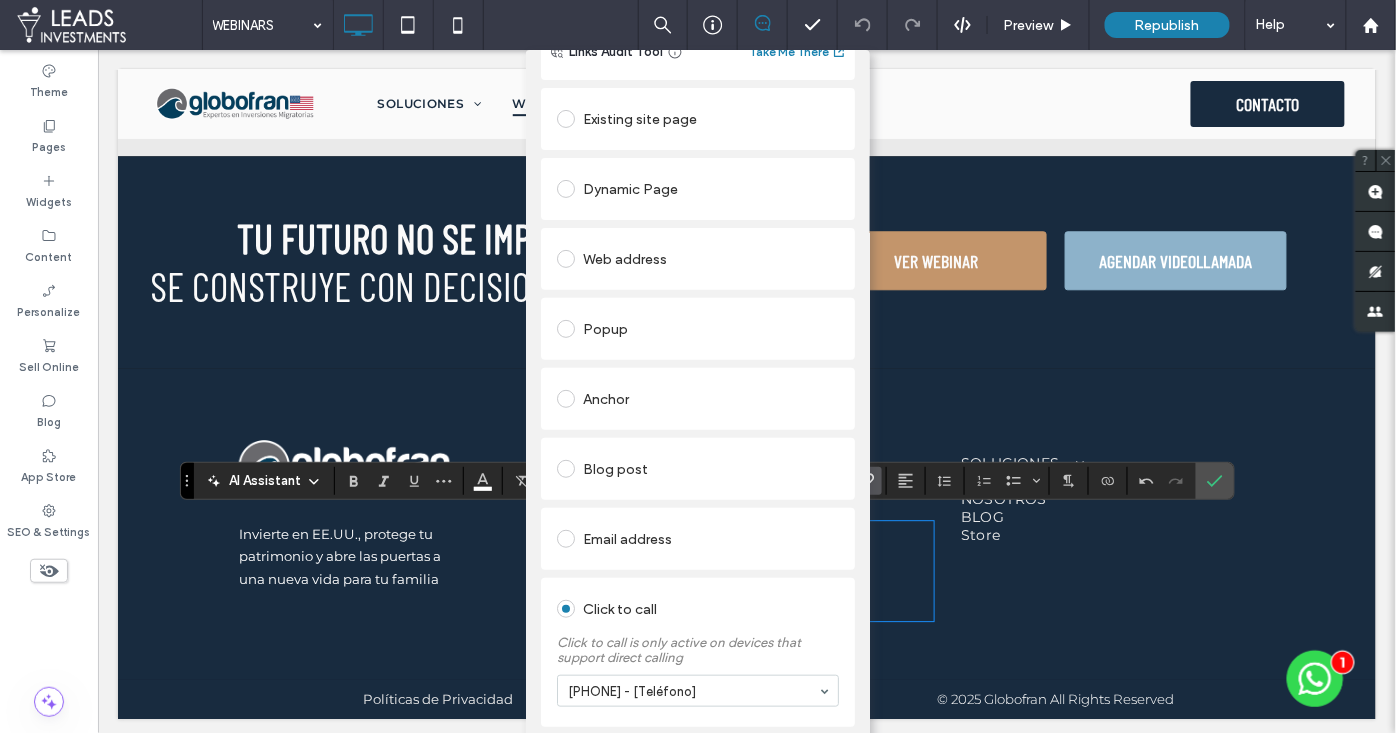 scroll, scrollTop: 74, scrollLeft: 0, axis: vertical 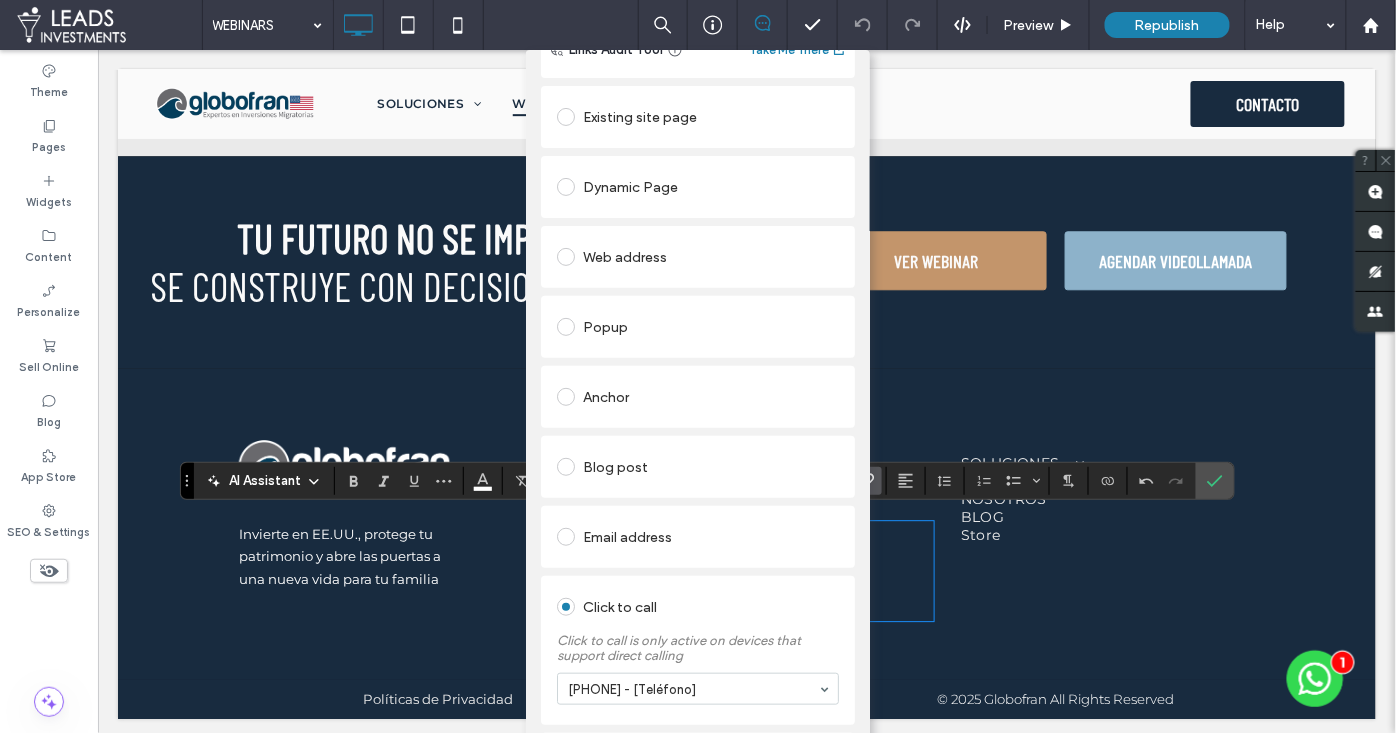 click on "Popup" at bounding box center [698, 327] 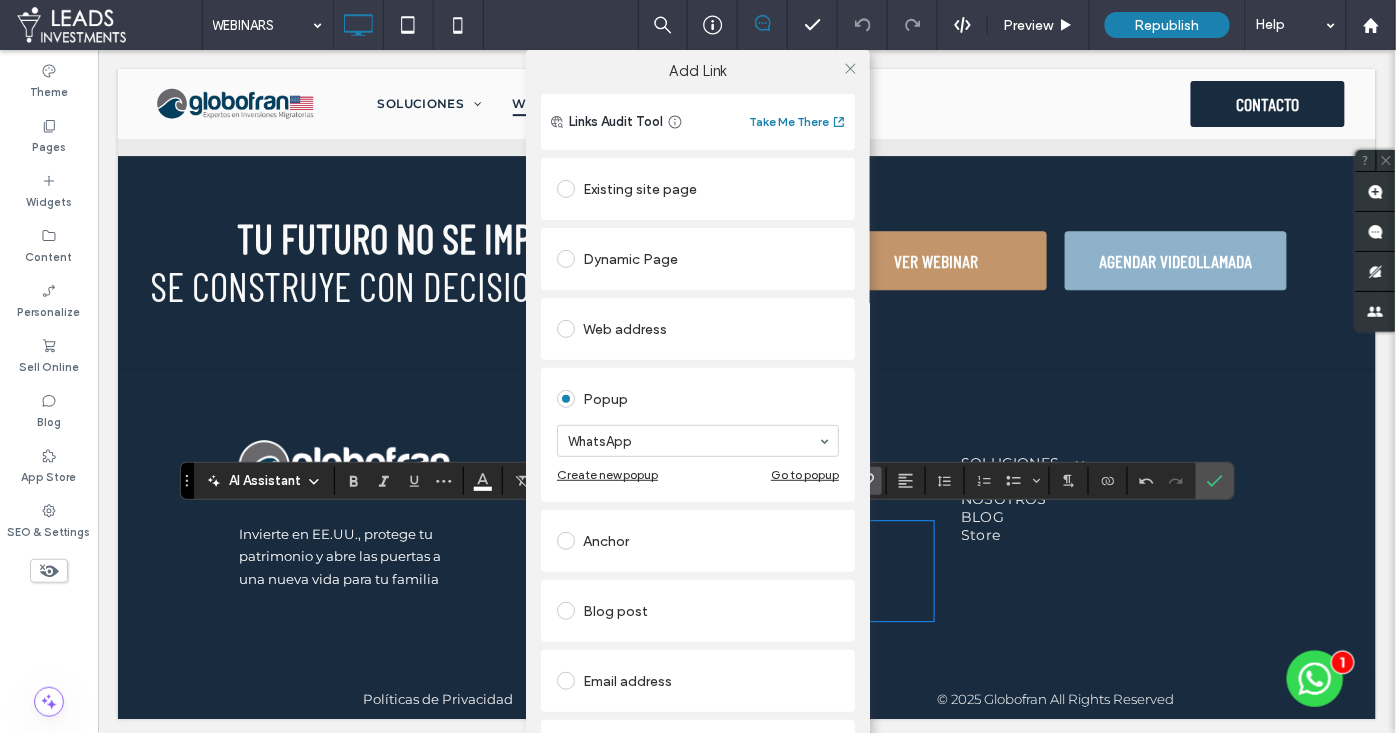 scroll, scrollTop: 0, scrollLeft: 0, axis: both 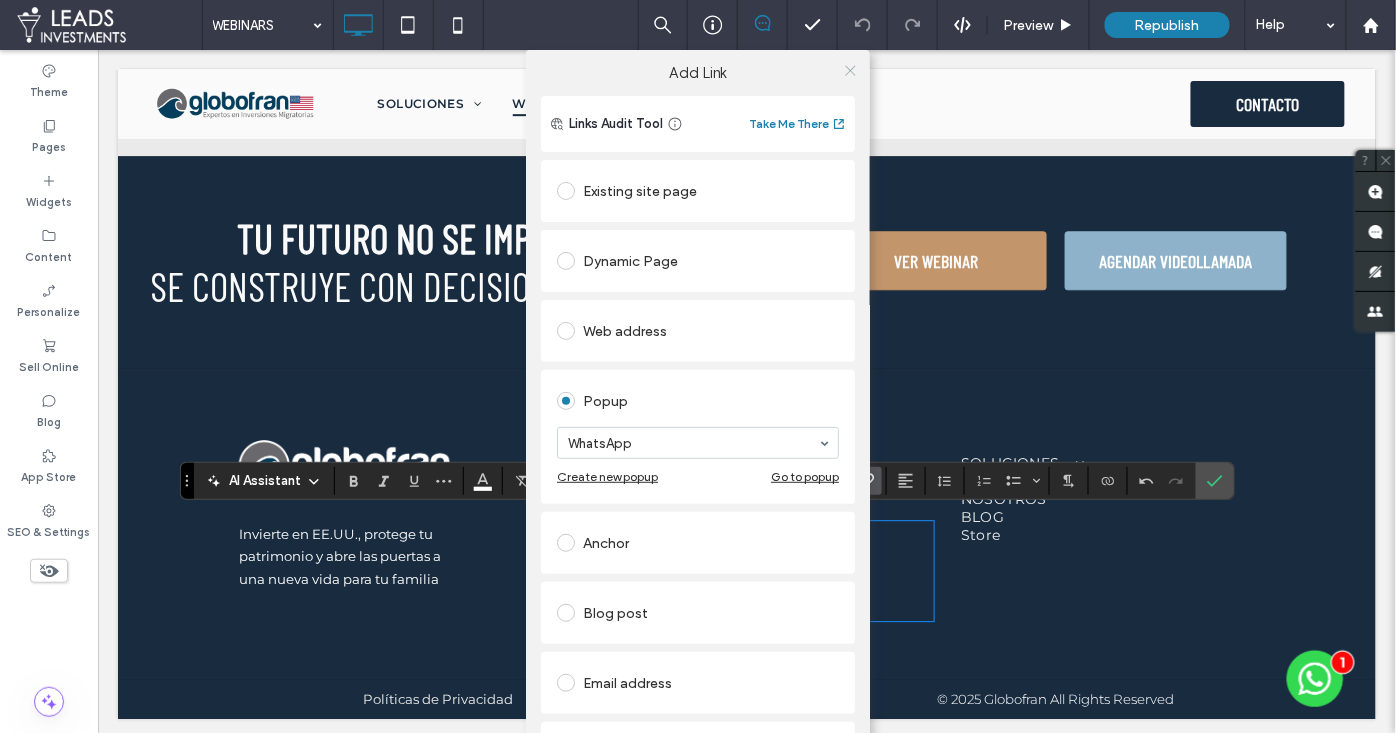 click 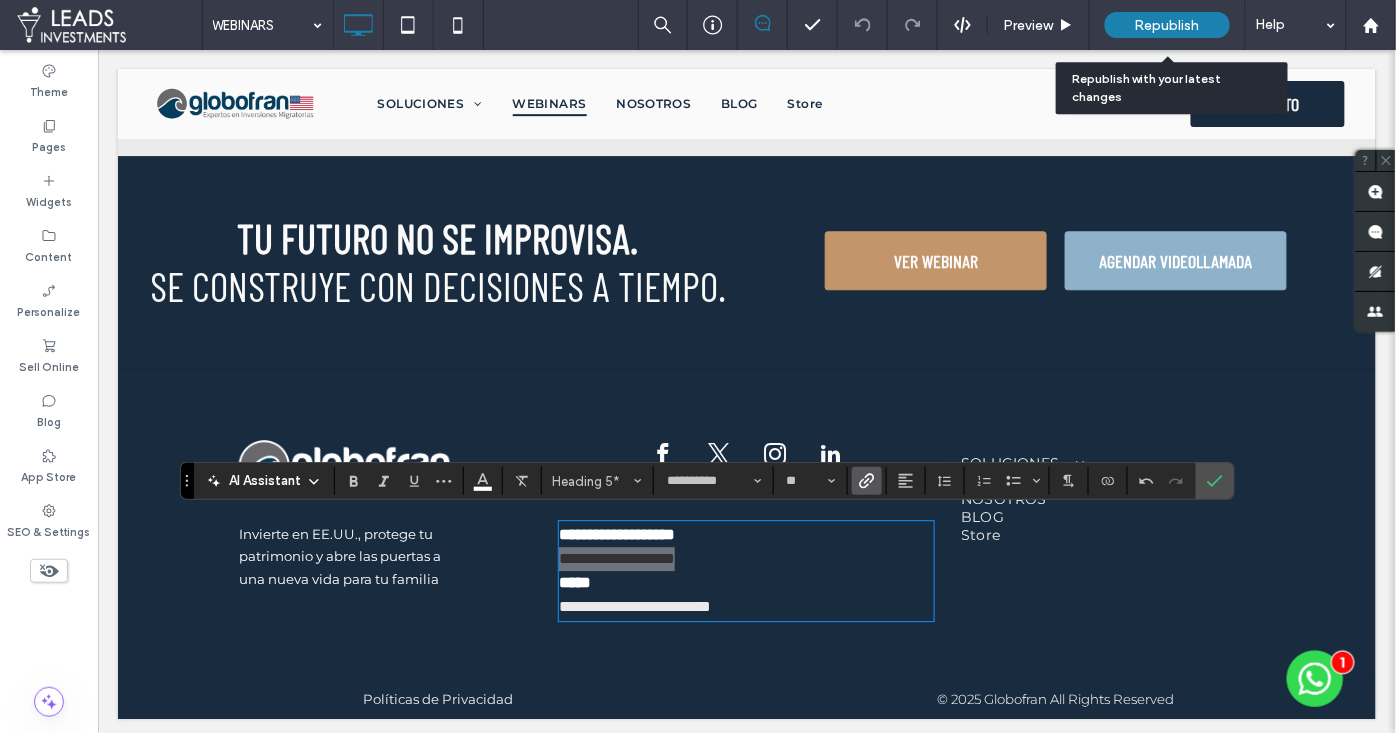 click on "Republish" at bounding box center (1167, 25) 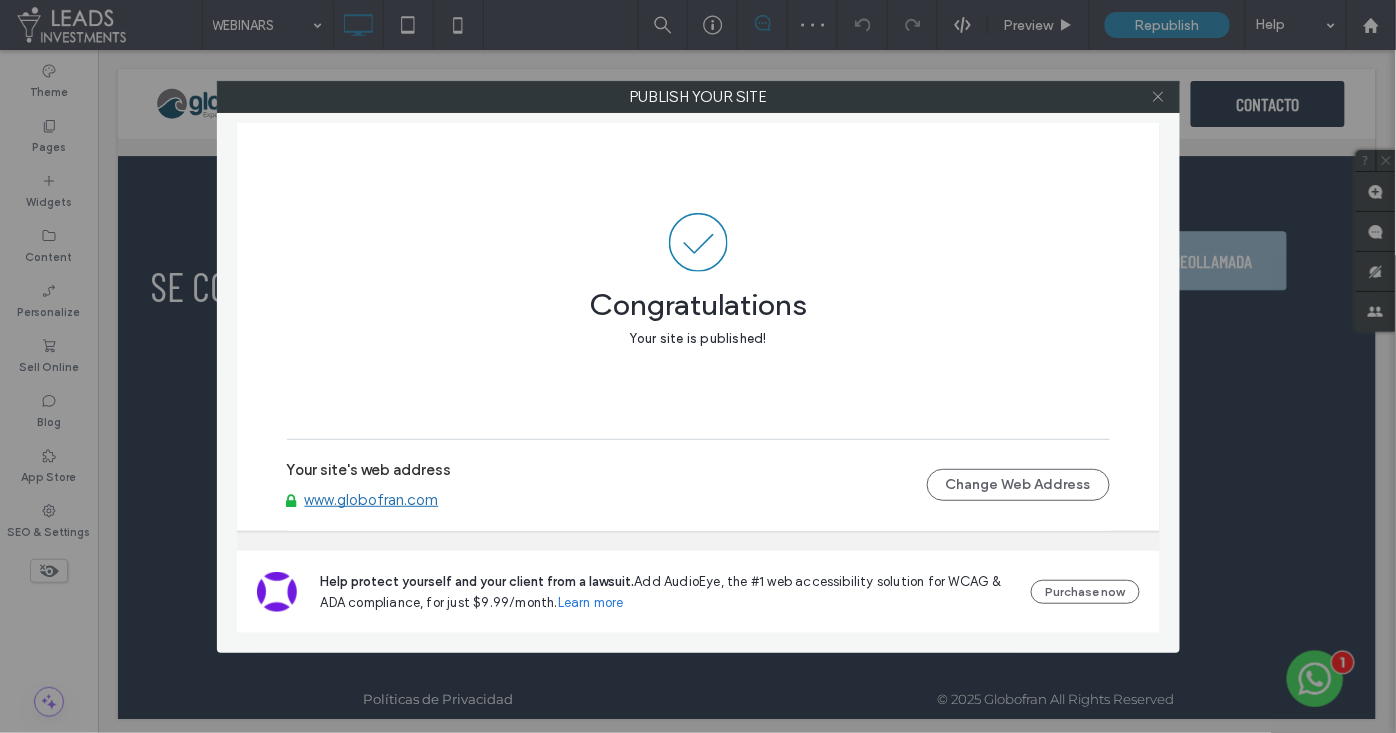 click 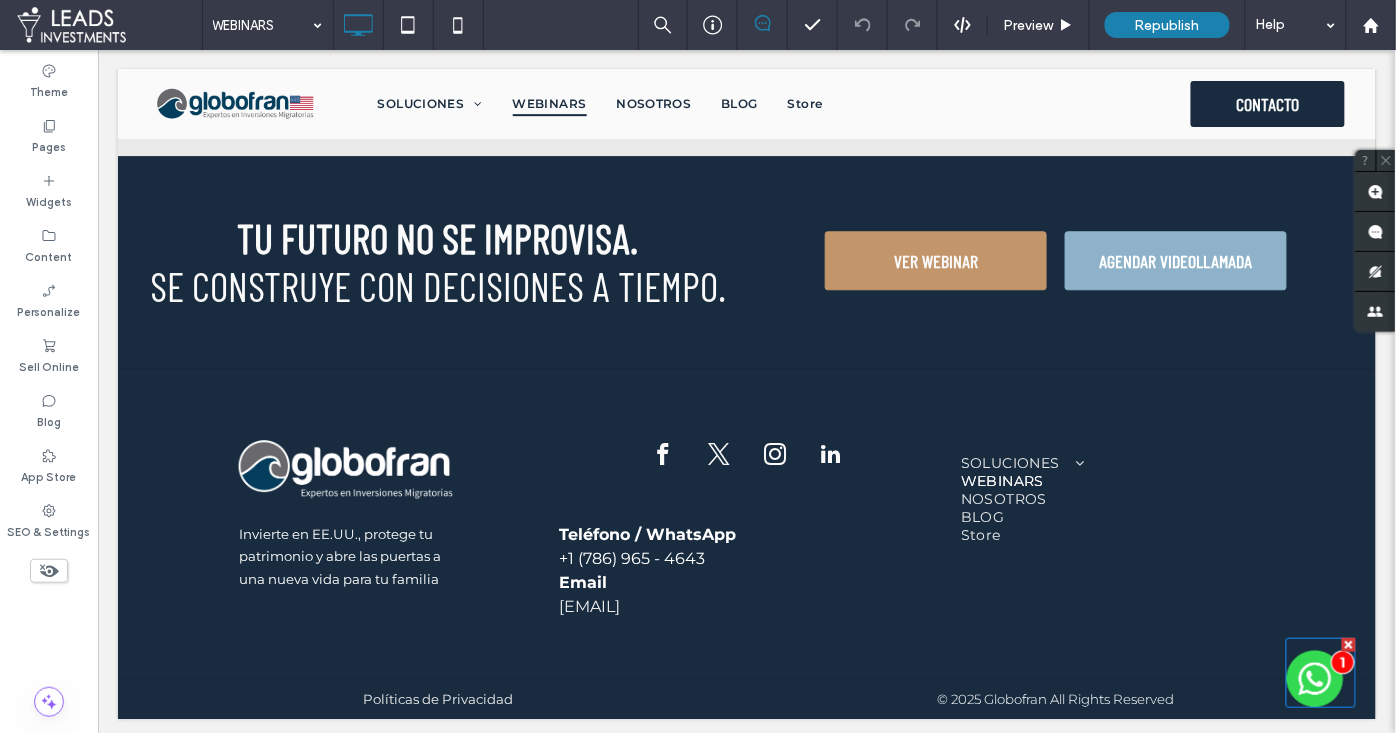 click at bounding box center (1320, 672) 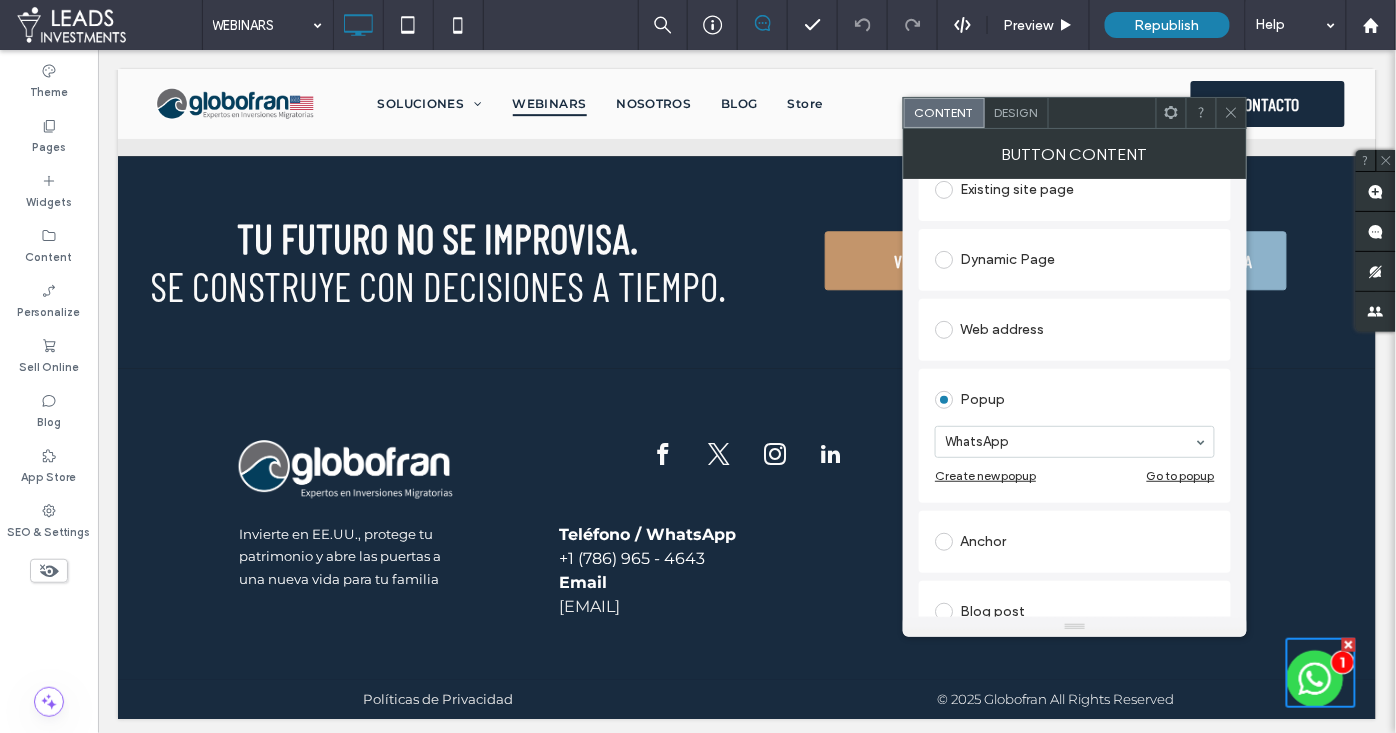 scroll, scrollTop: 272, scrollLeft: 0, axis: vertical 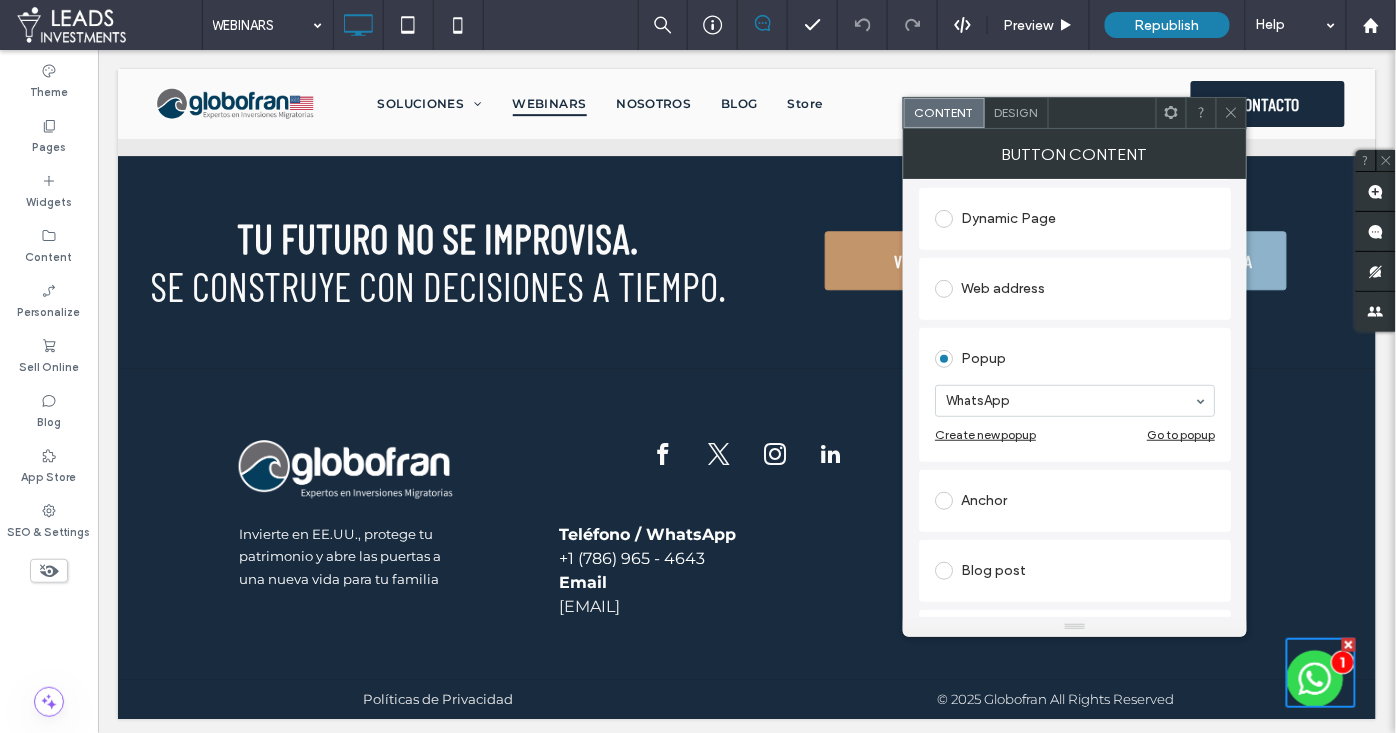 click 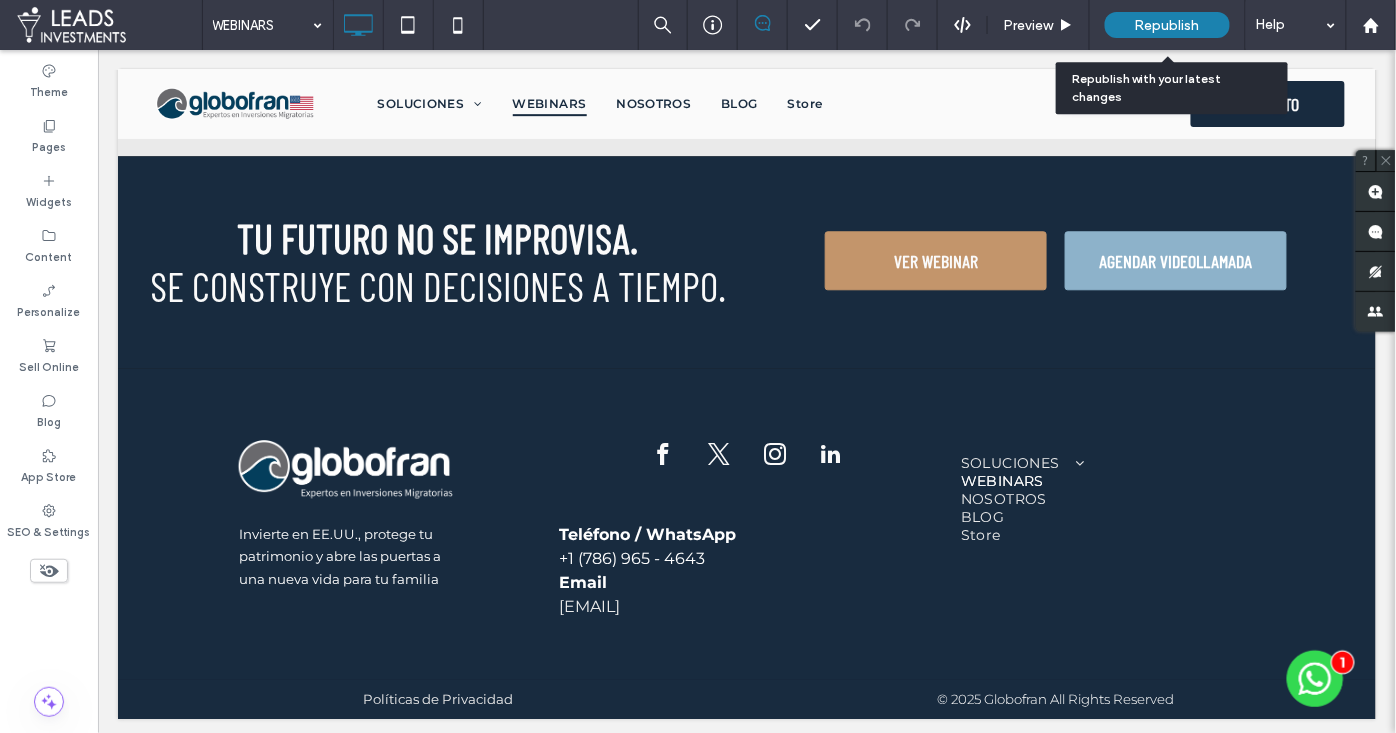 click on "Republish" at bounding box center [1167, 25] 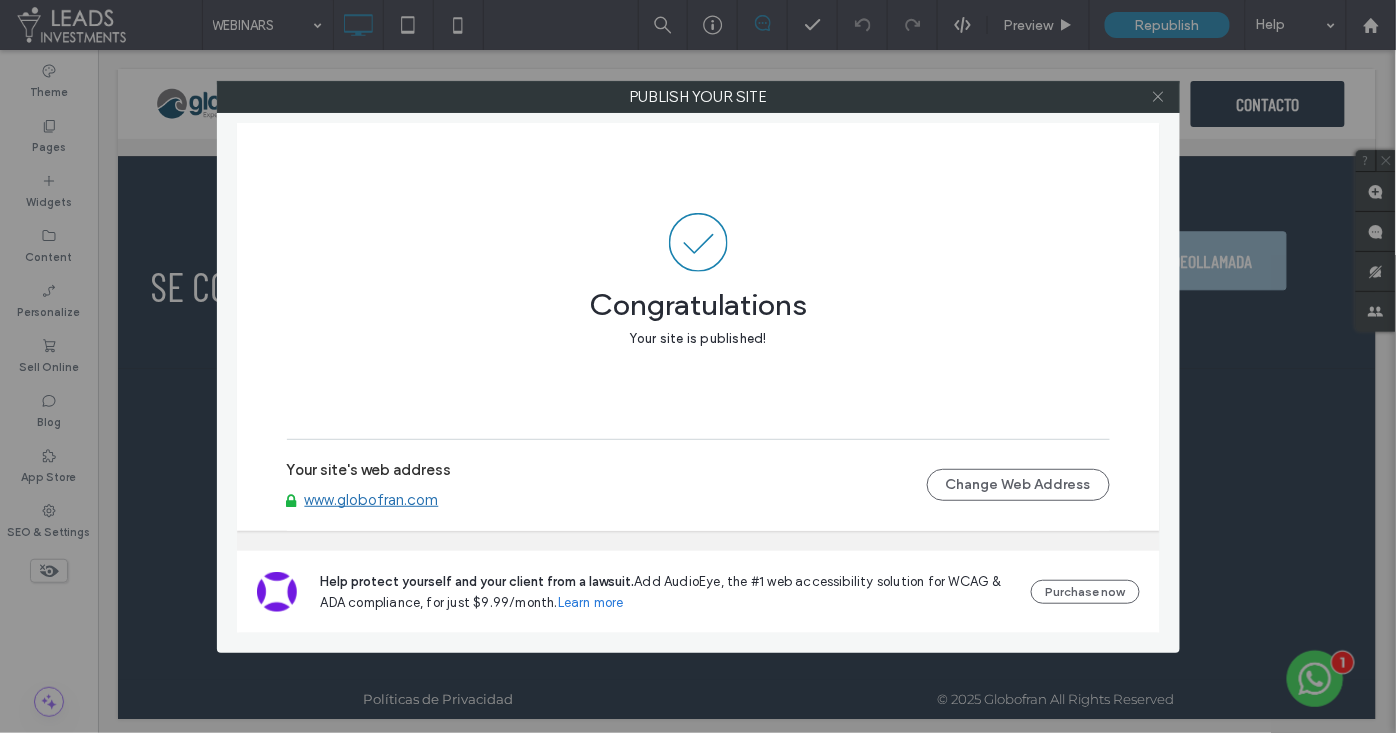 click 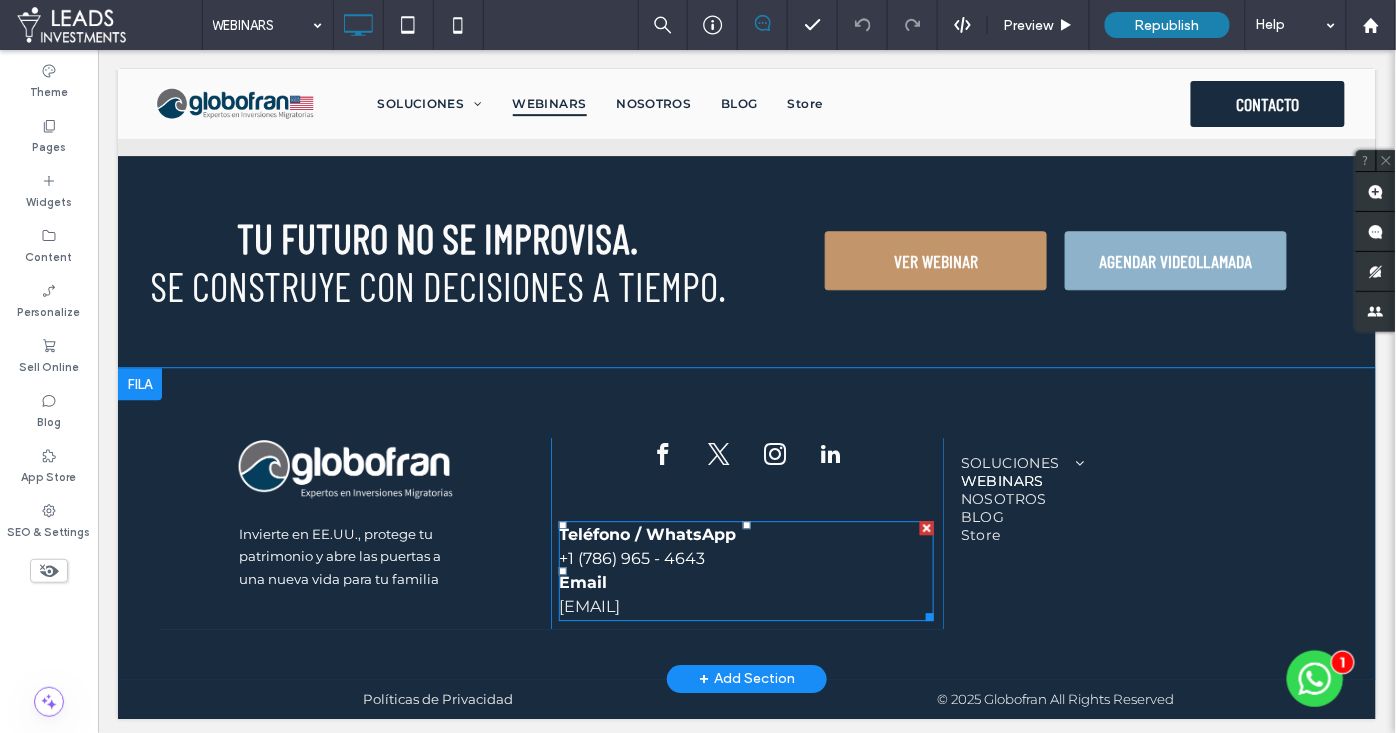 click on "+1 (786) 965 - 4643" at bounding box center [631, 557] 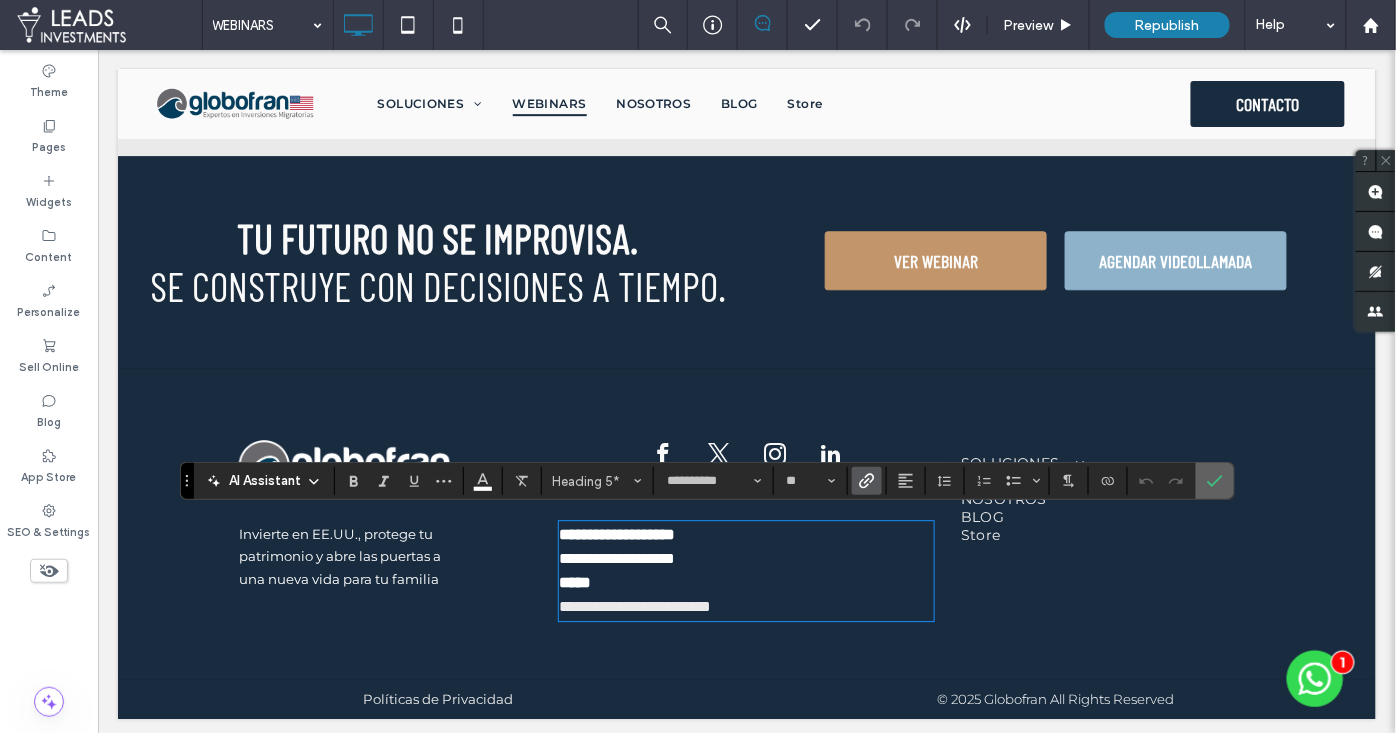 click 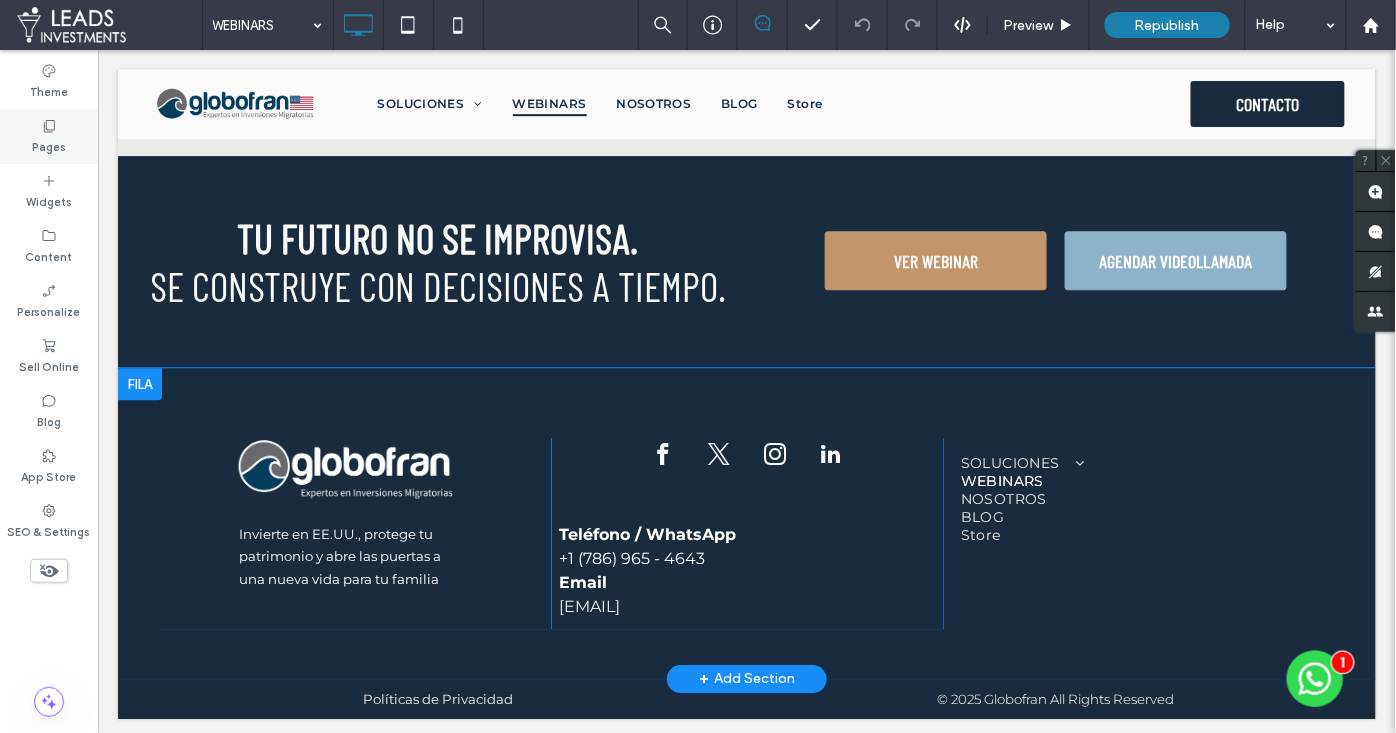 click on "Pages" at bounding box center [49, 136] 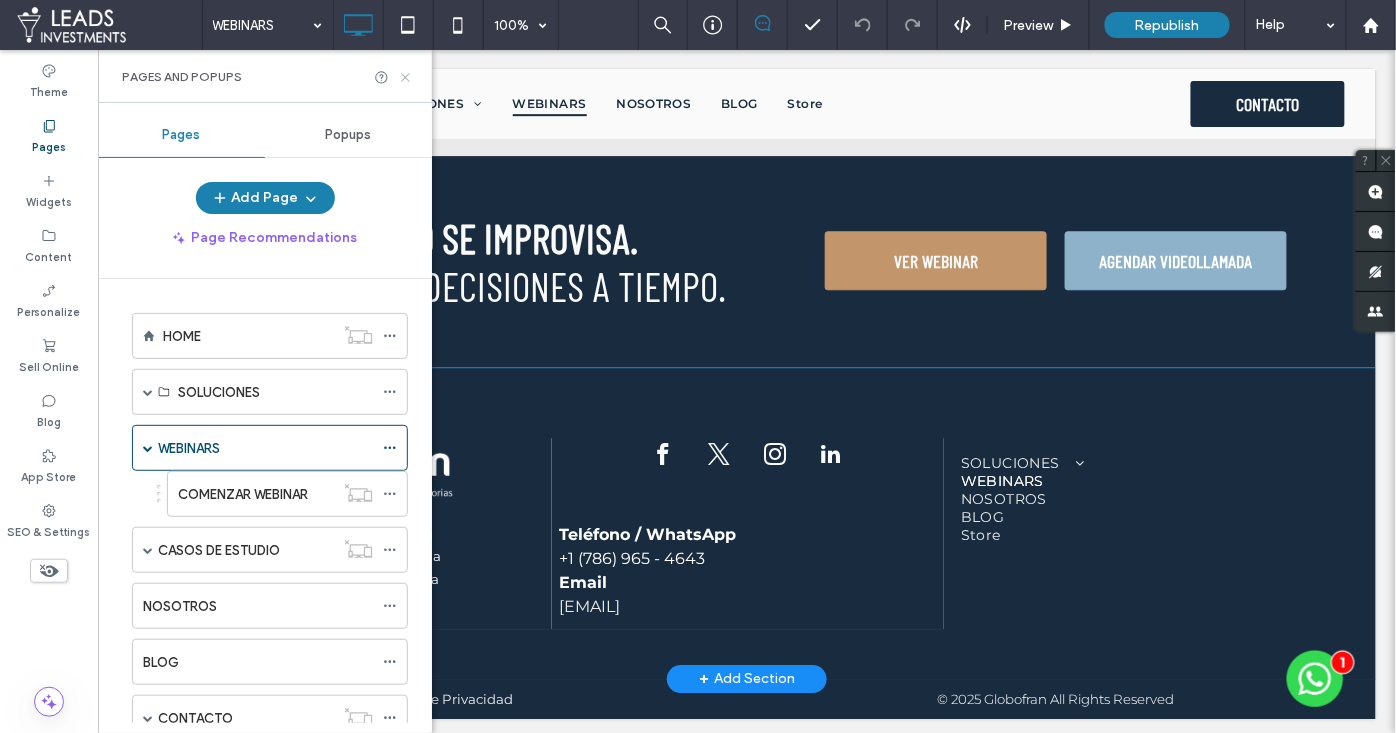 click 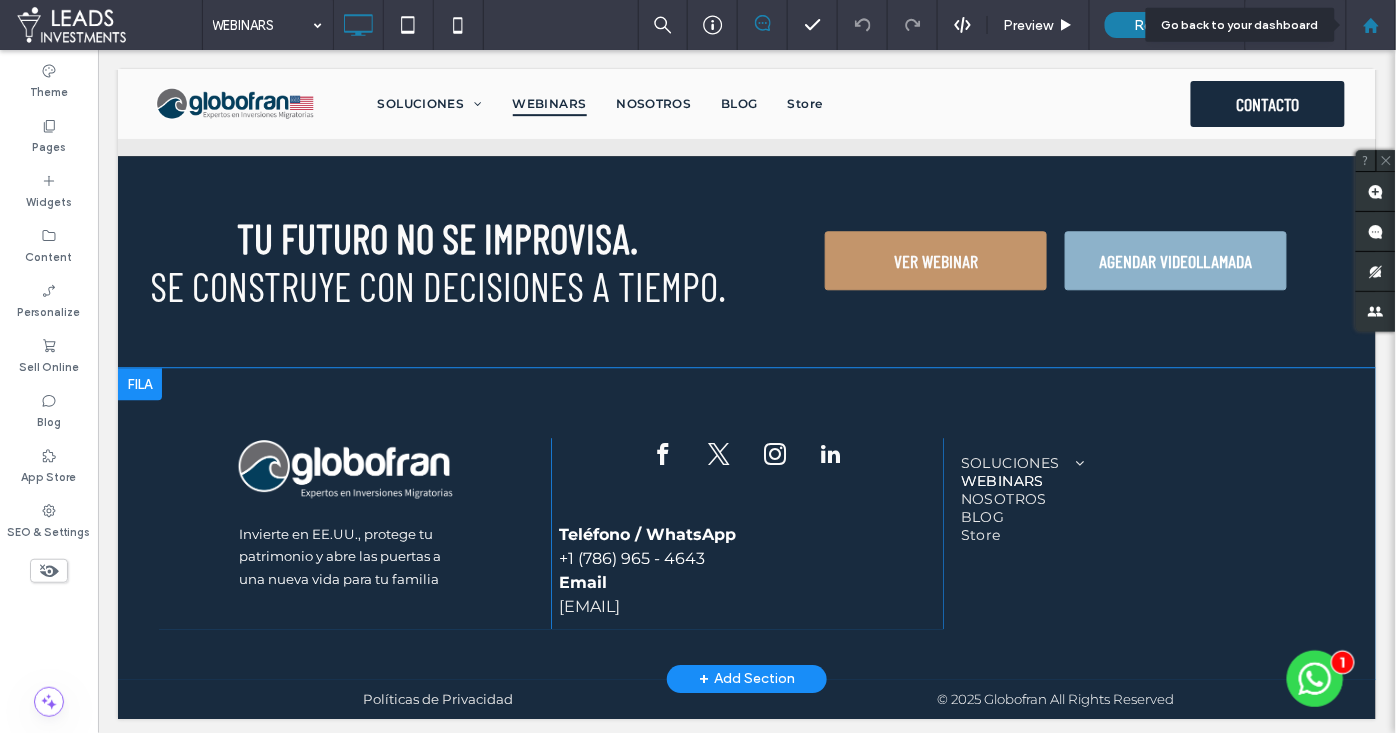 click 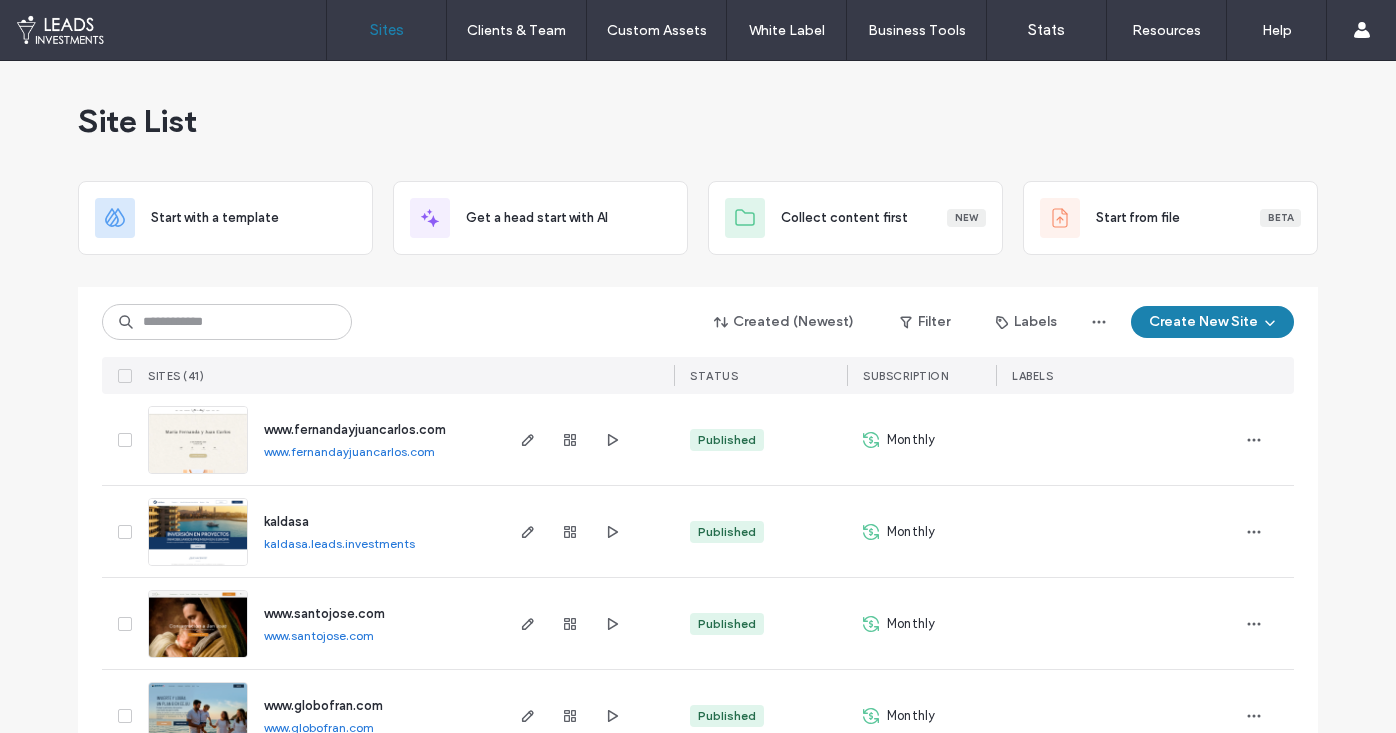 scroll, scrollTop: 0, scrollLeft: 0, axis: both 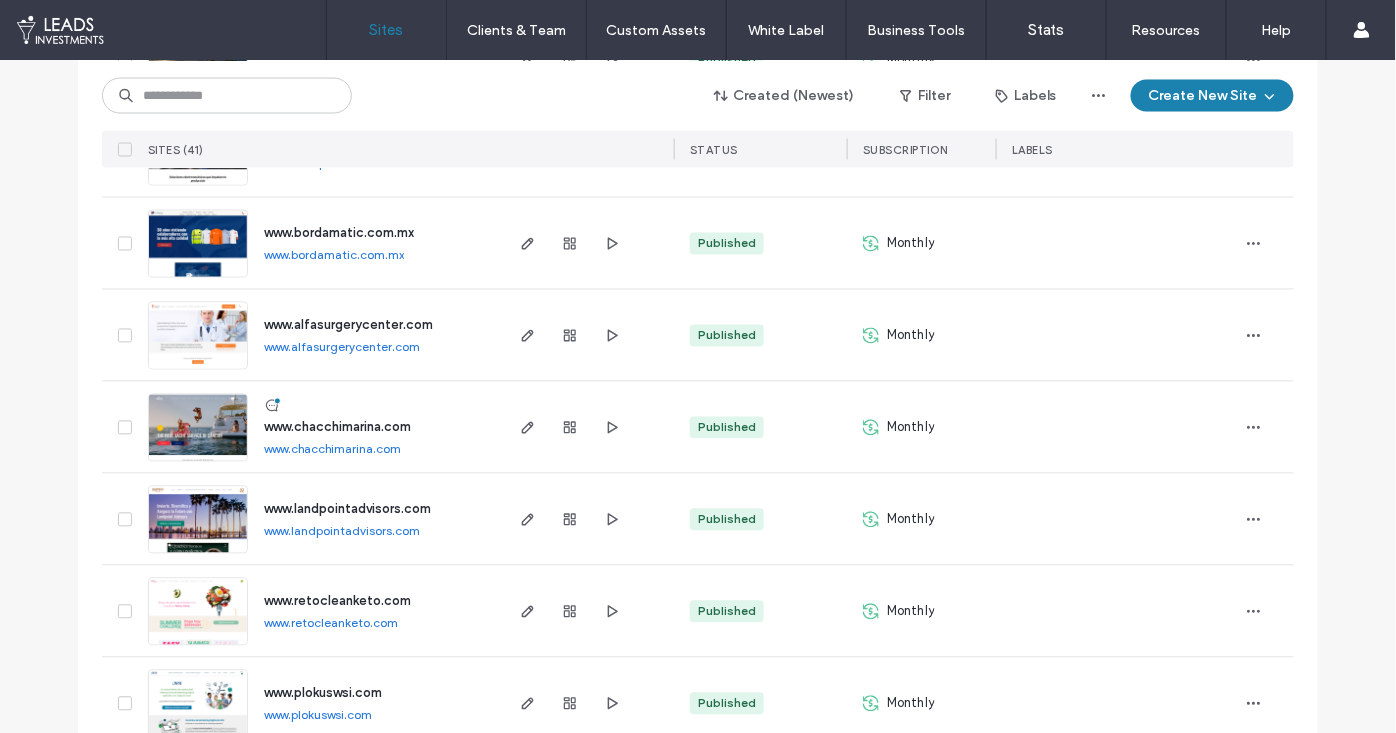 click on "www.landpointadvisors.com" at bounding box center [347, 509] 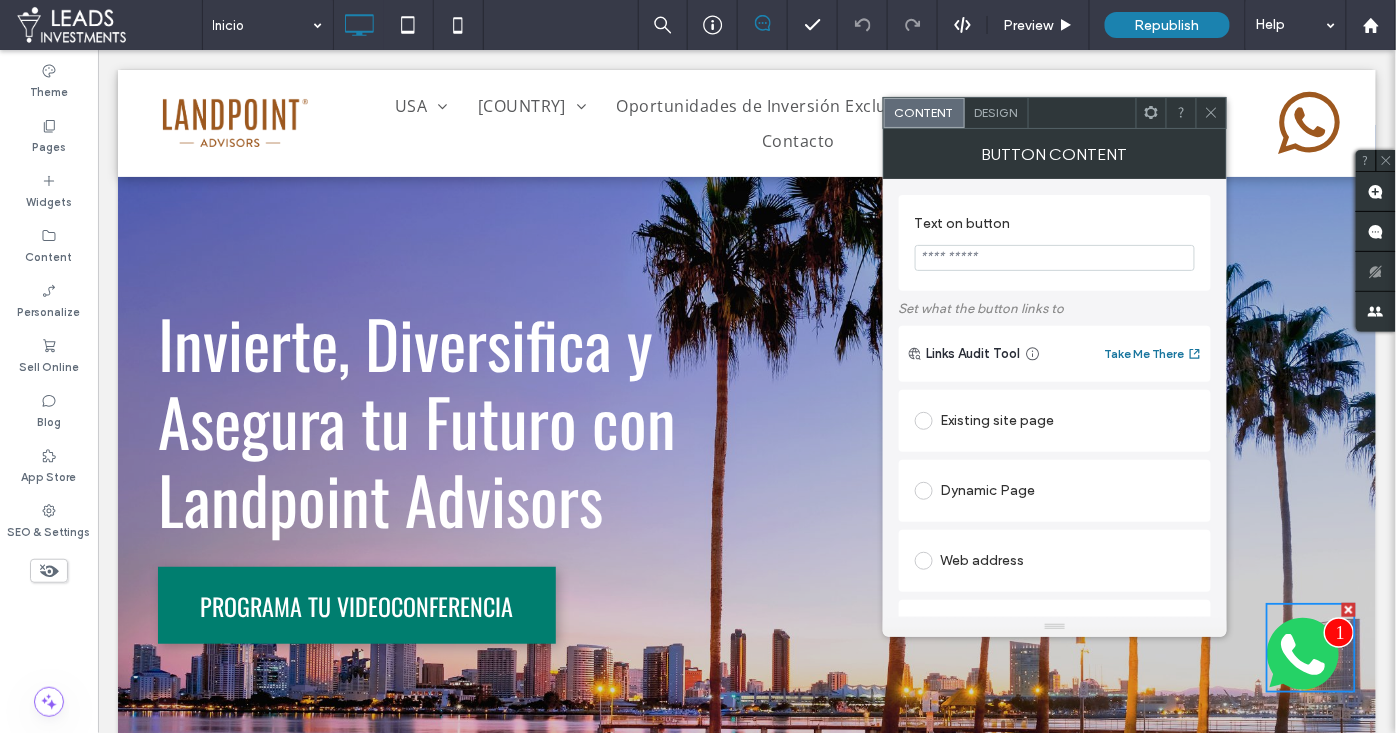 scroll, scrollTop: 6898, scrollLeft: 0, axis: vertical 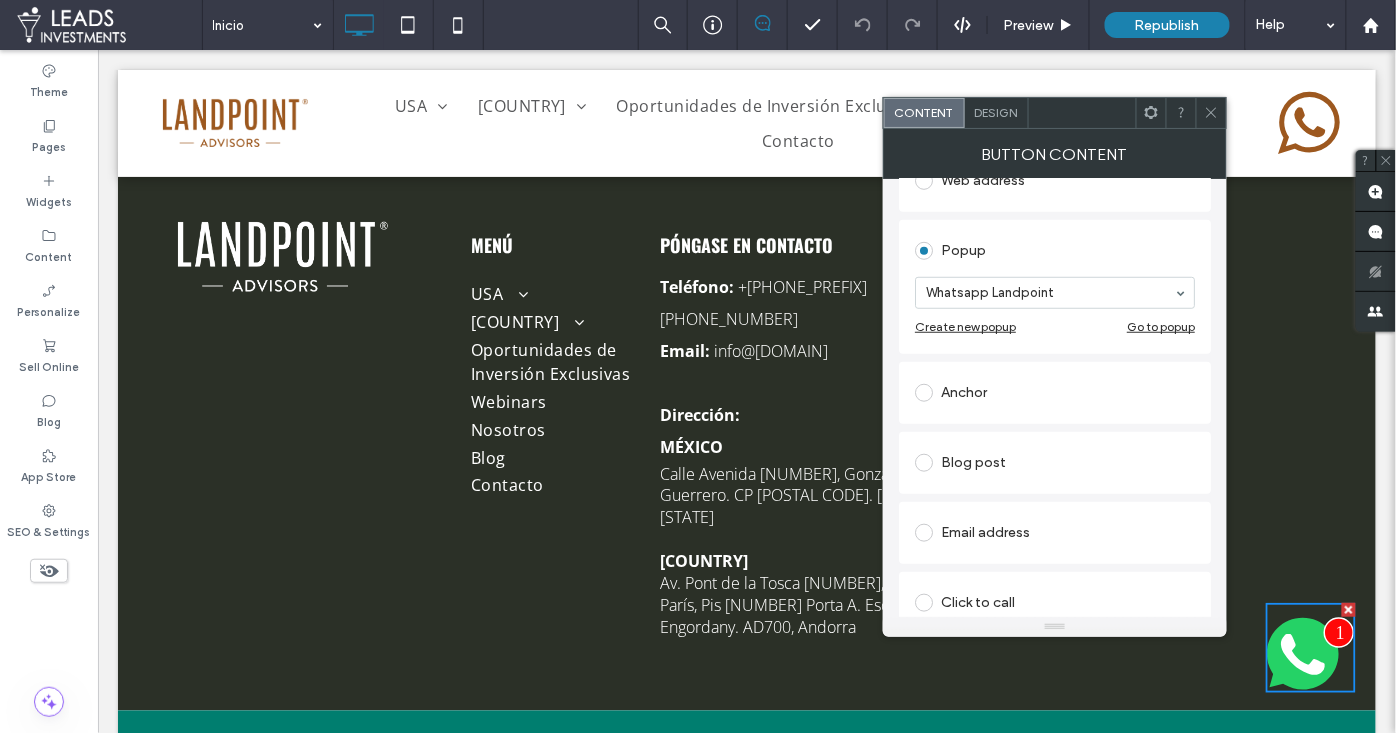 click 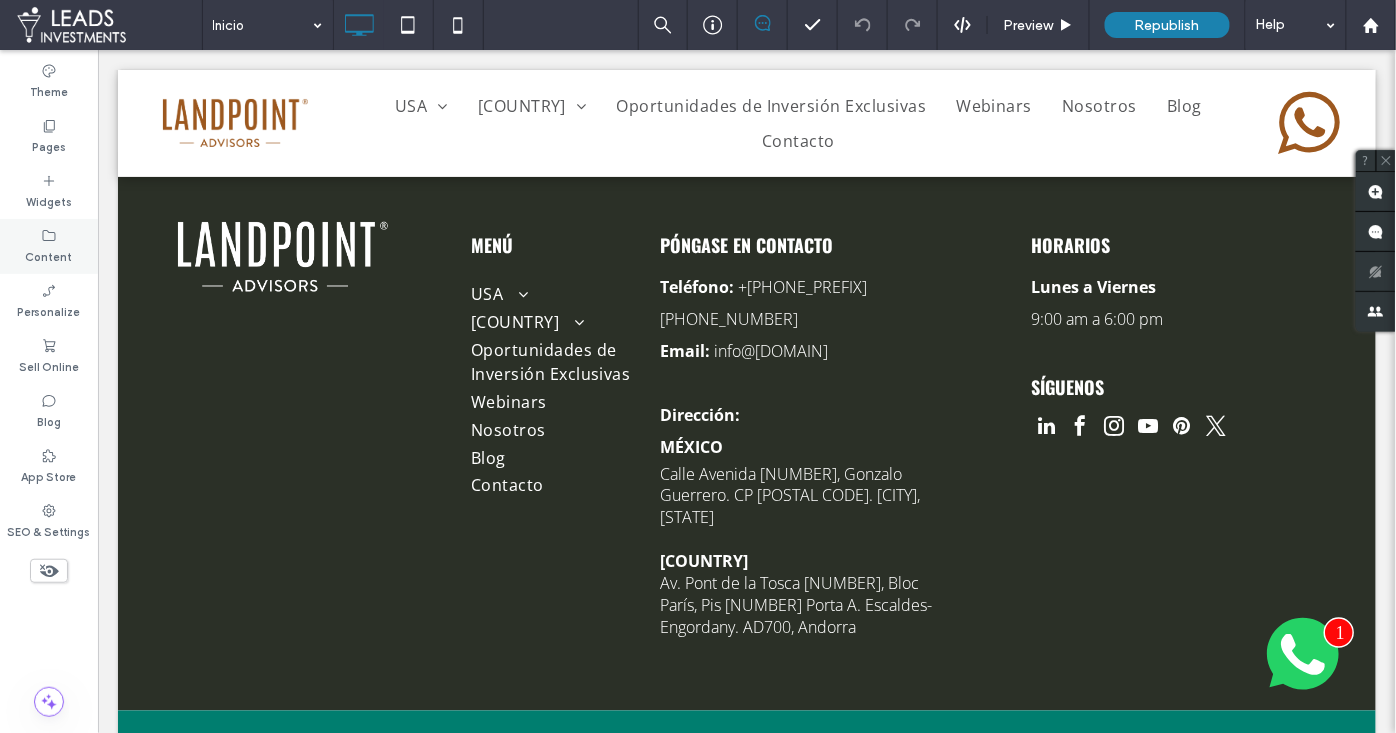 click on "Content" at bounding box center [49, 246] 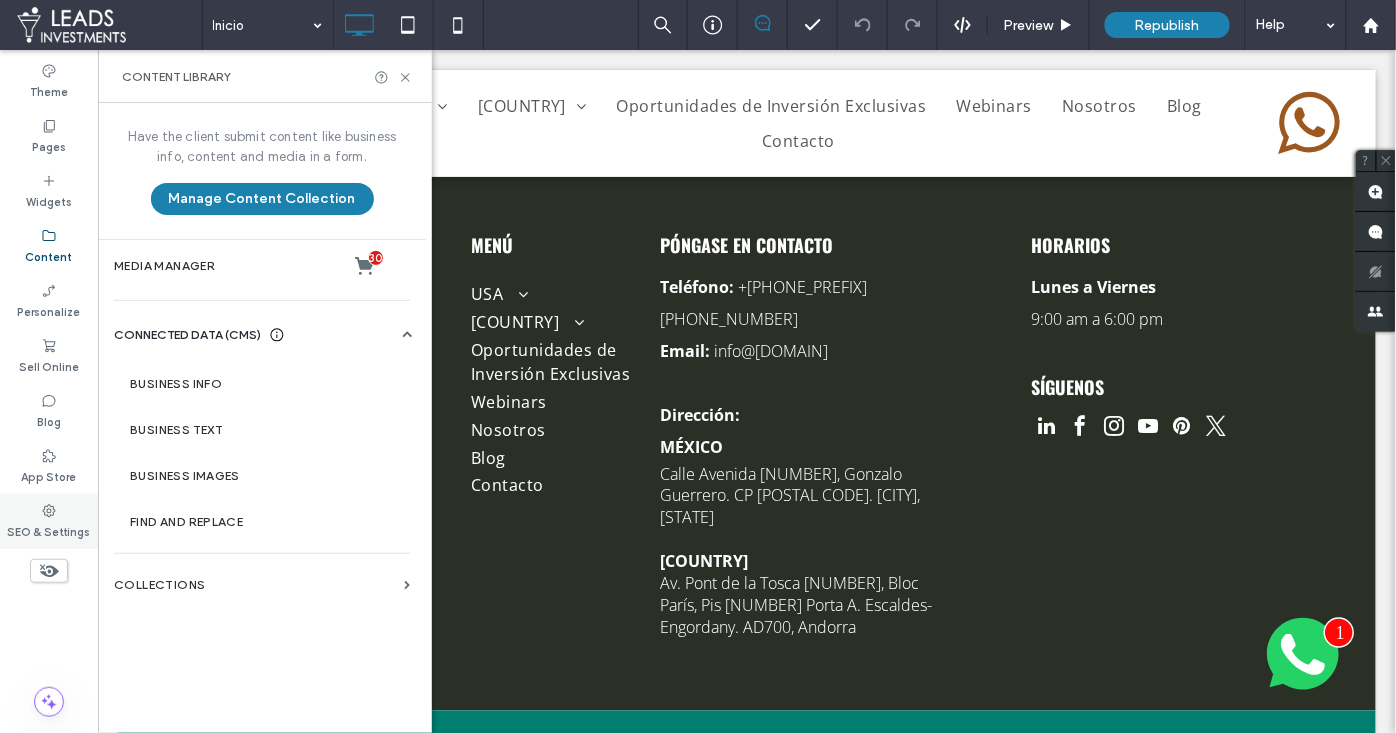 click on "SEO & Settings" at bounding box center [49, 530] 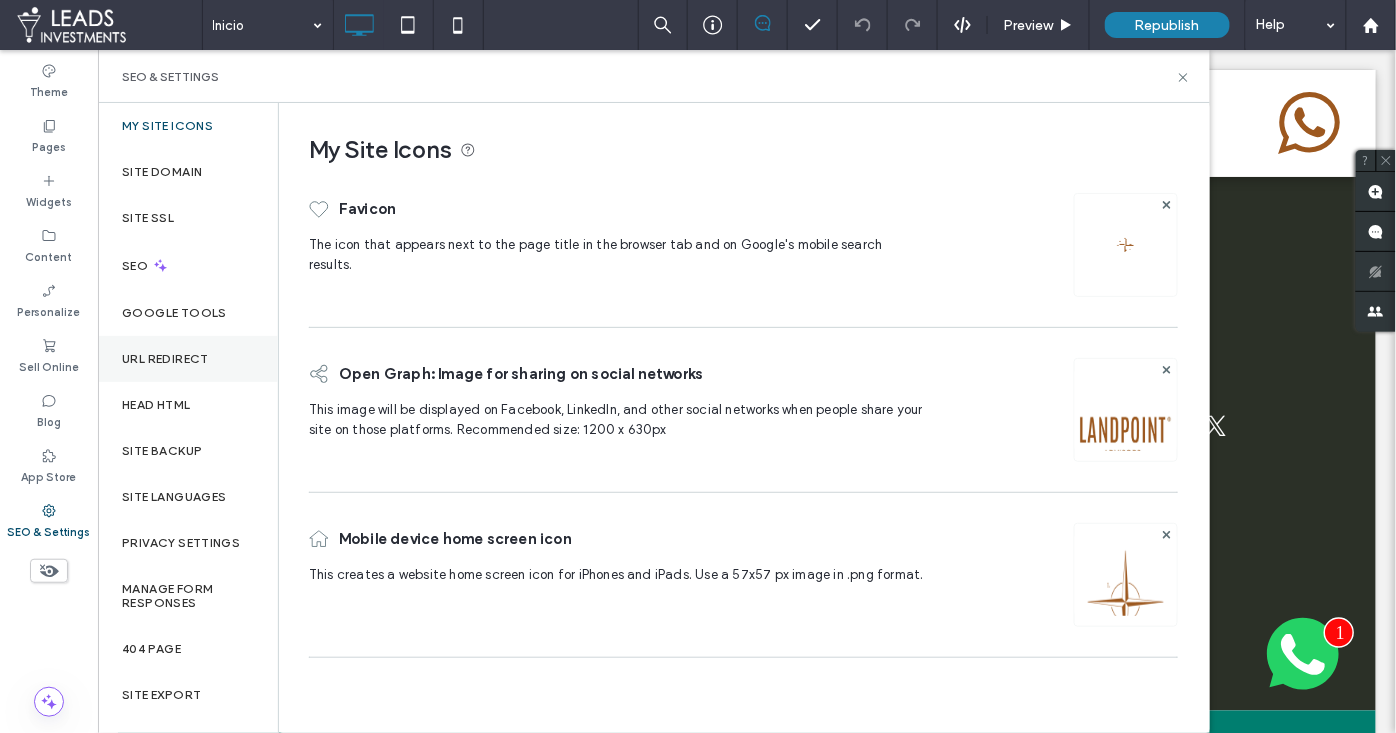 click on "URL Redirect" at bounding box center [165, 359] 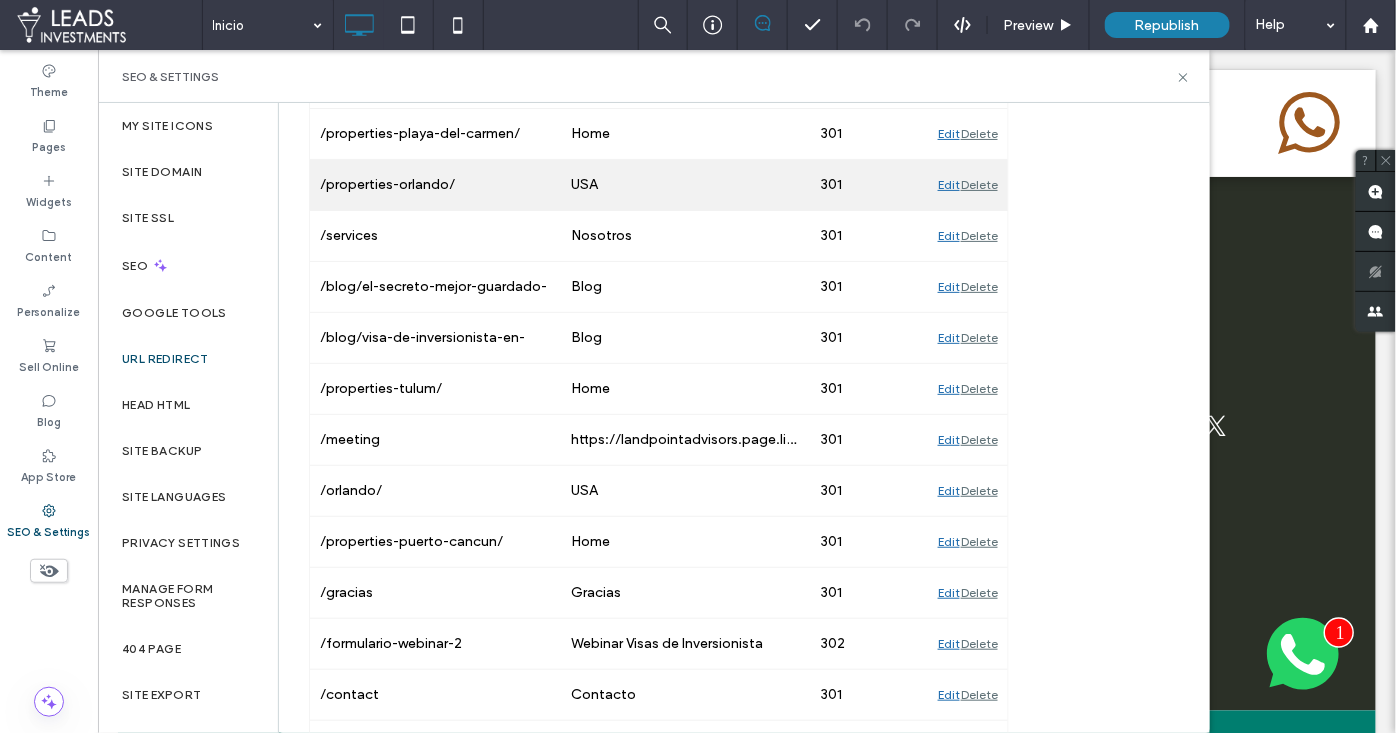 scroll, scrollTop: 481, scrollLeft: 0, axis: vertical 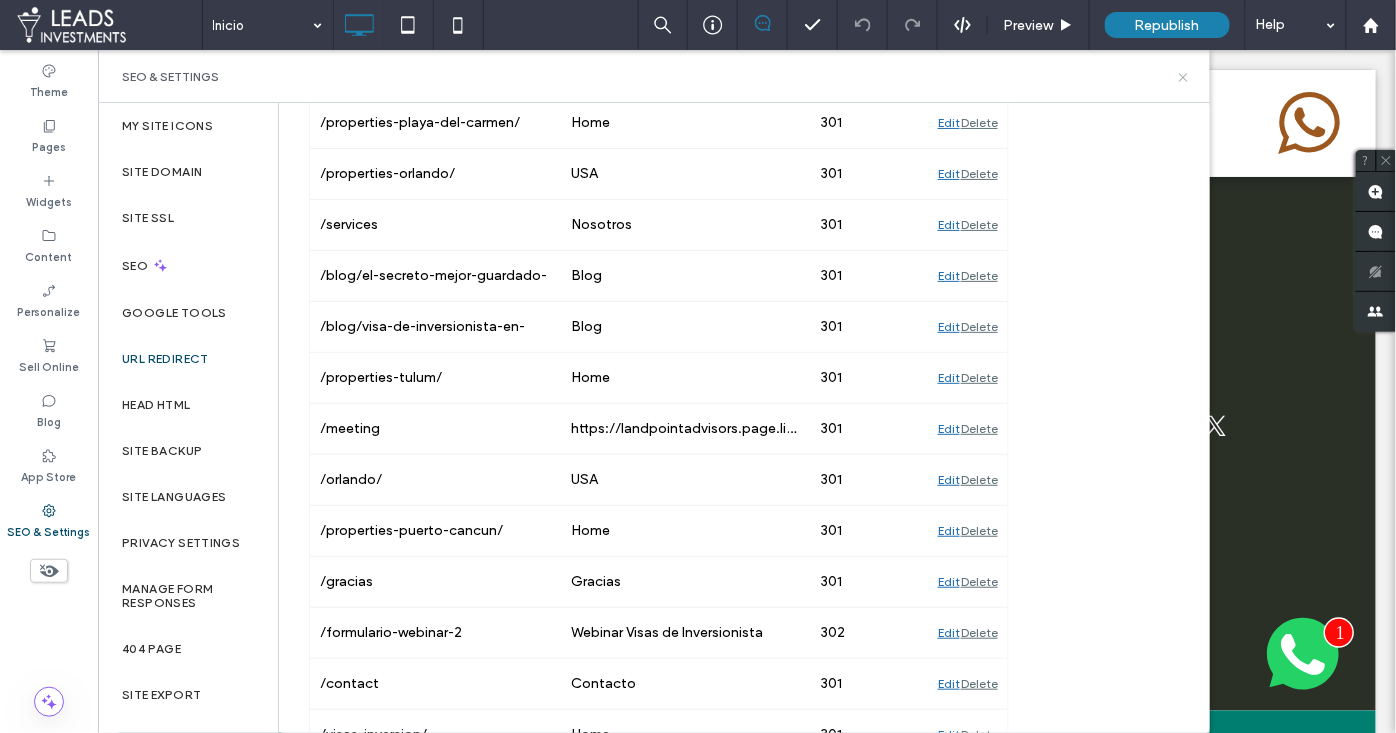 click 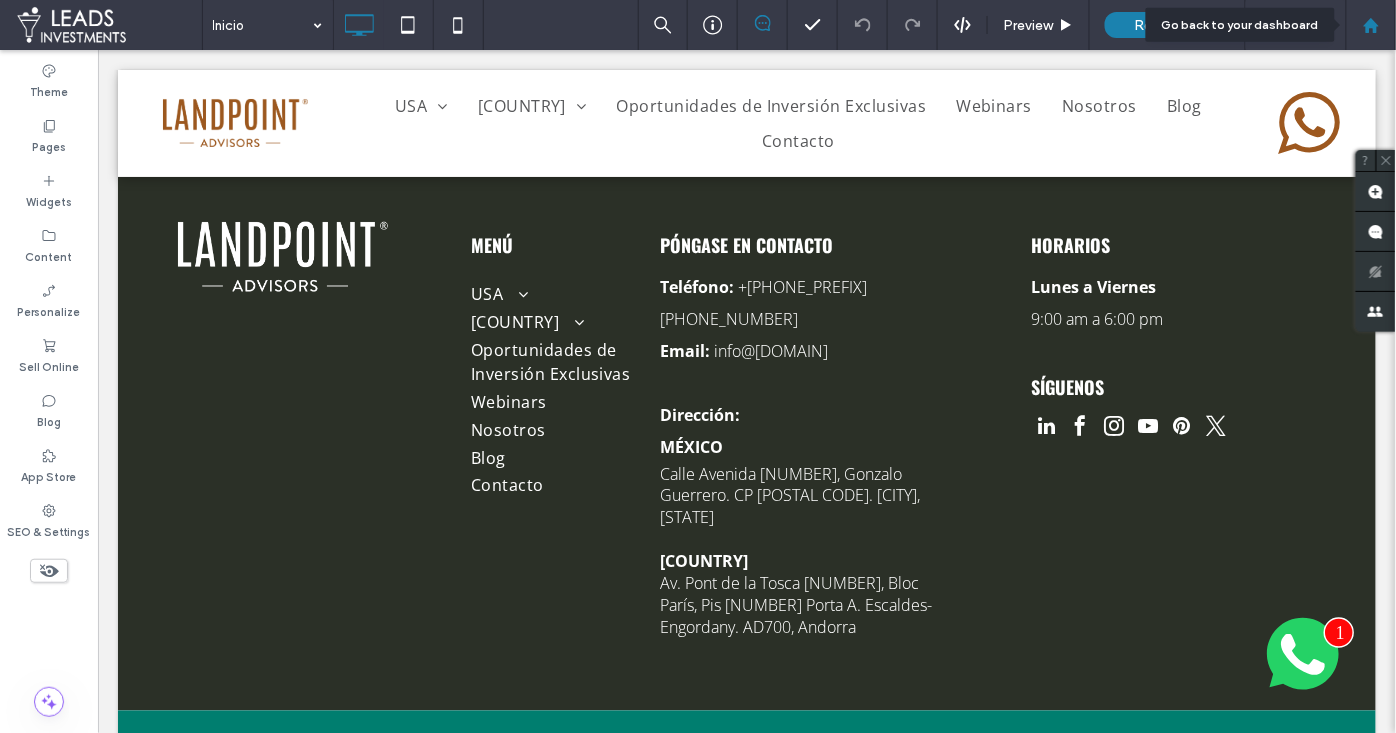 click 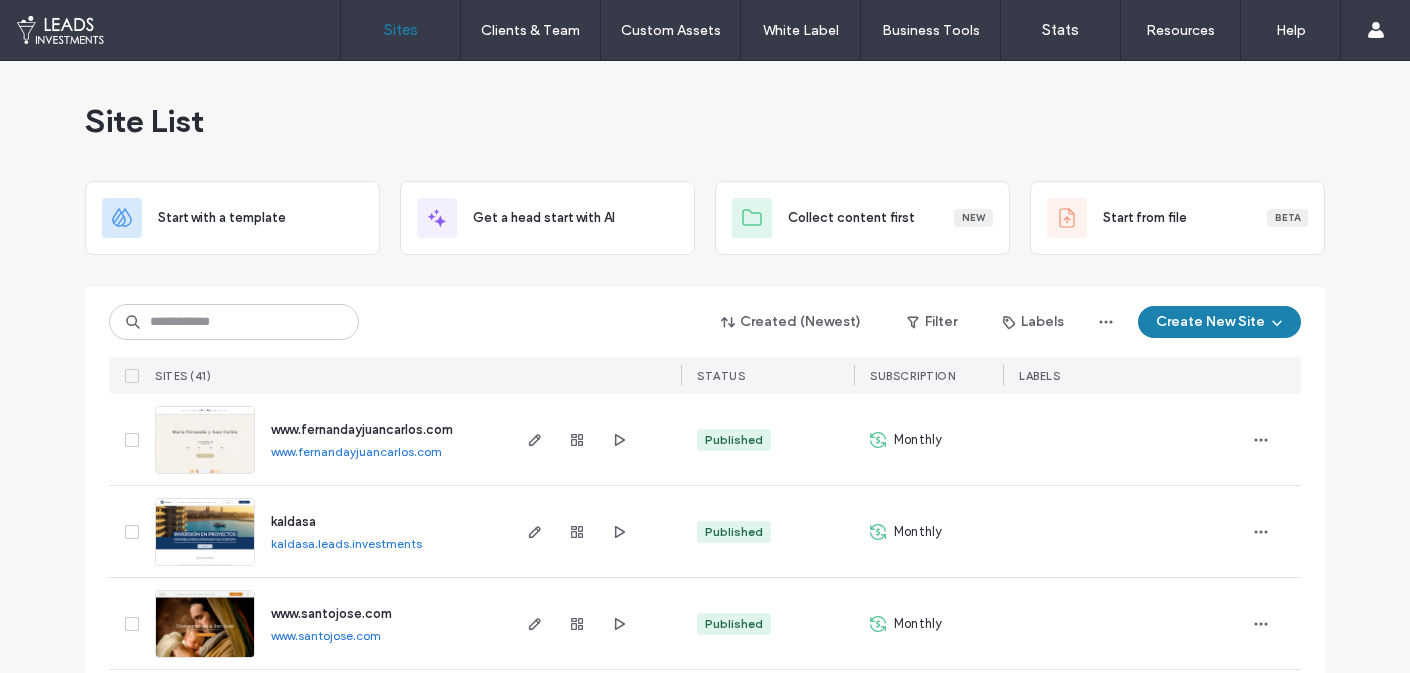 scroll, scrollTop: 0, scrollLeft: 0, axis: both 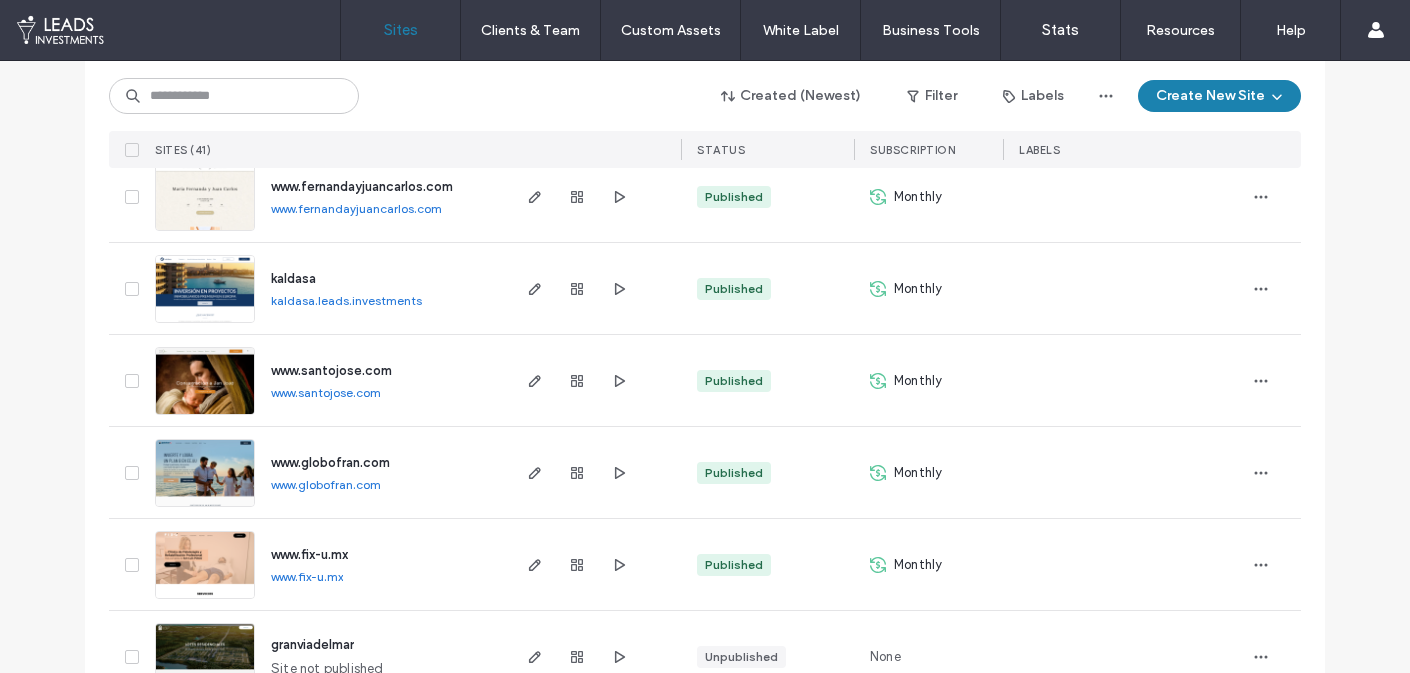 click on "www.globofran.com" at bounding box center (330, 462) 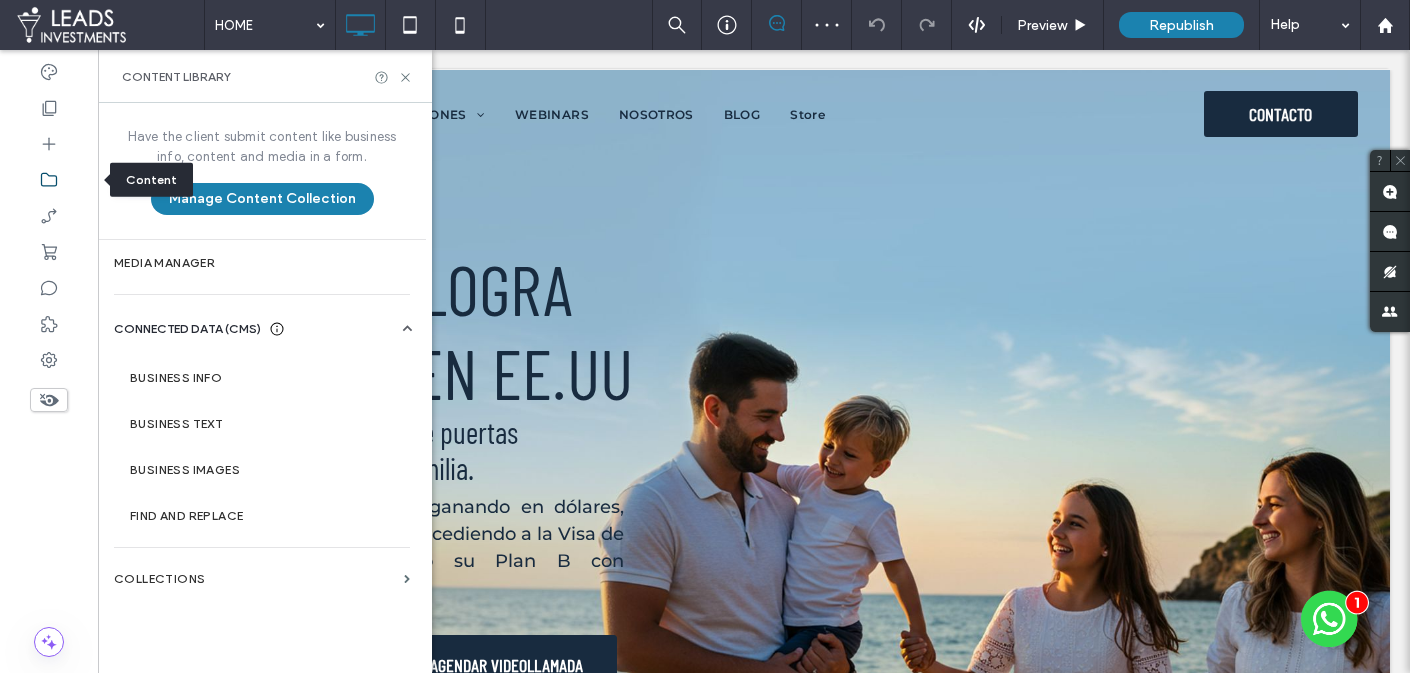 scroll, scrollTop: 0, scrollLeft: 0, axis: both 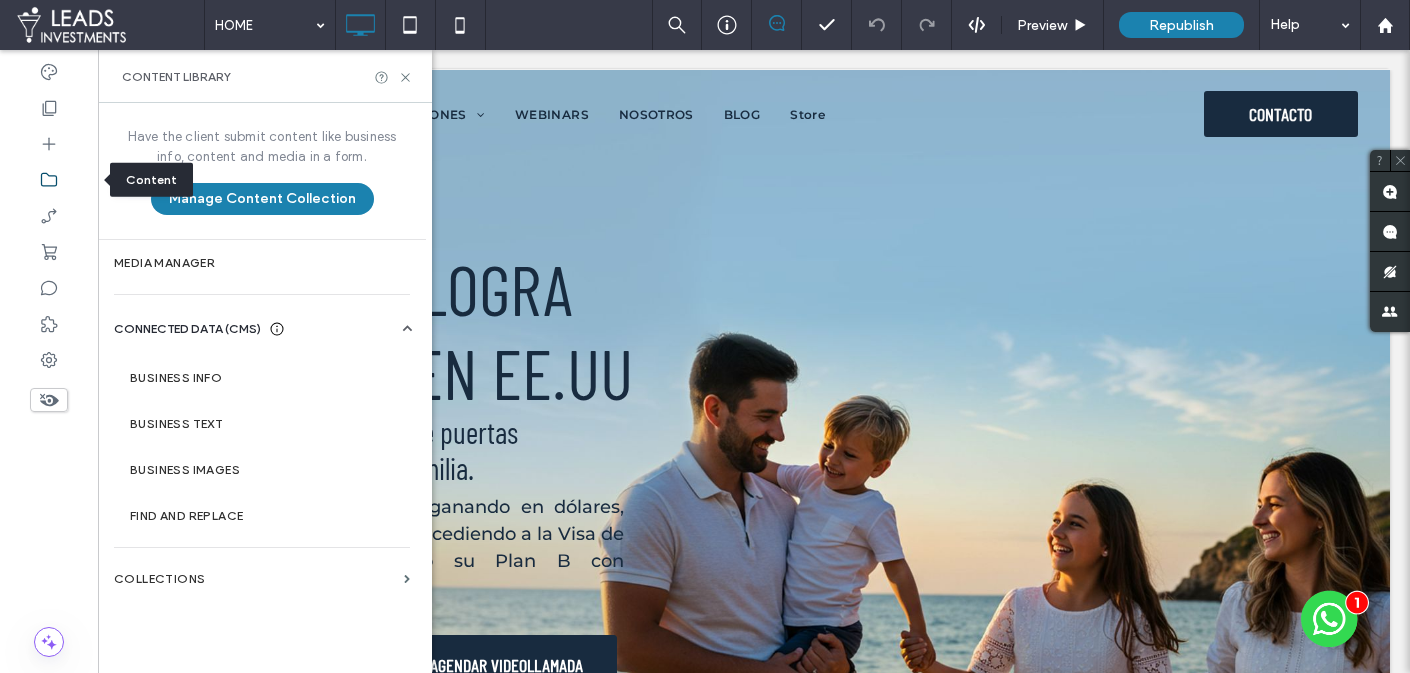 click 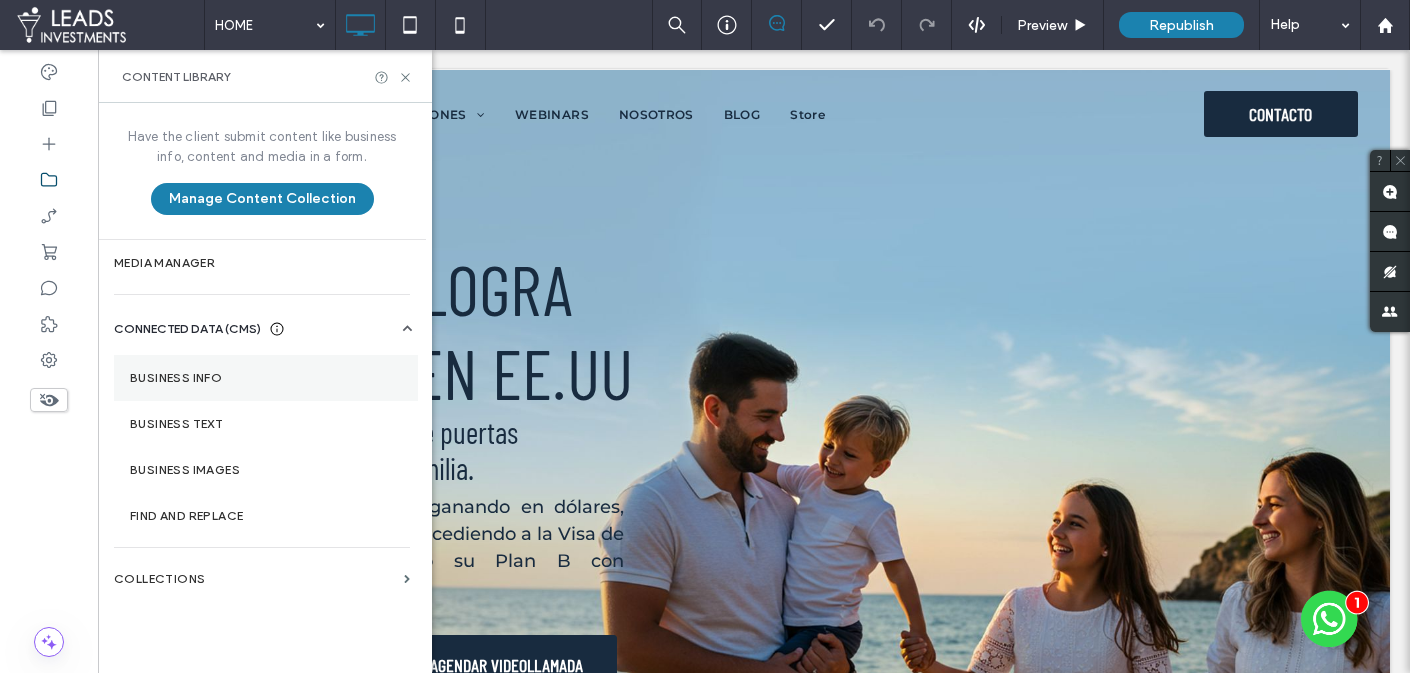 click on "Business Info" at bounding box center [266, 378] 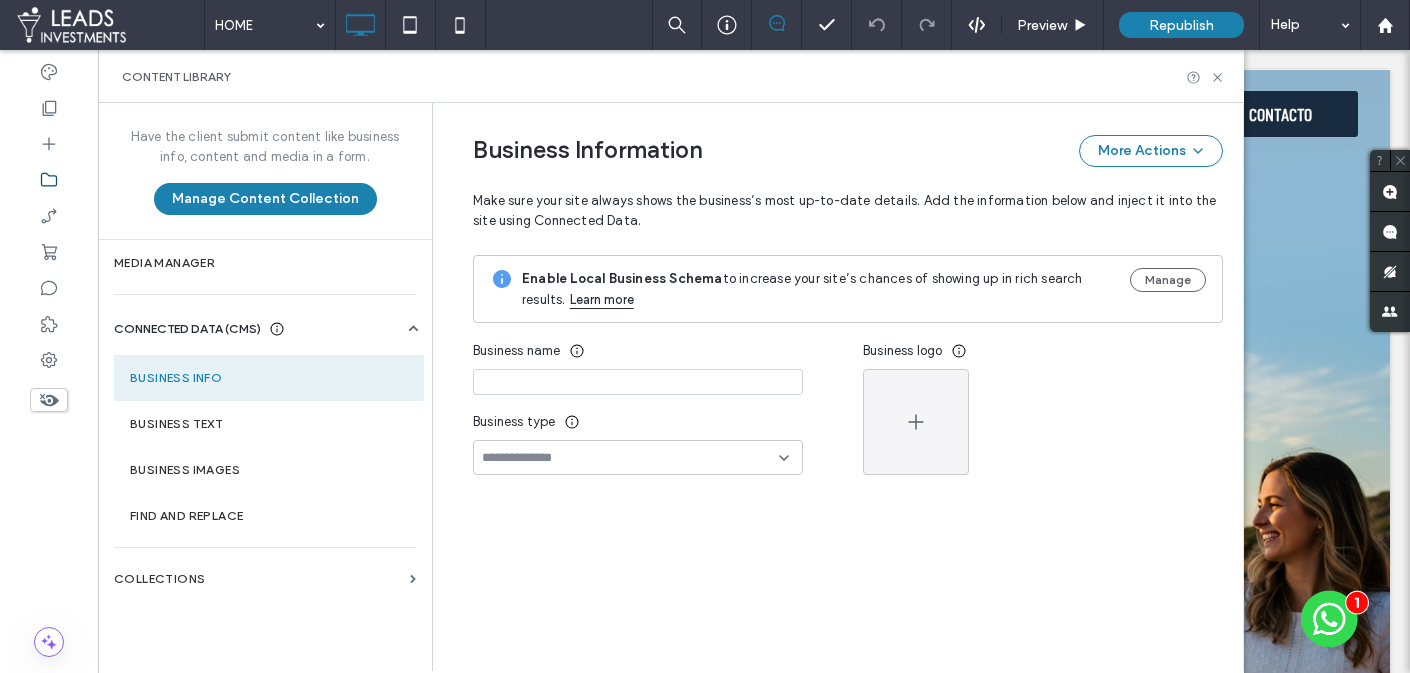 type on "*********" 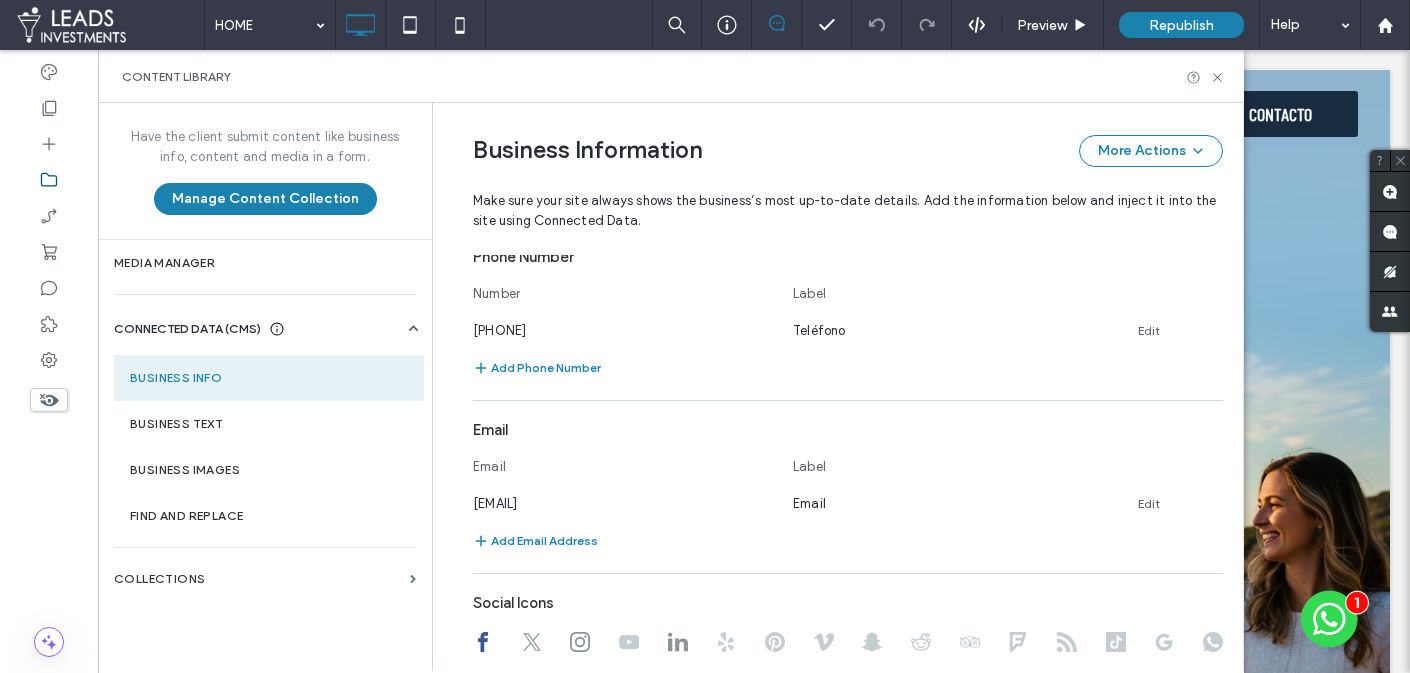 scroll, scrollTop: 760, scrollLeft: 0, axis: vertical 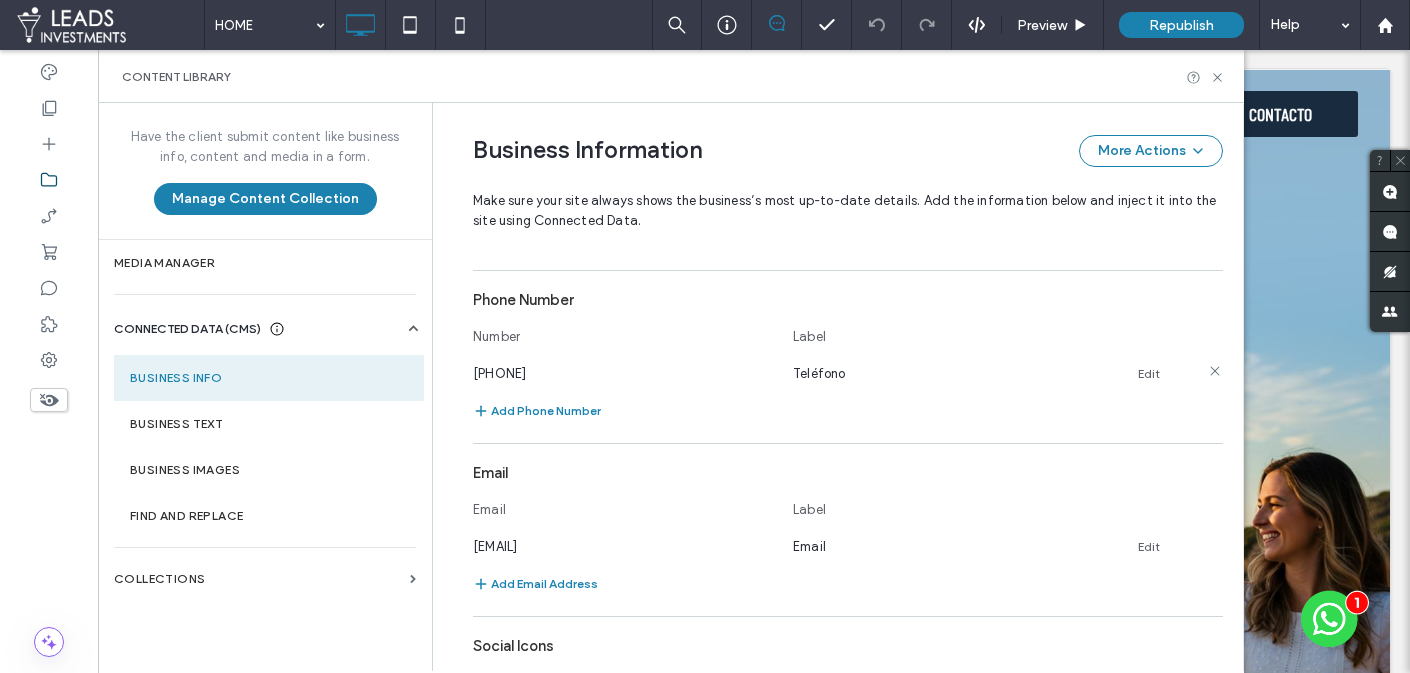 click on "Edit" at bounding box center (1149, 374) 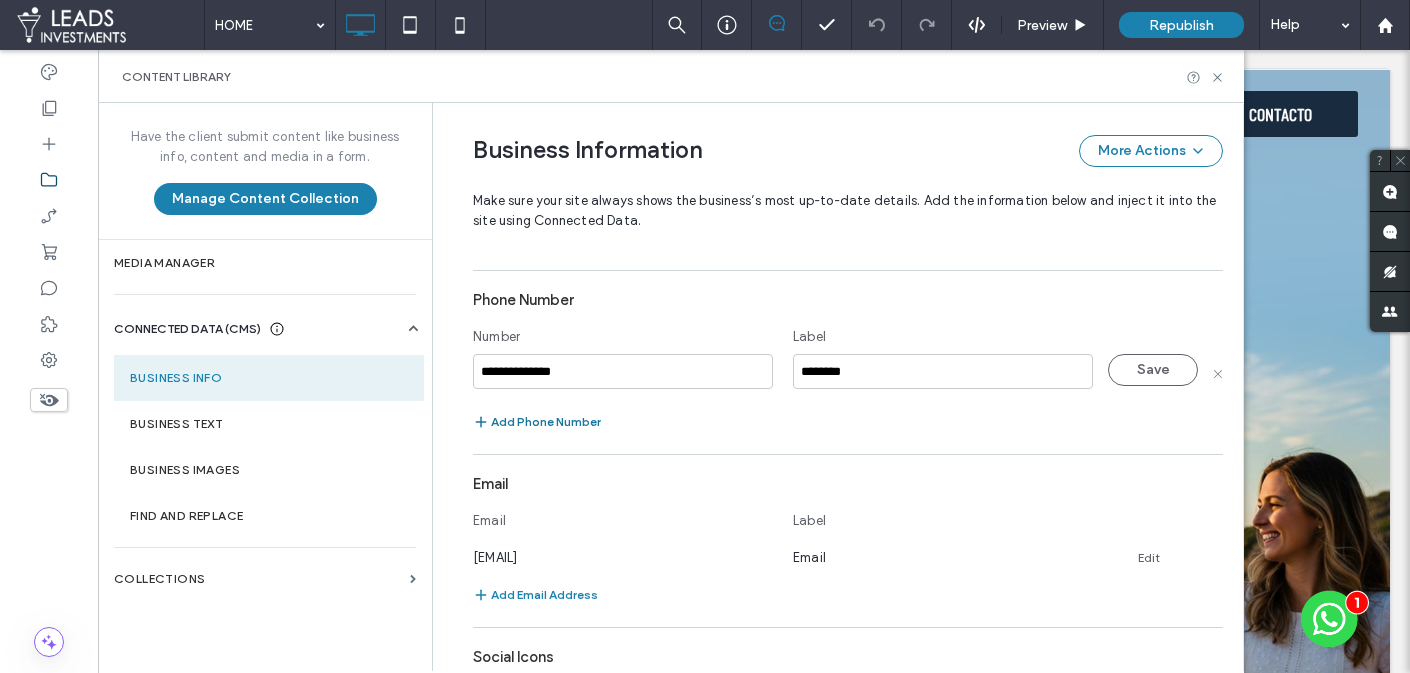 click on "Add Phone Number" at bounding box center [537, 422] 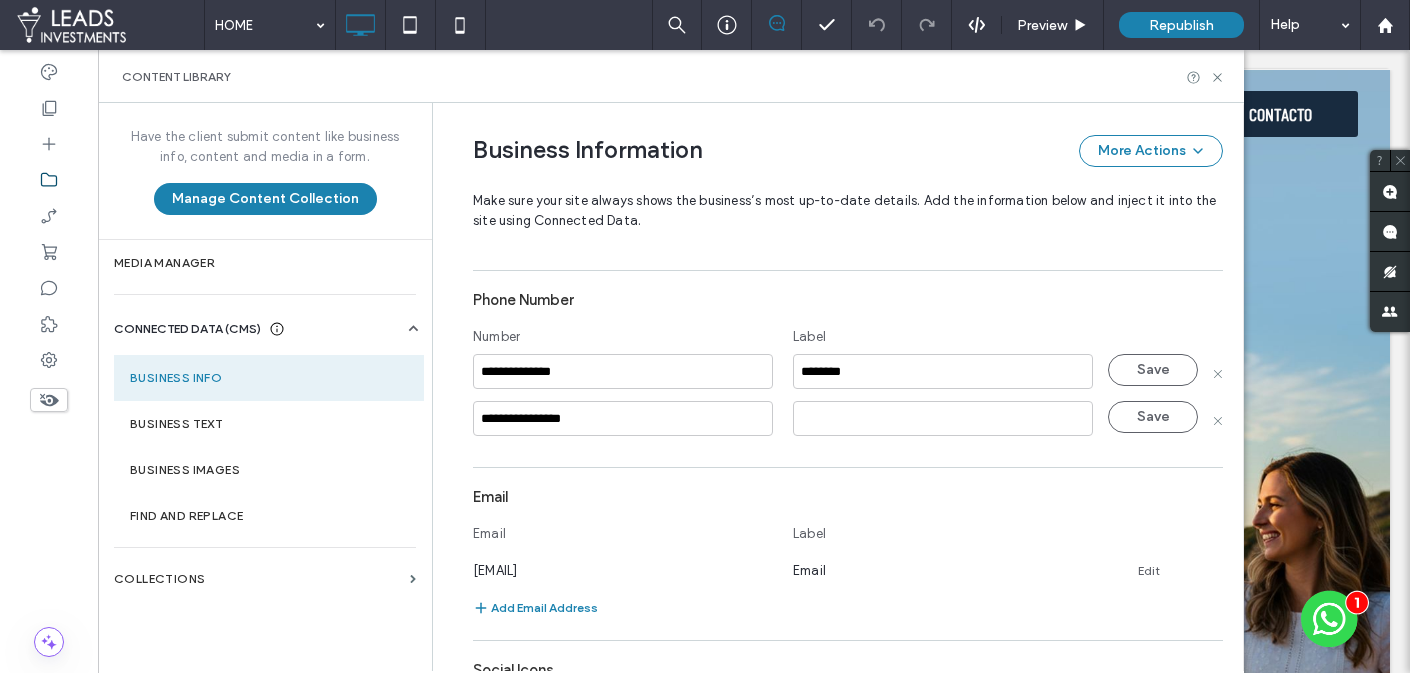 type on "**********" 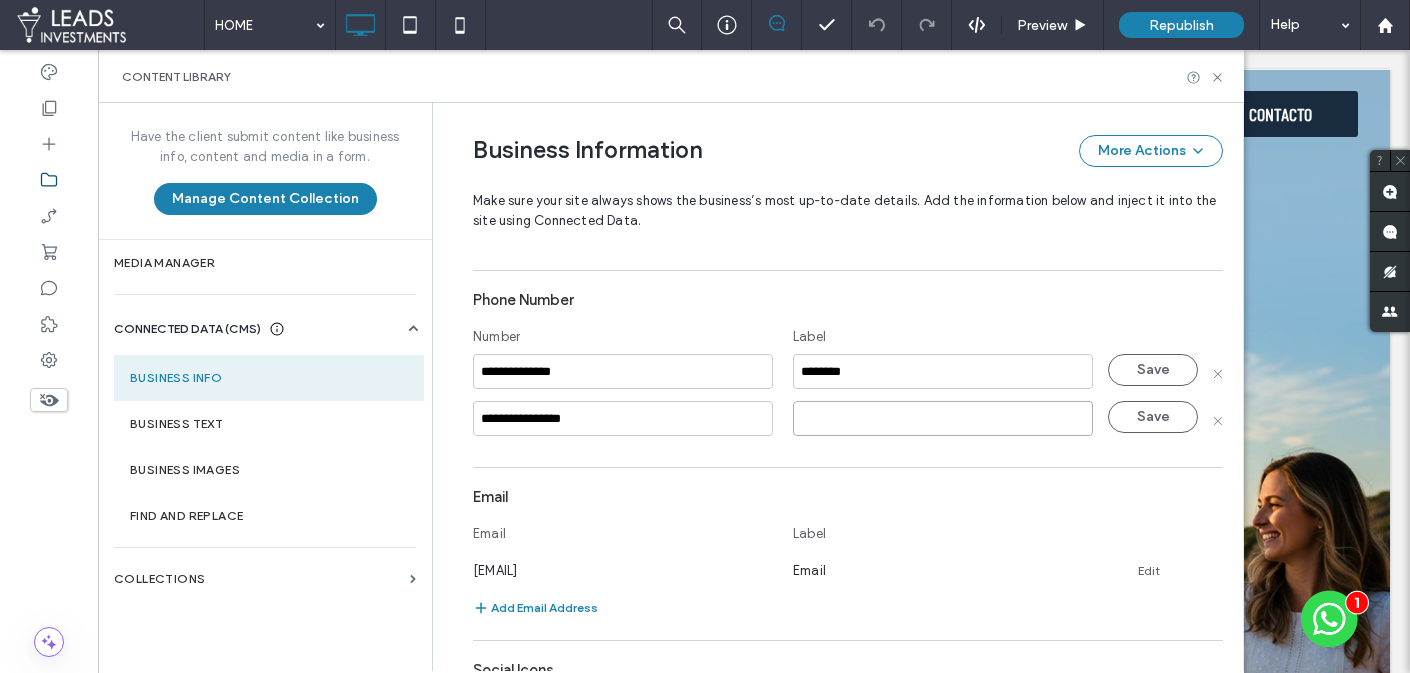 click at bounding box center [943, 418] 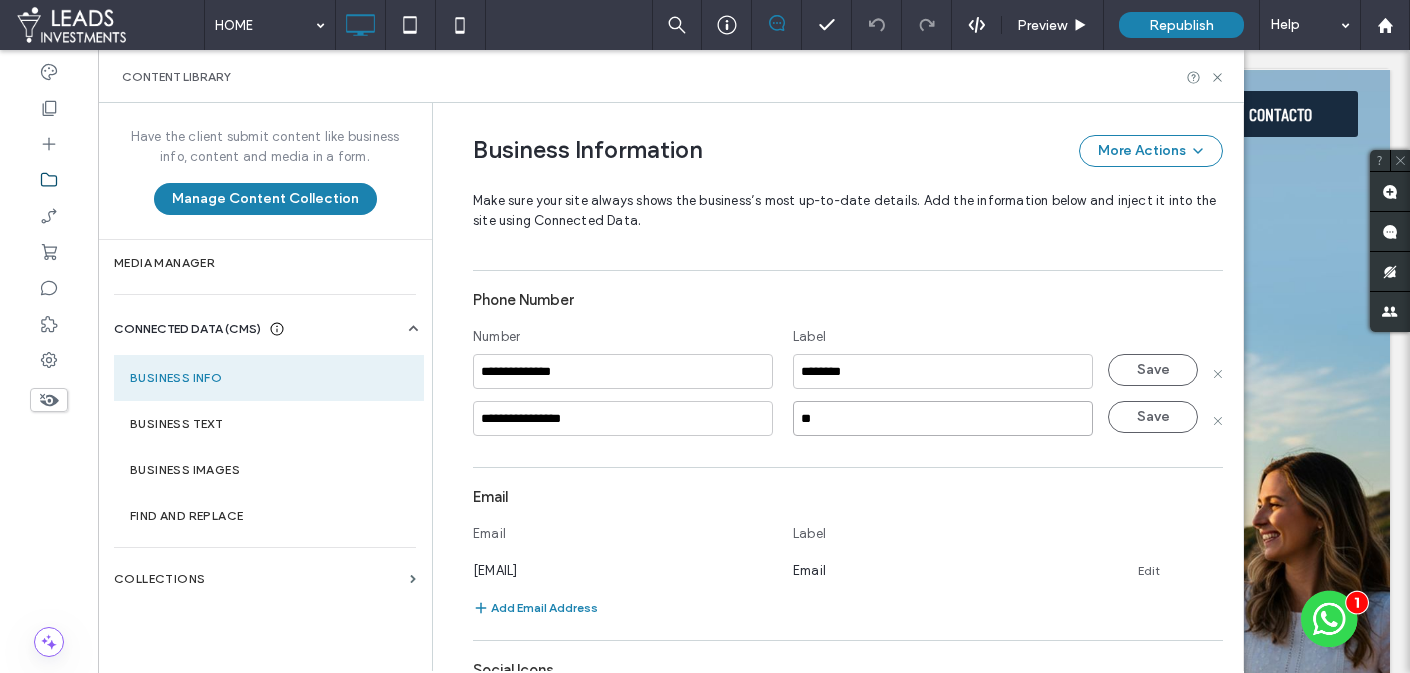 type on "*" 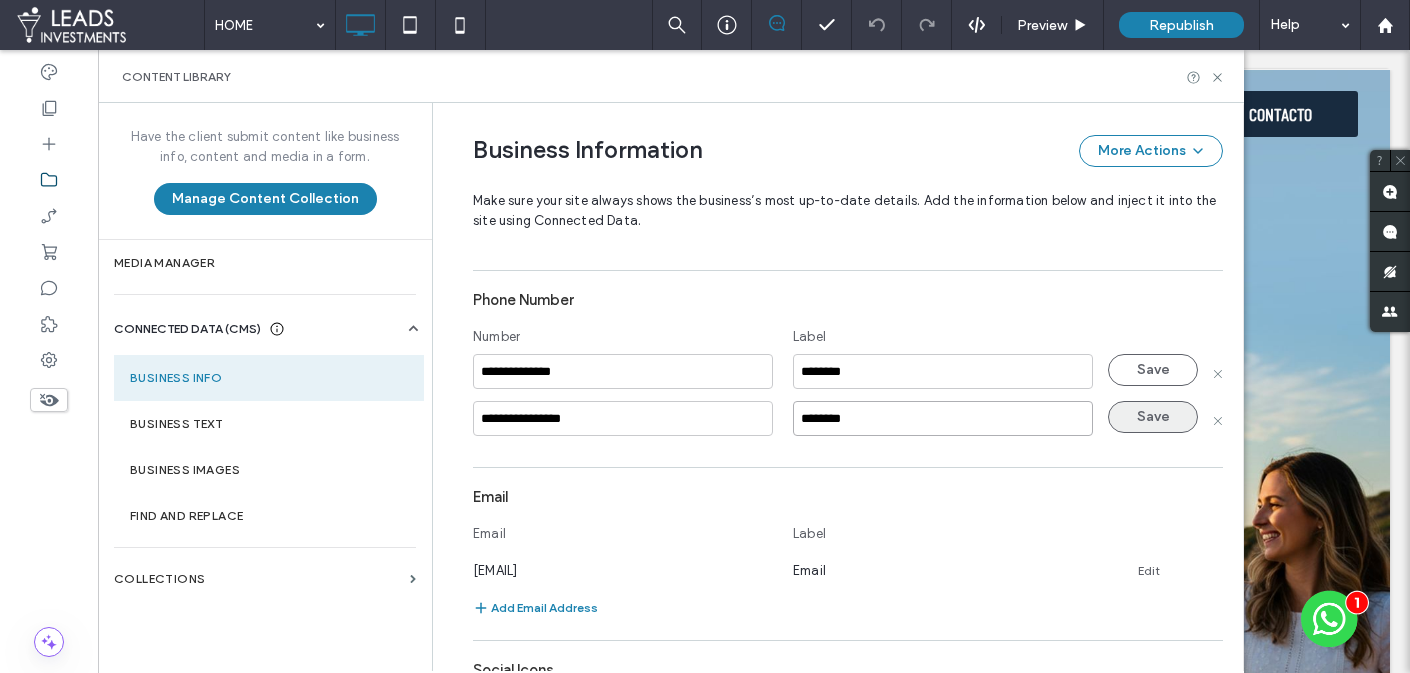 type on "********" 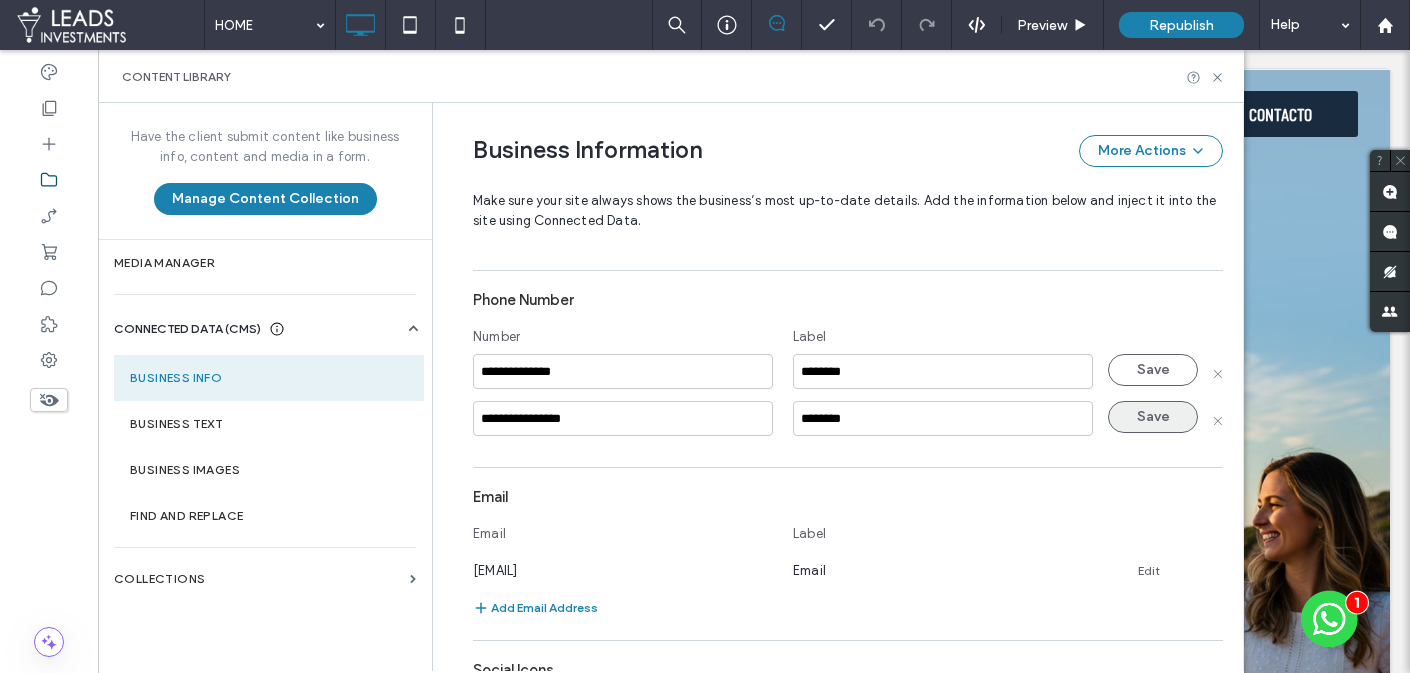 click on "Save" at bounding box center [1153, 417] 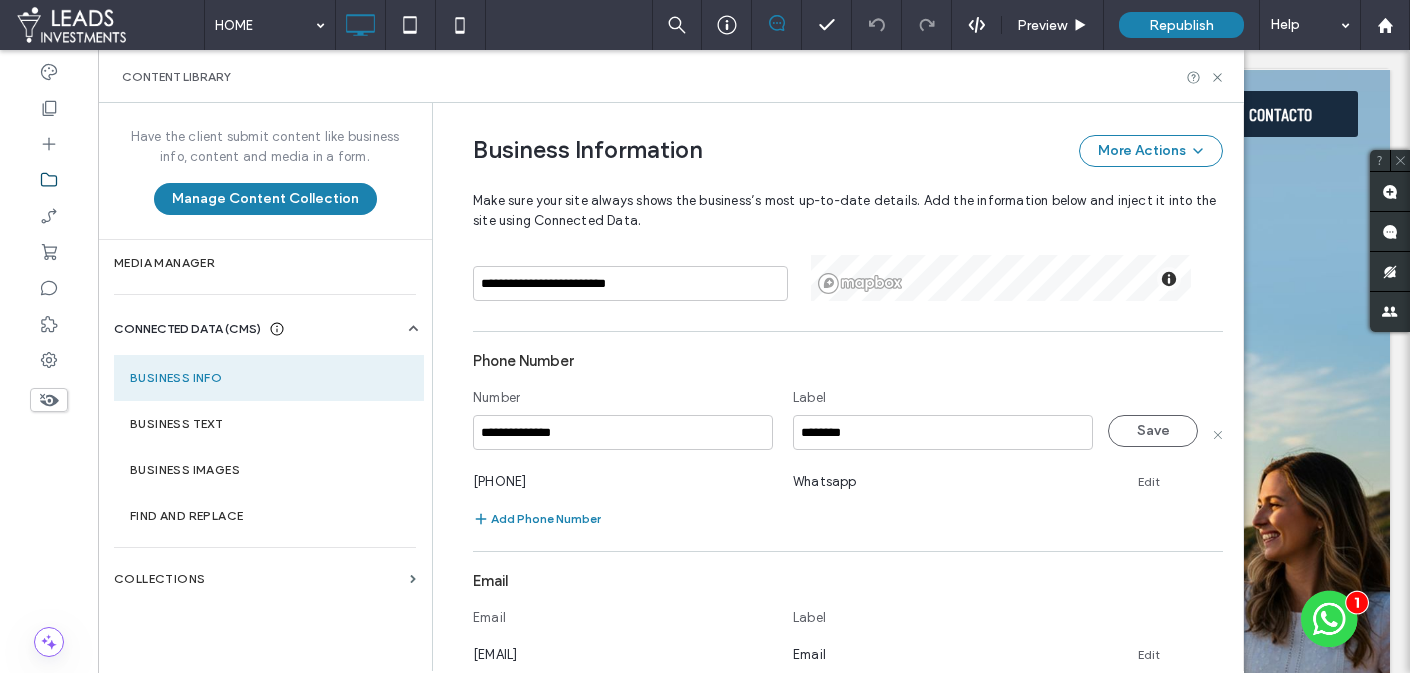 scroll, scrollTop: 0, scrollLeft: 0, axis: both 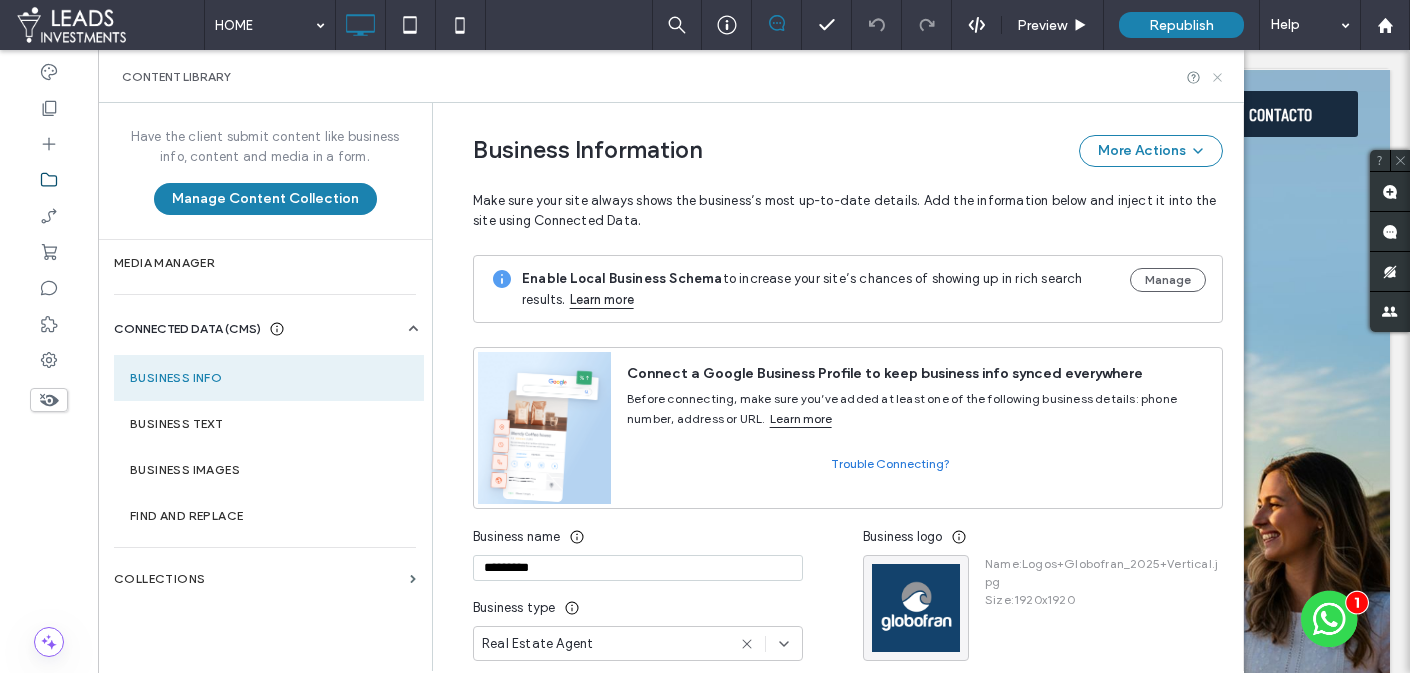 click 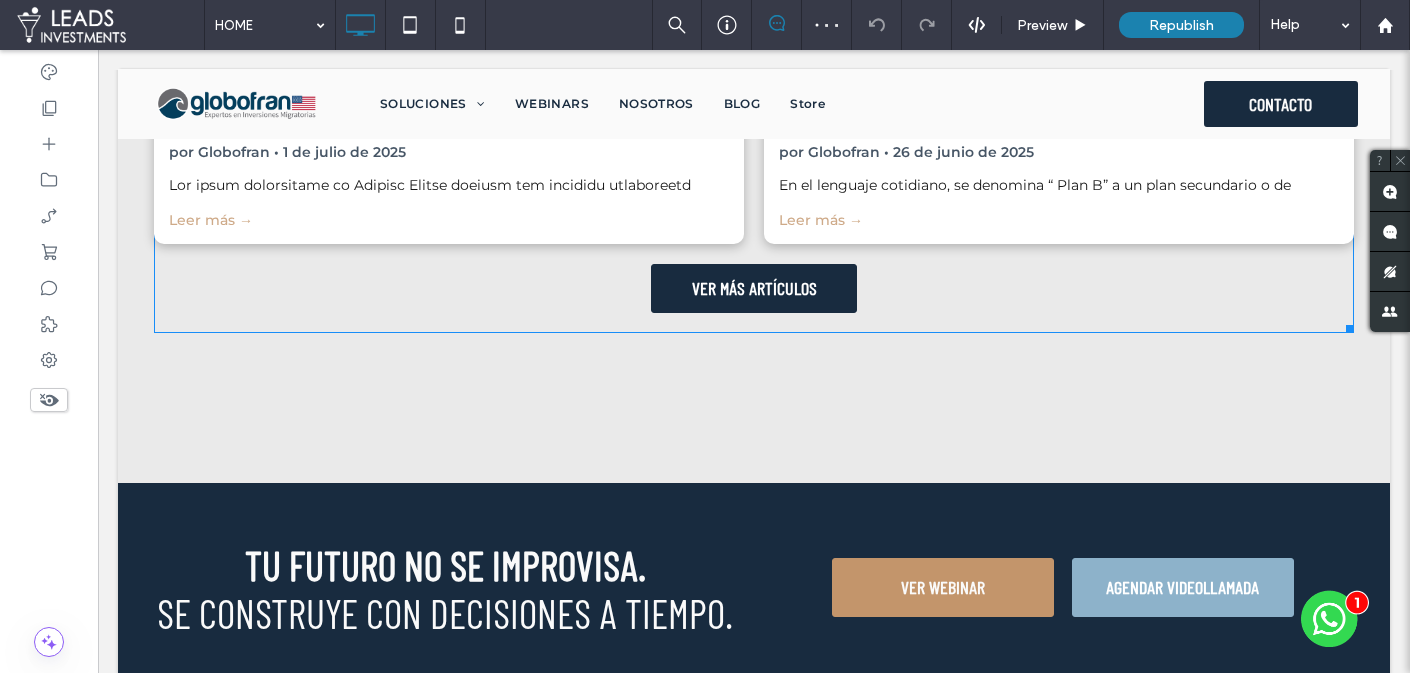 scroll, scrollTop: 5450, scrollLeft: 0, axis: vertical 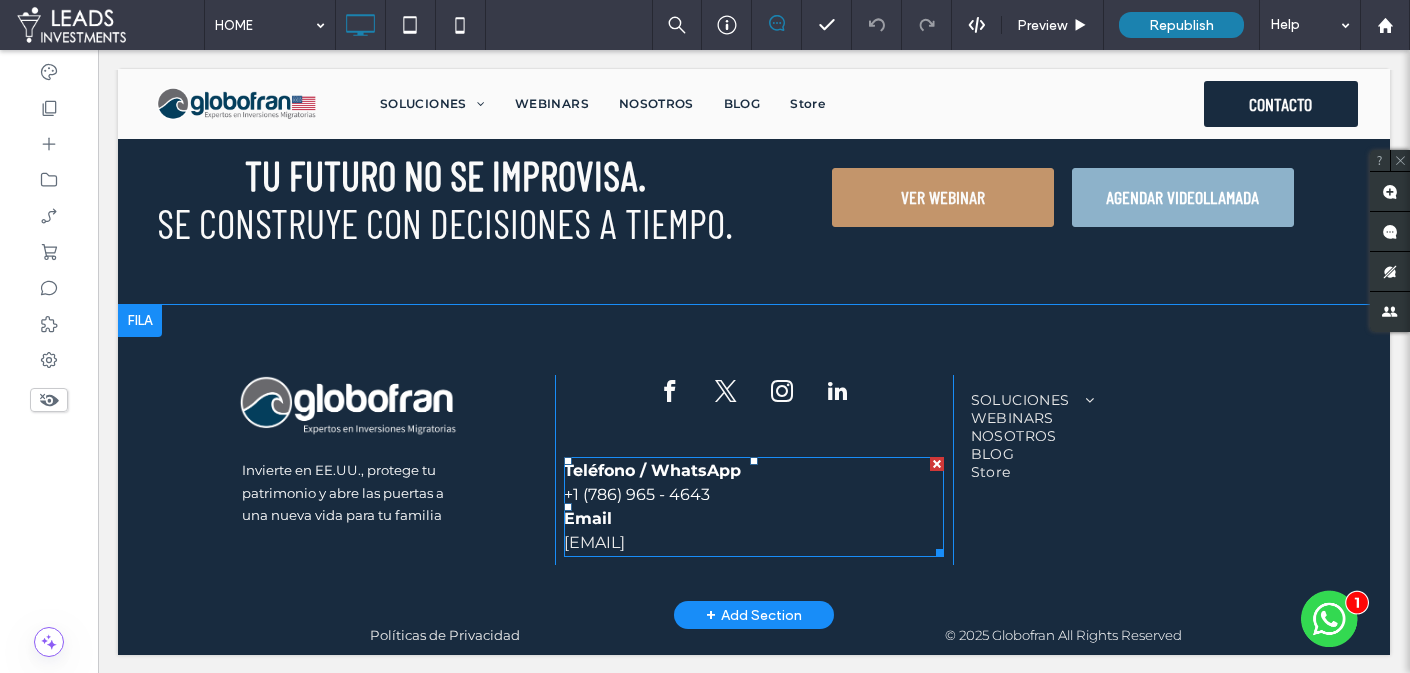 click on "Email" at bounding box center [753, 519] 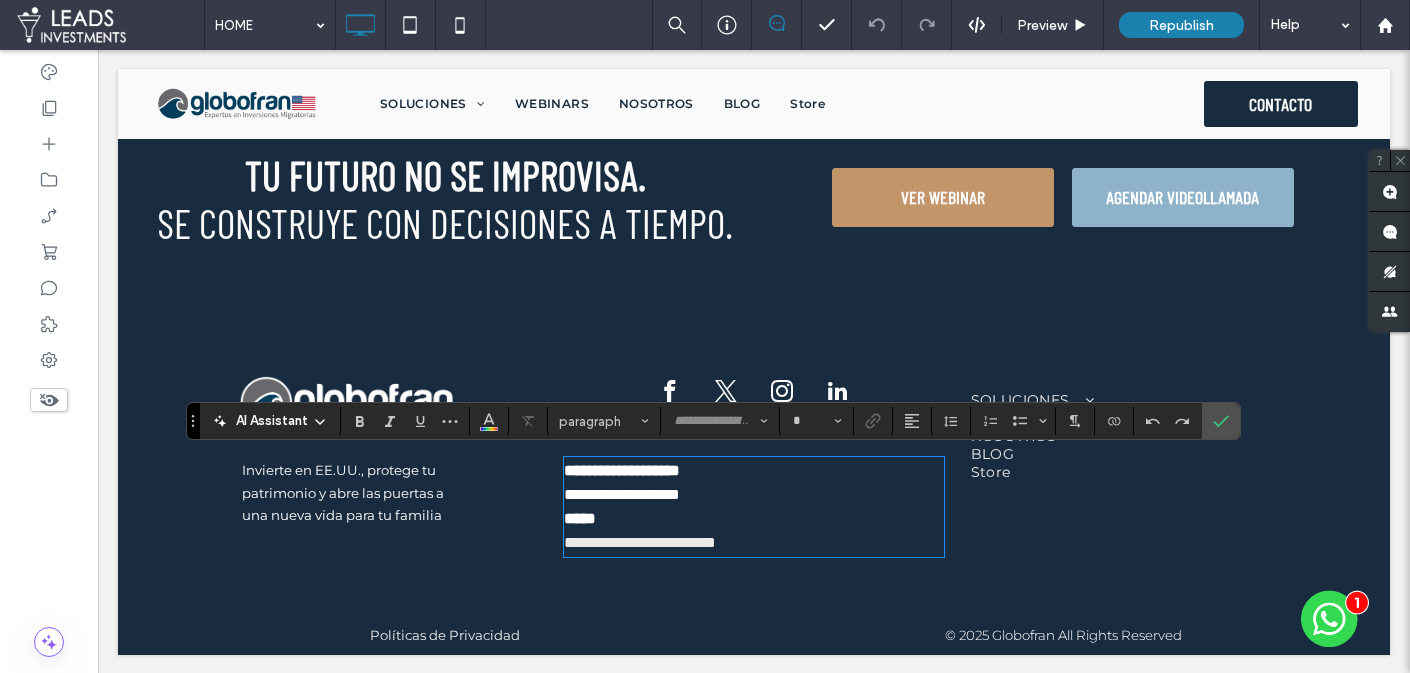 type on "**********" 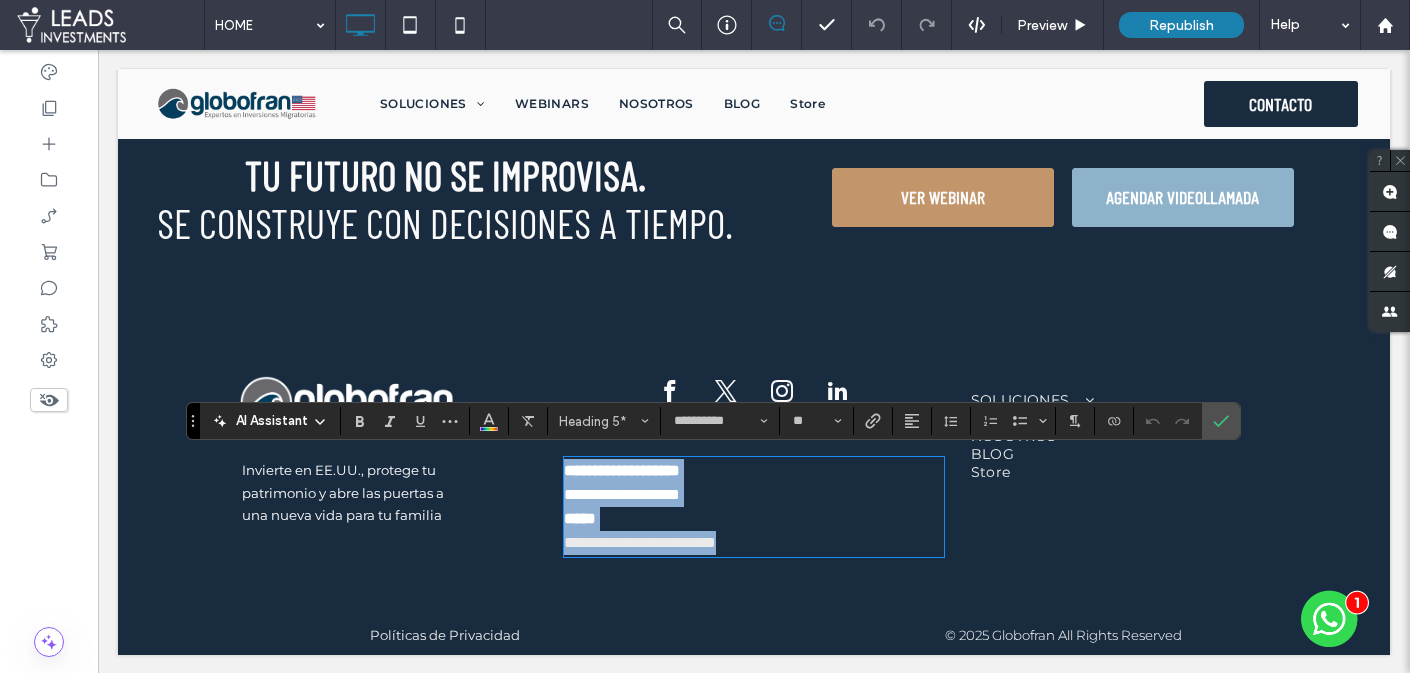 click on "**********" at bounding box center [753, 495] 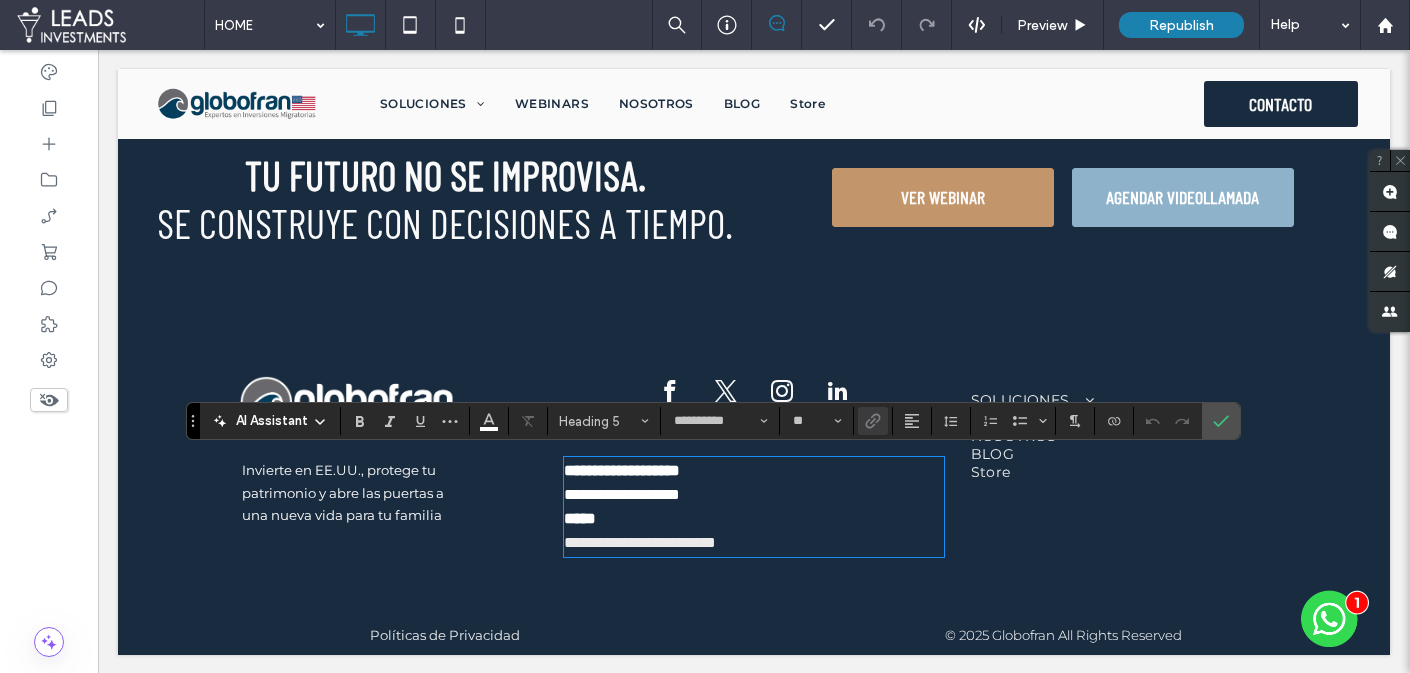 type 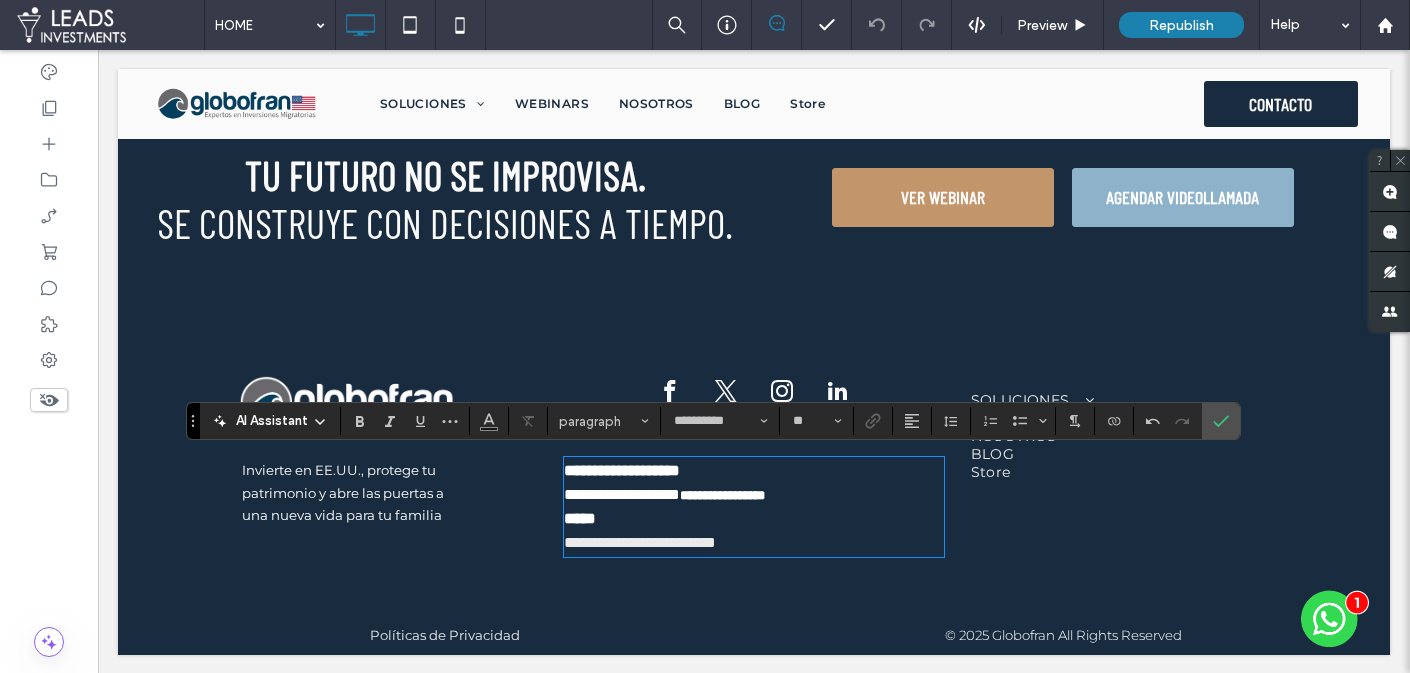 scroll, scrollTop: 0, scrollLeft: 0, axis: both 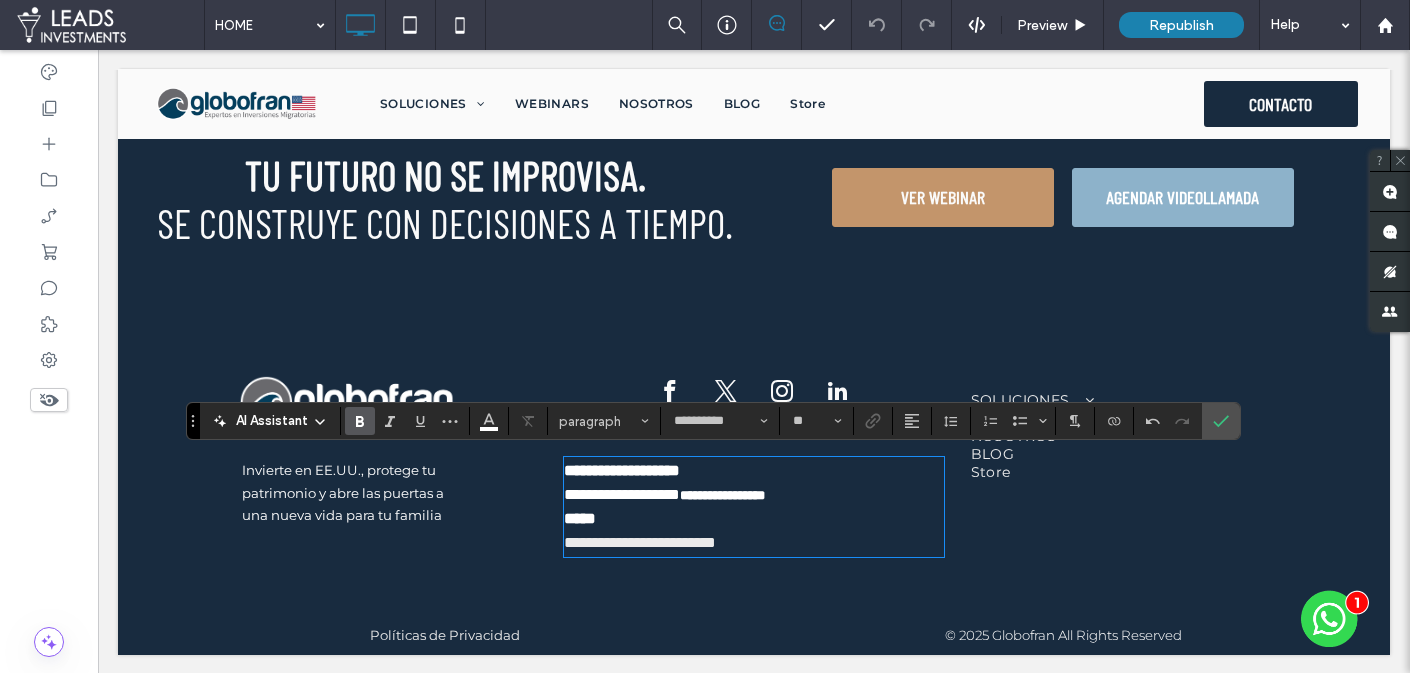 click on "**********" at bounding box center (622, 494) 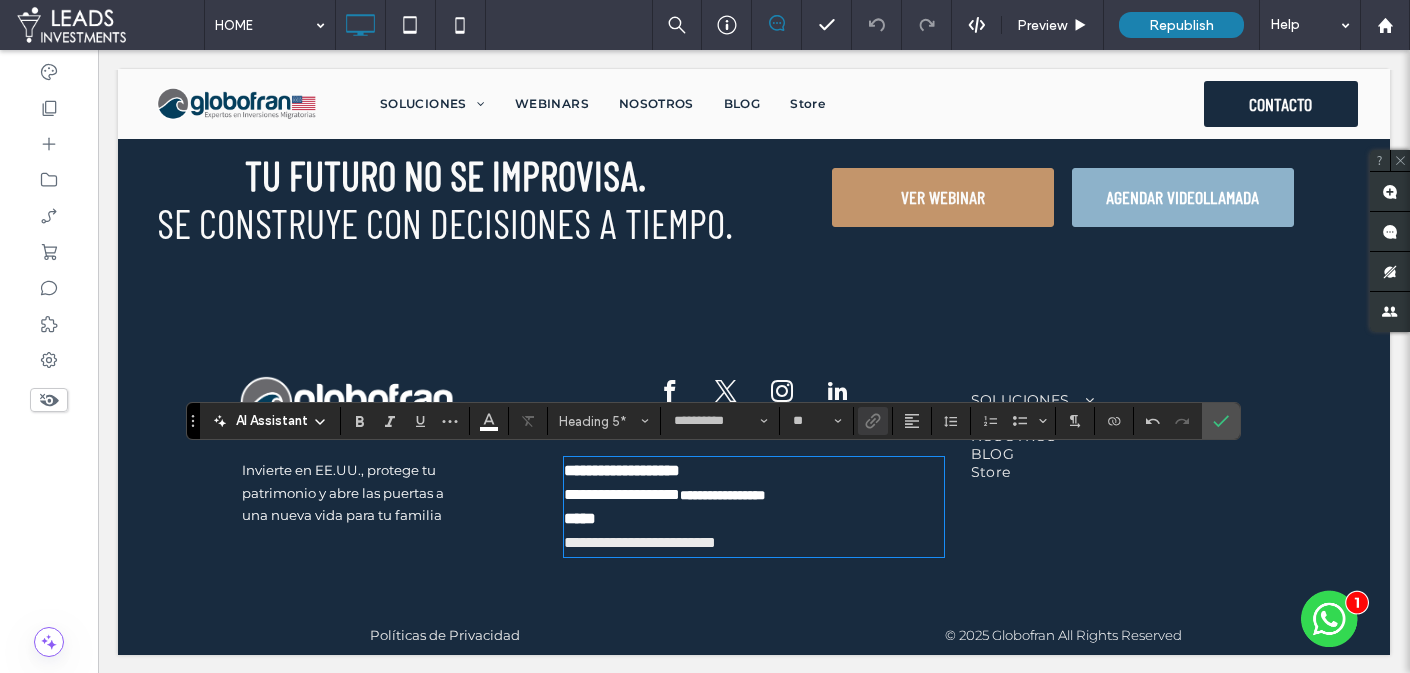 type on "**" 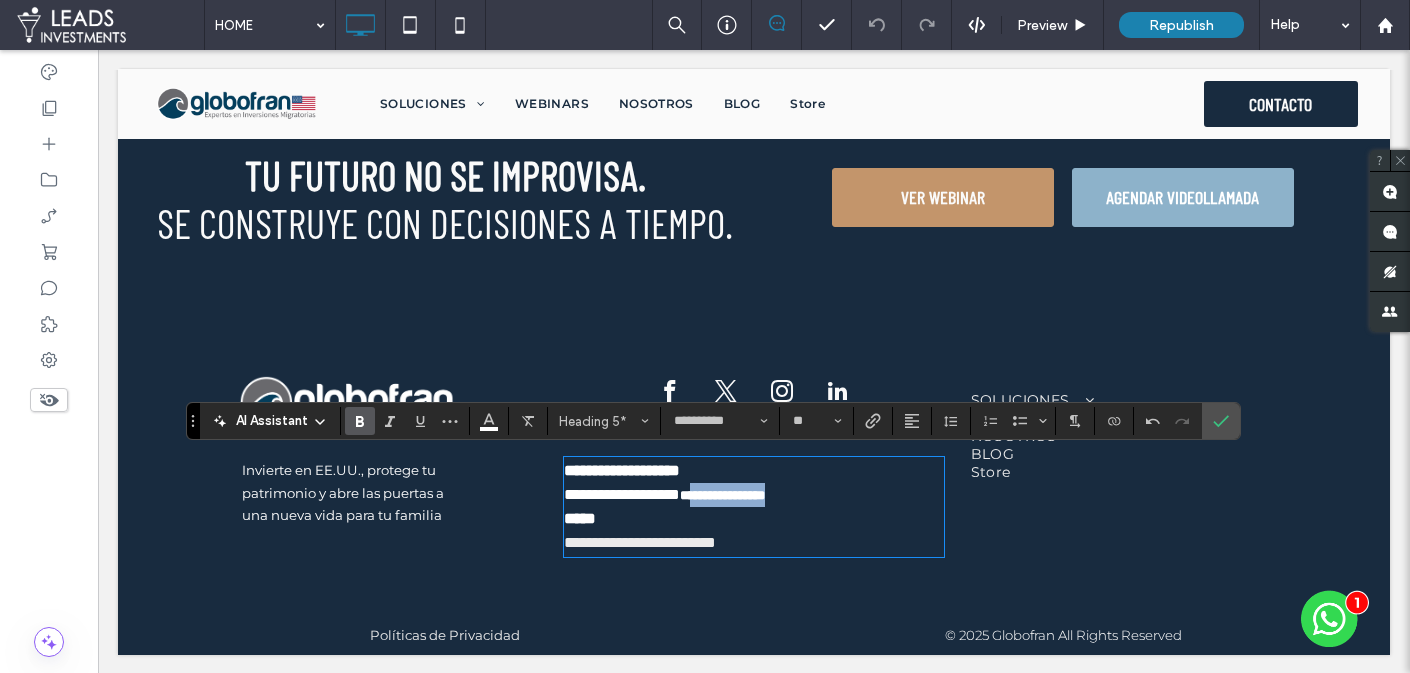 drag, startPoint x: 714, startPoint y: 492, endPoint x: 844, endPoint y: 489, distance: 130.0346 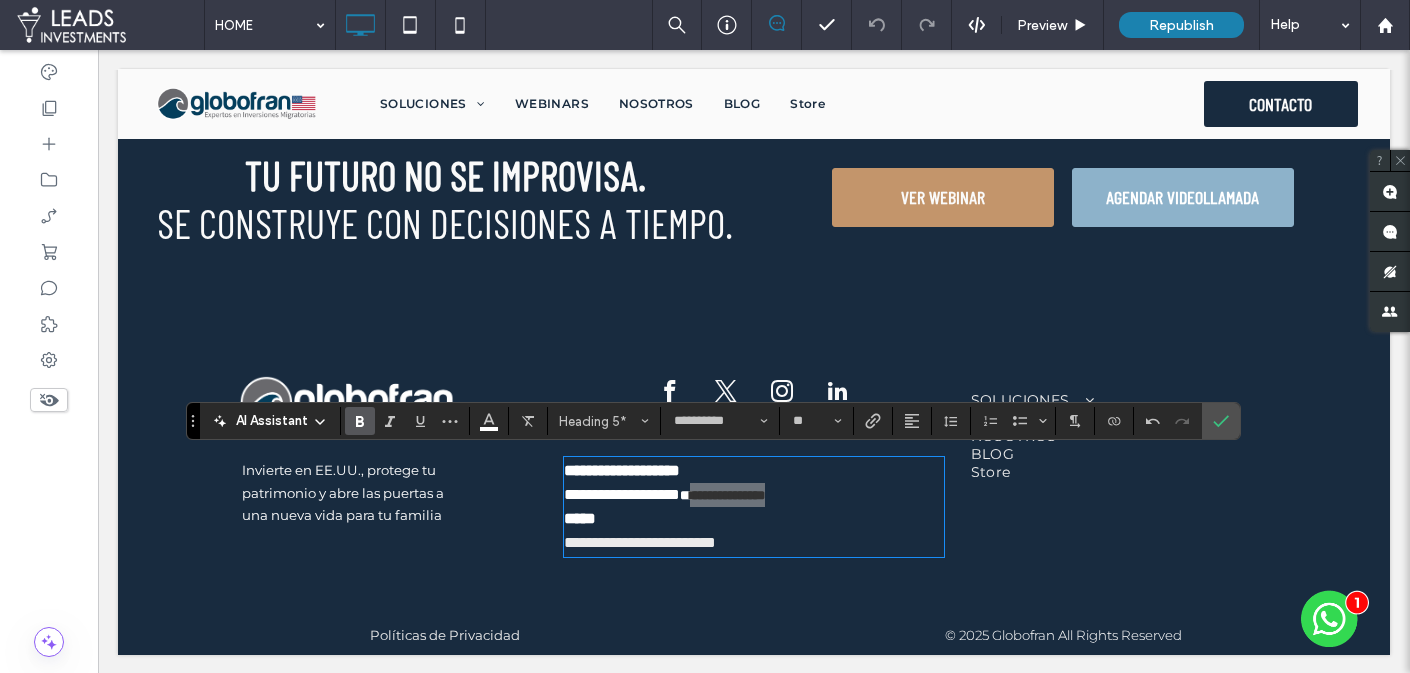 click on "**********" at bounding box center (713, 421) 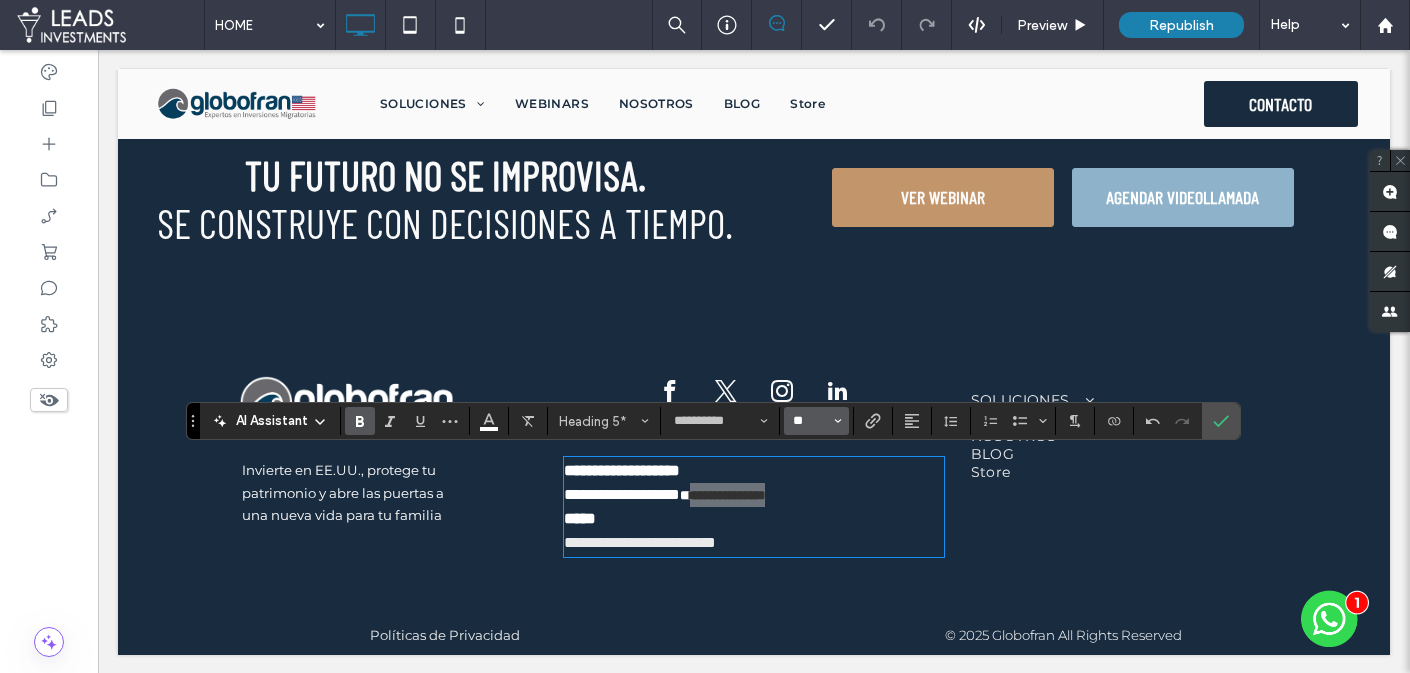 click on "**" at bounding box center (810, 421) 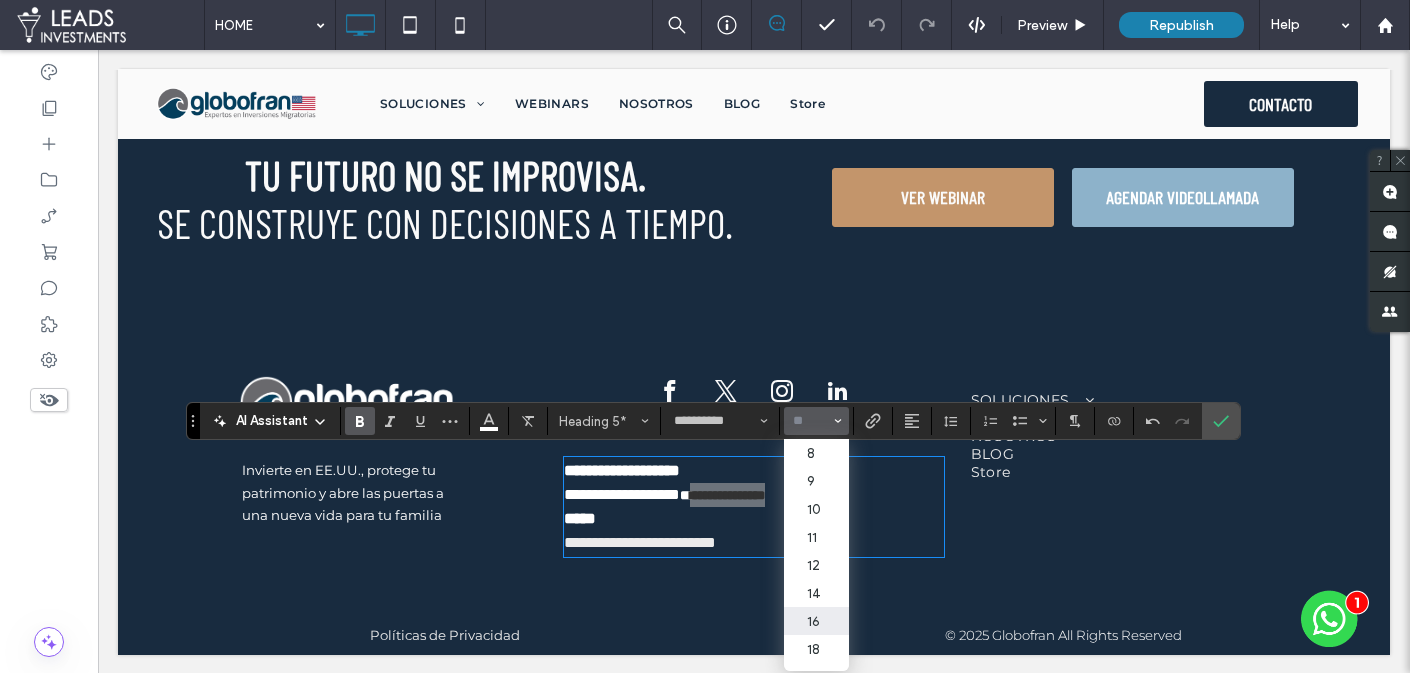 click on "16" at bounding box center (816, 621) 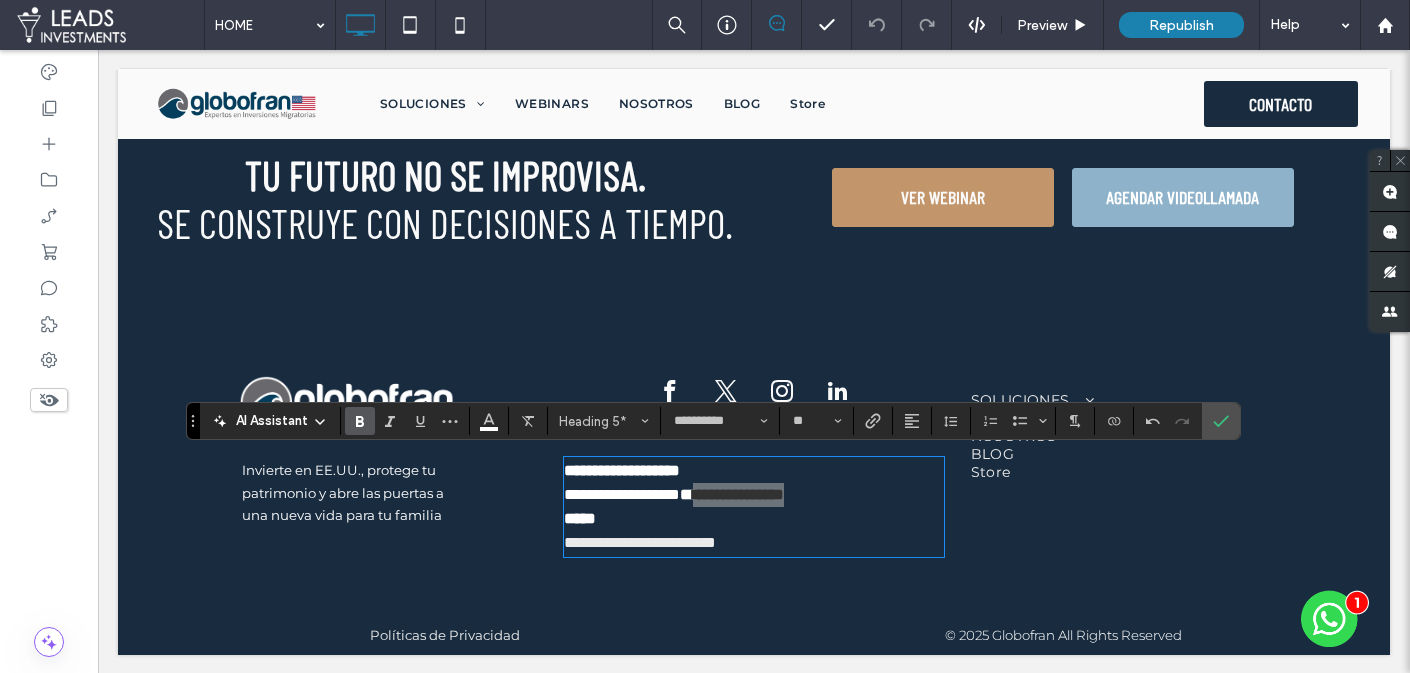 click 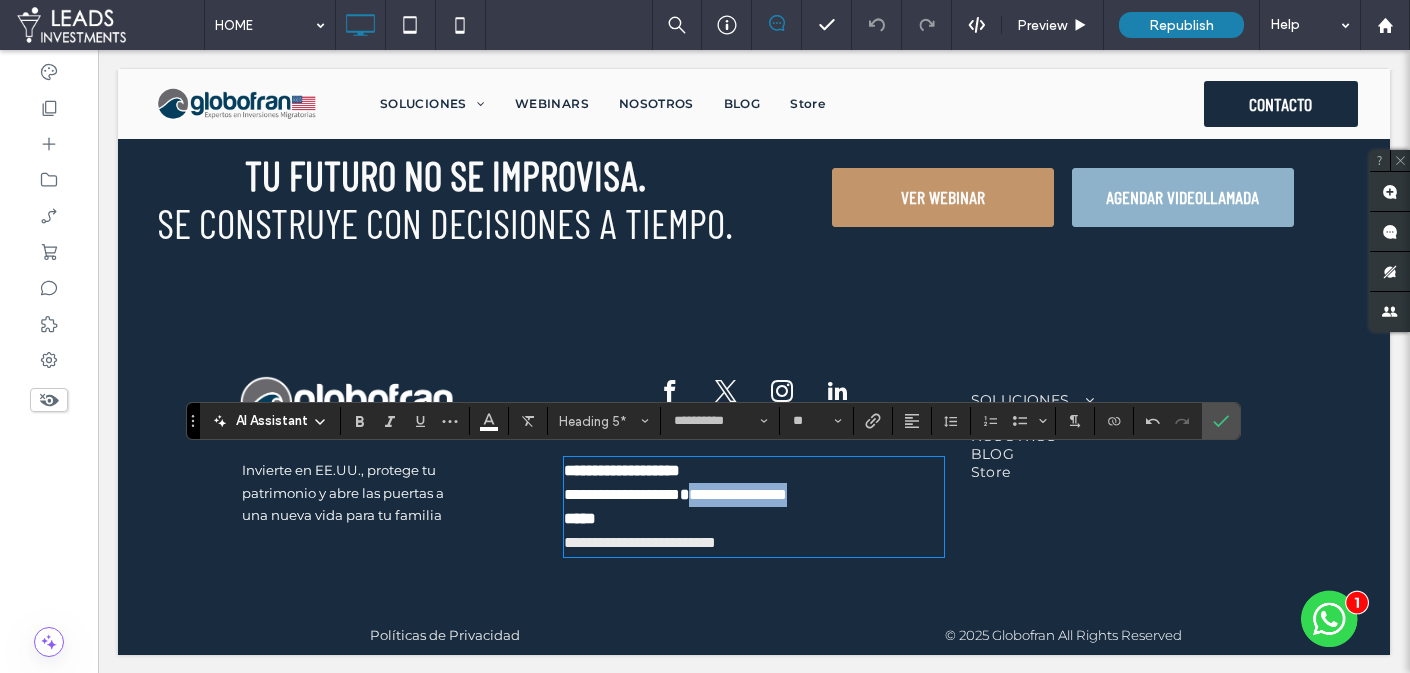 click on "**********" at bounding box center (738, 494) 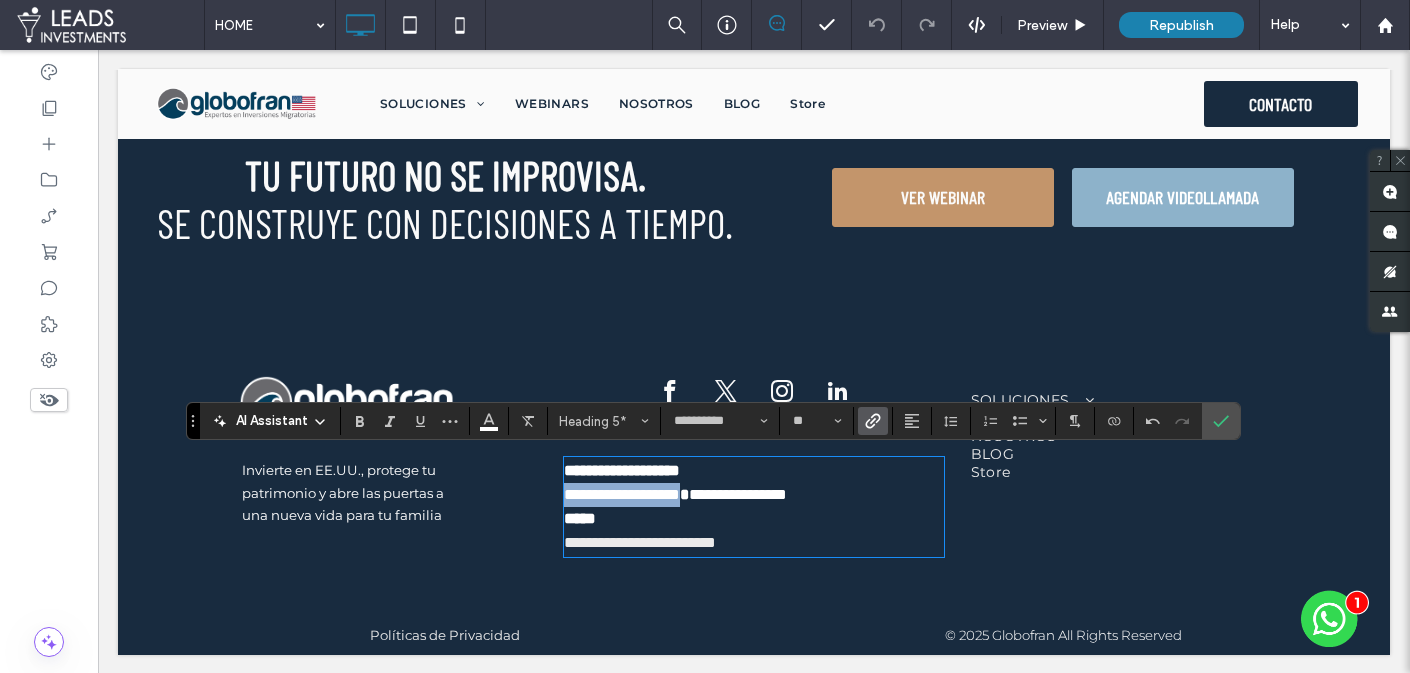 drag, startPoint x: 714, startPoint y: 494, endPoint x: 567, endPoint y: 487, distance: 147.16656 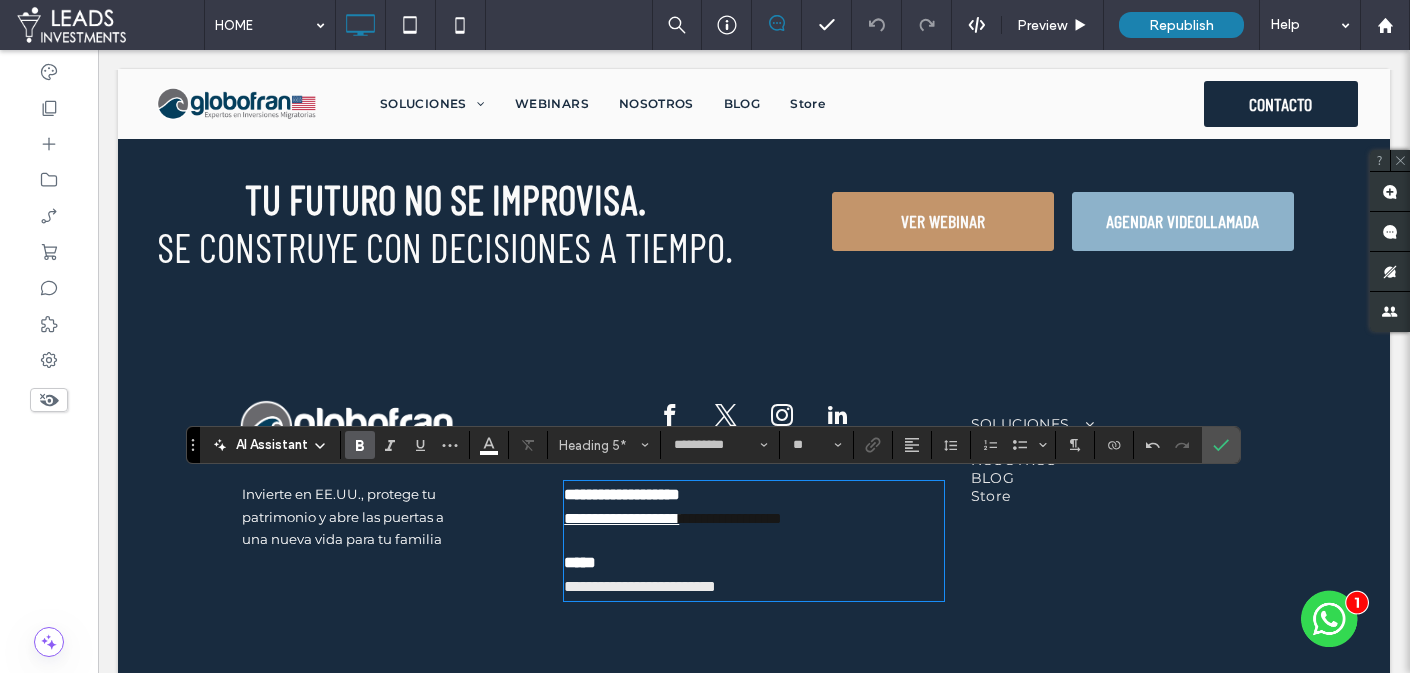 scroll, scrollTop: 5450, scrollLeft: 0, axis: vertical 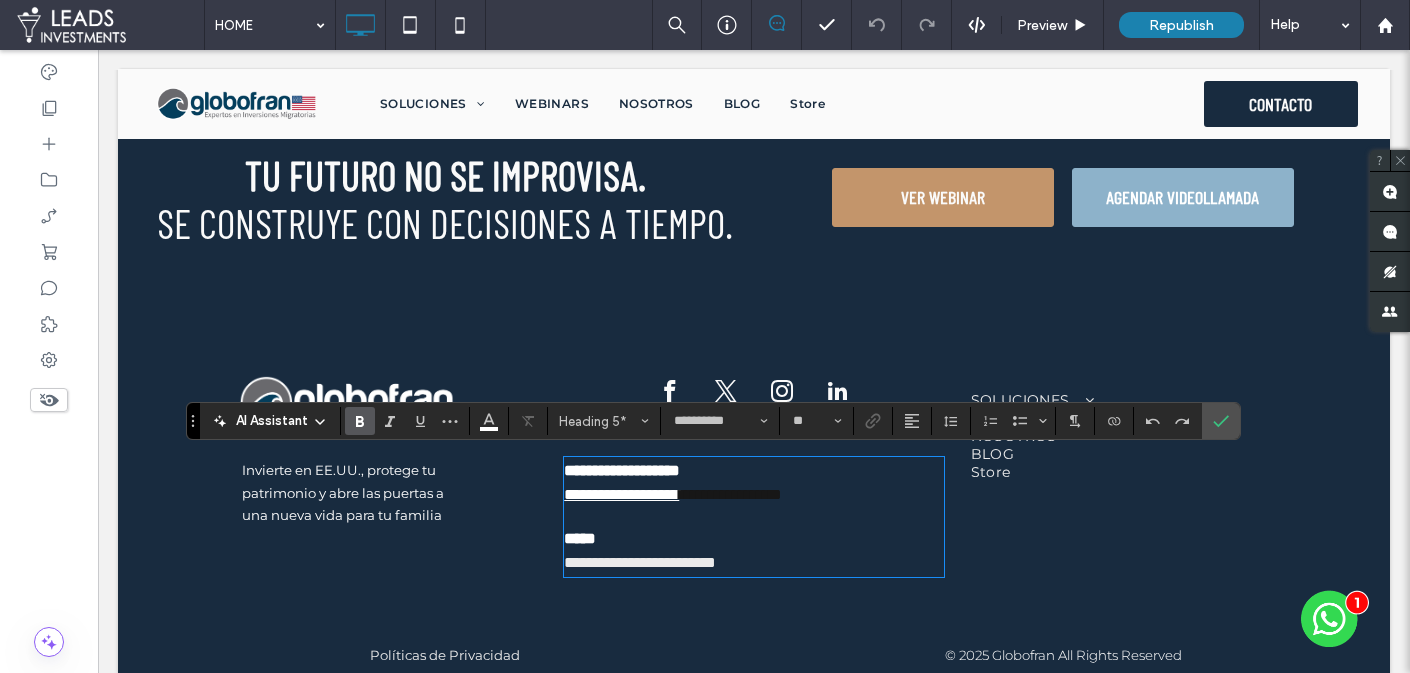click on "**********" at bounding box center [621, 494] 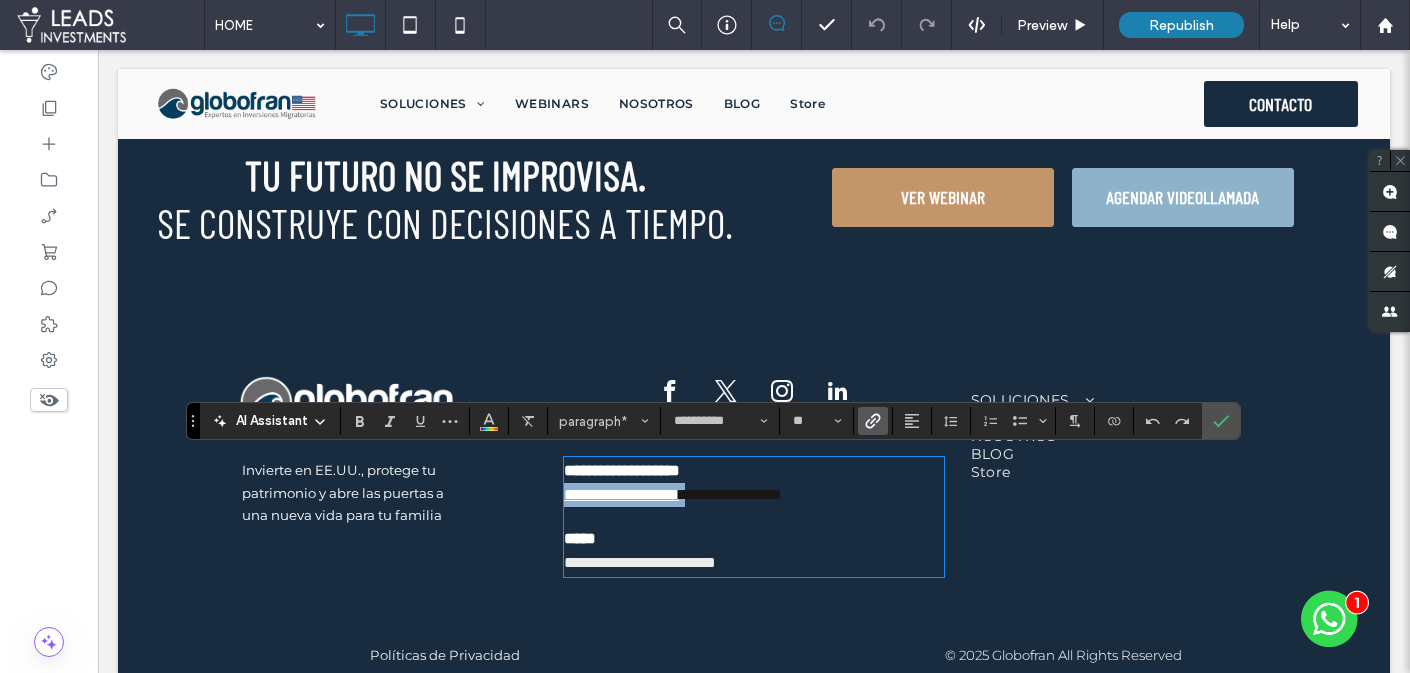 drag, startPoint x: 714, startPoint y: 491, endPoint x: 566, endPoint y: 493, distance: 148.01352 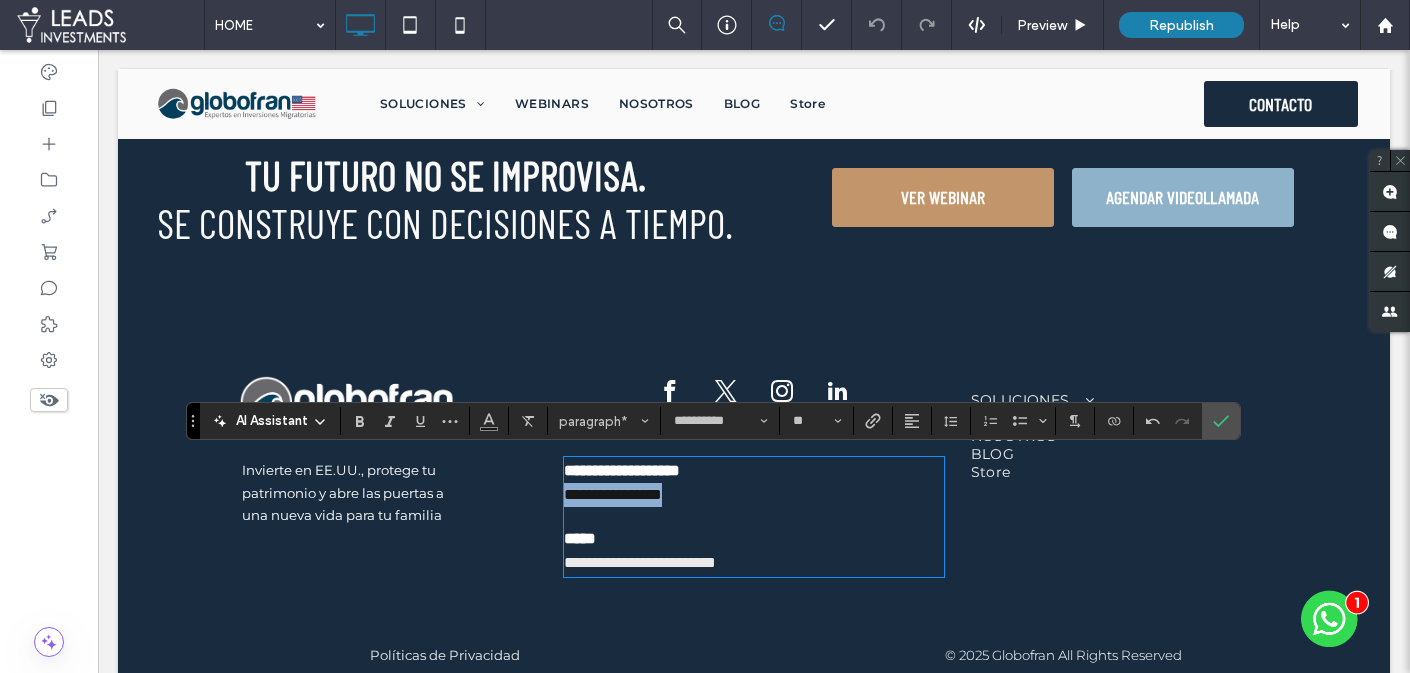 drag, startPoint x: 738, startPoint y: 496, endPoint x: 561, endPoint y: 492, distance: 177.0452 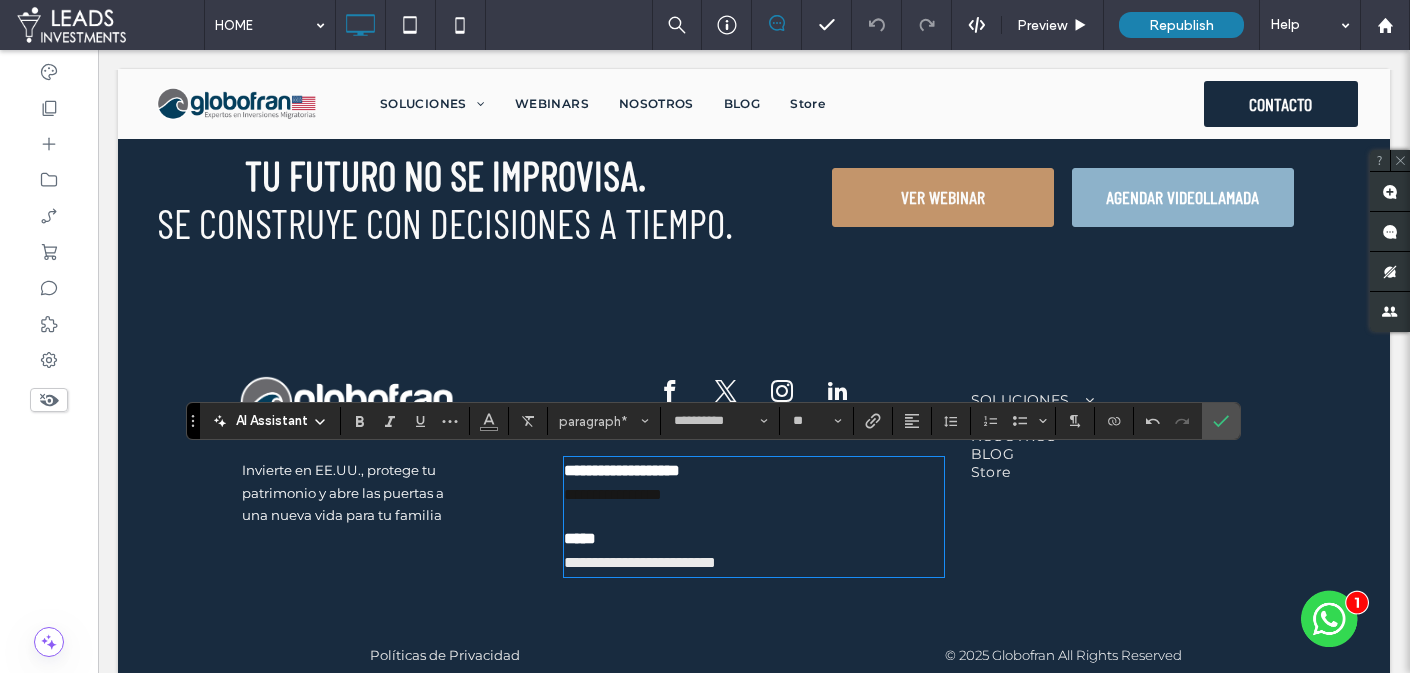 click on "**********" at bounding box center (640, 562) 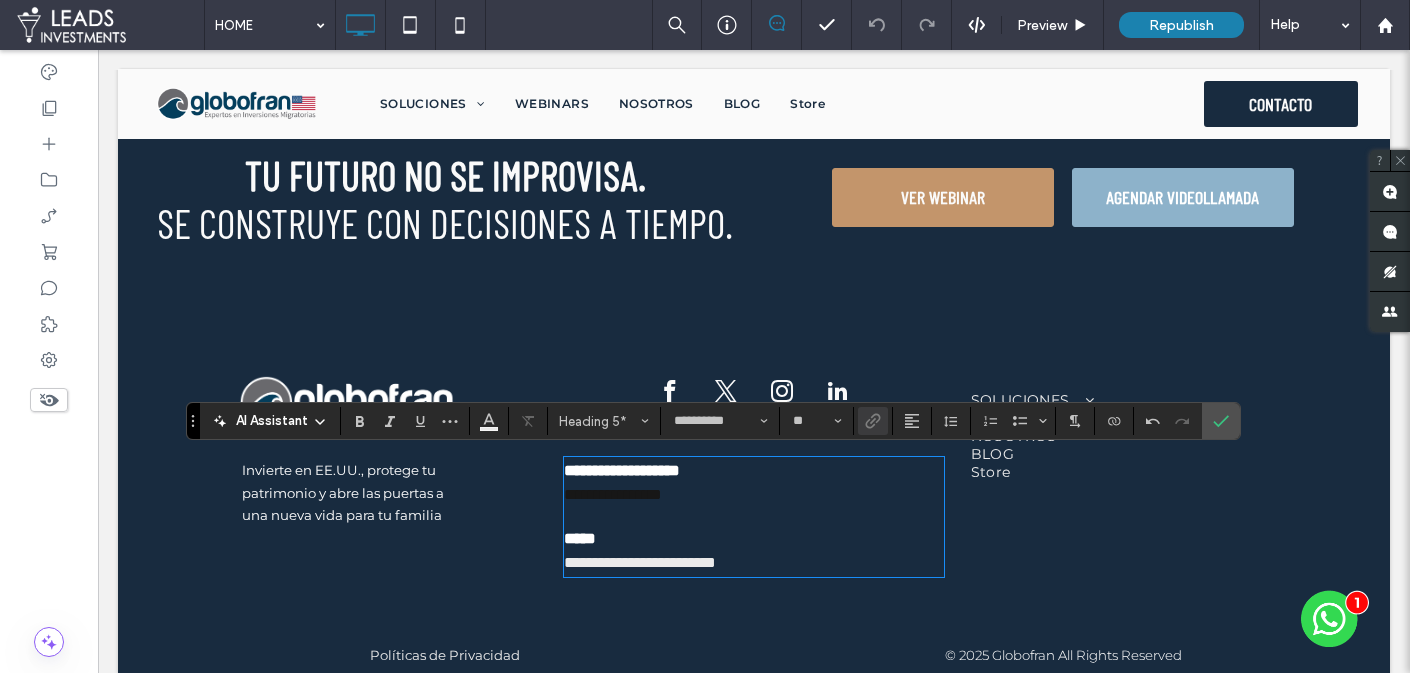 click on "﻿" at bounding box center (753, 517) 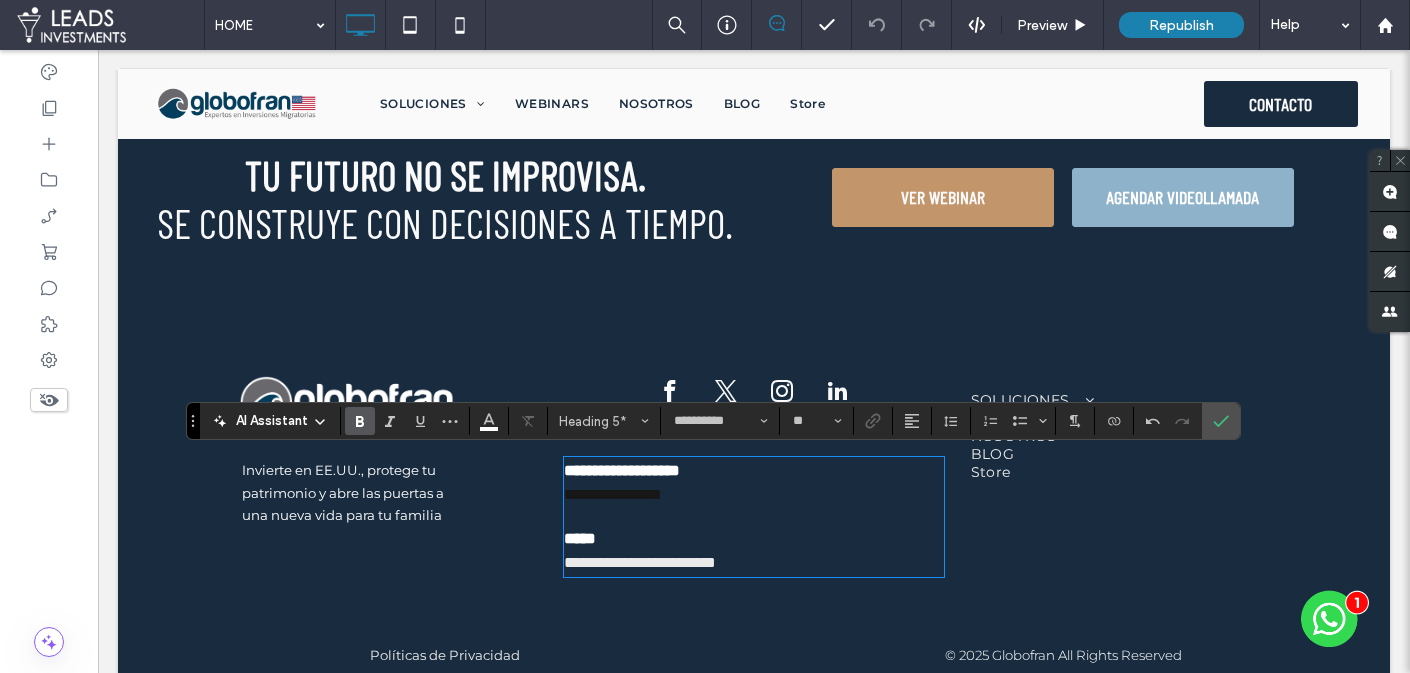 type on "**" 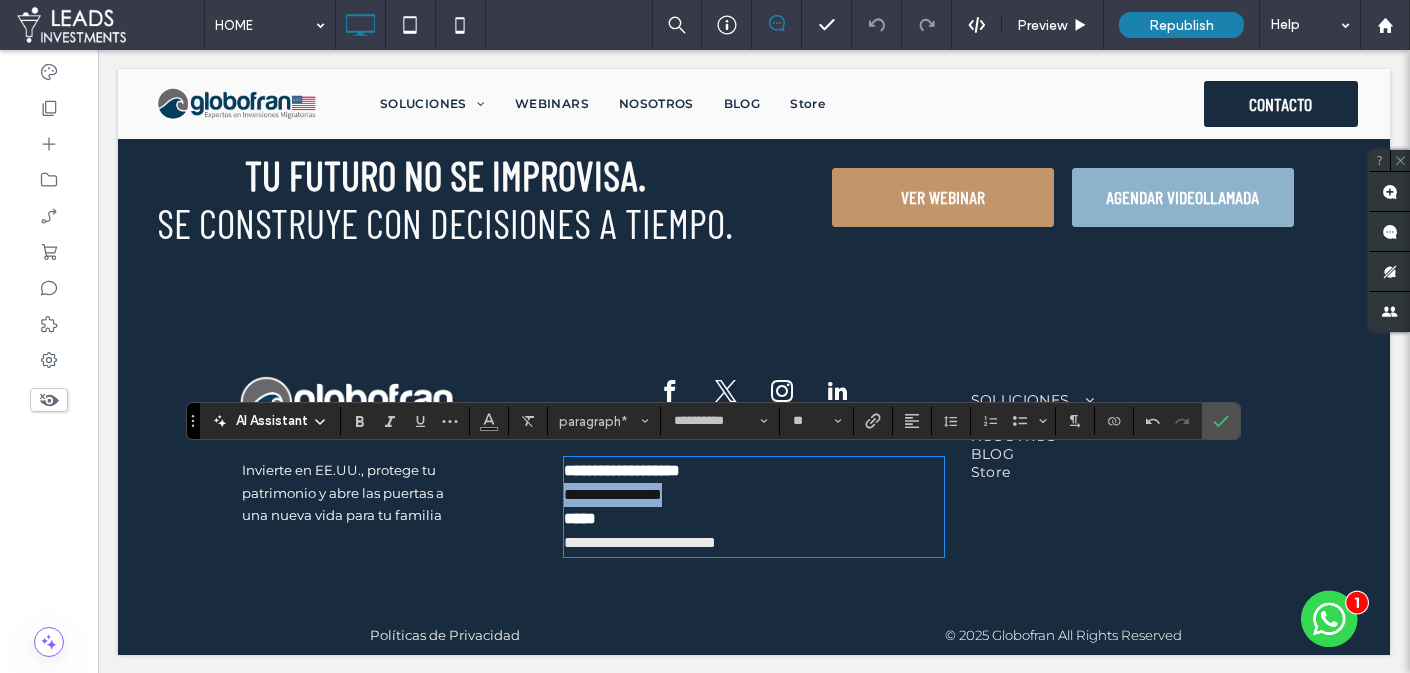 drag, startPoint x: 730, startPoint y: 490, endPoint x: 558, endPoint y: 485, distance: 172.07266 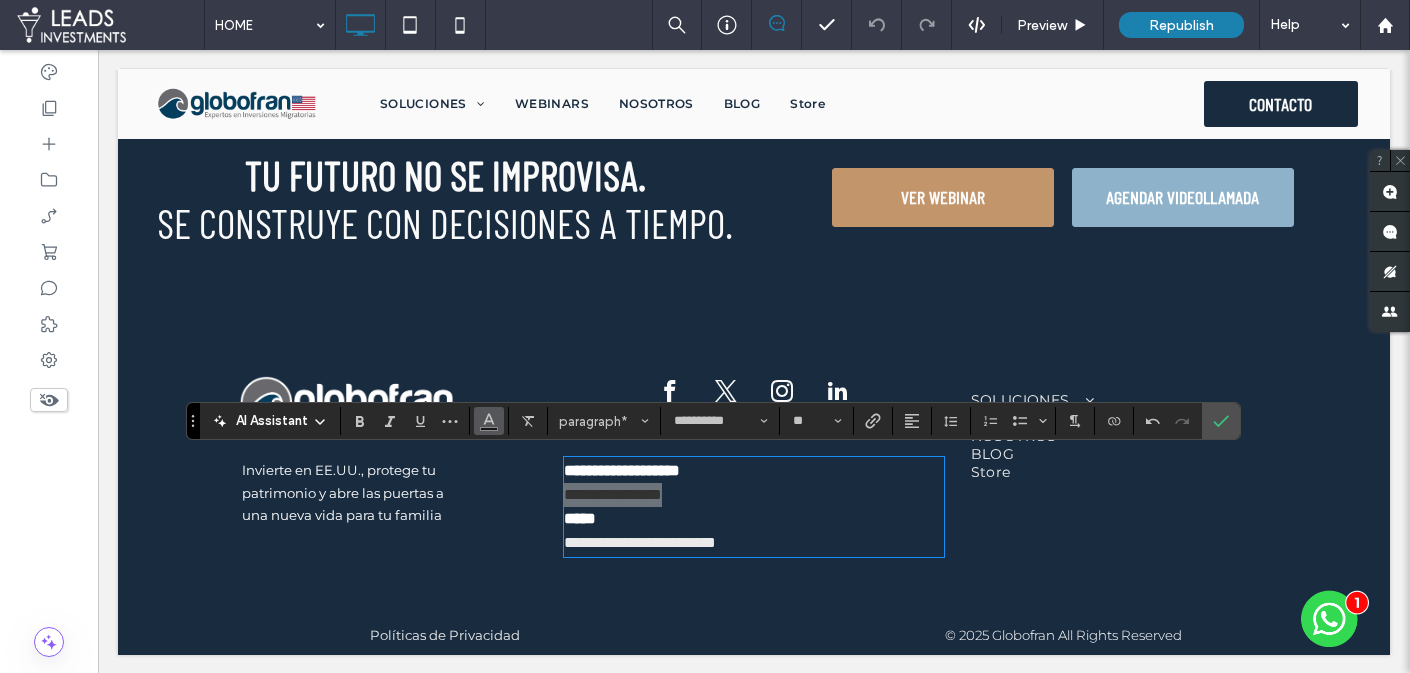 click 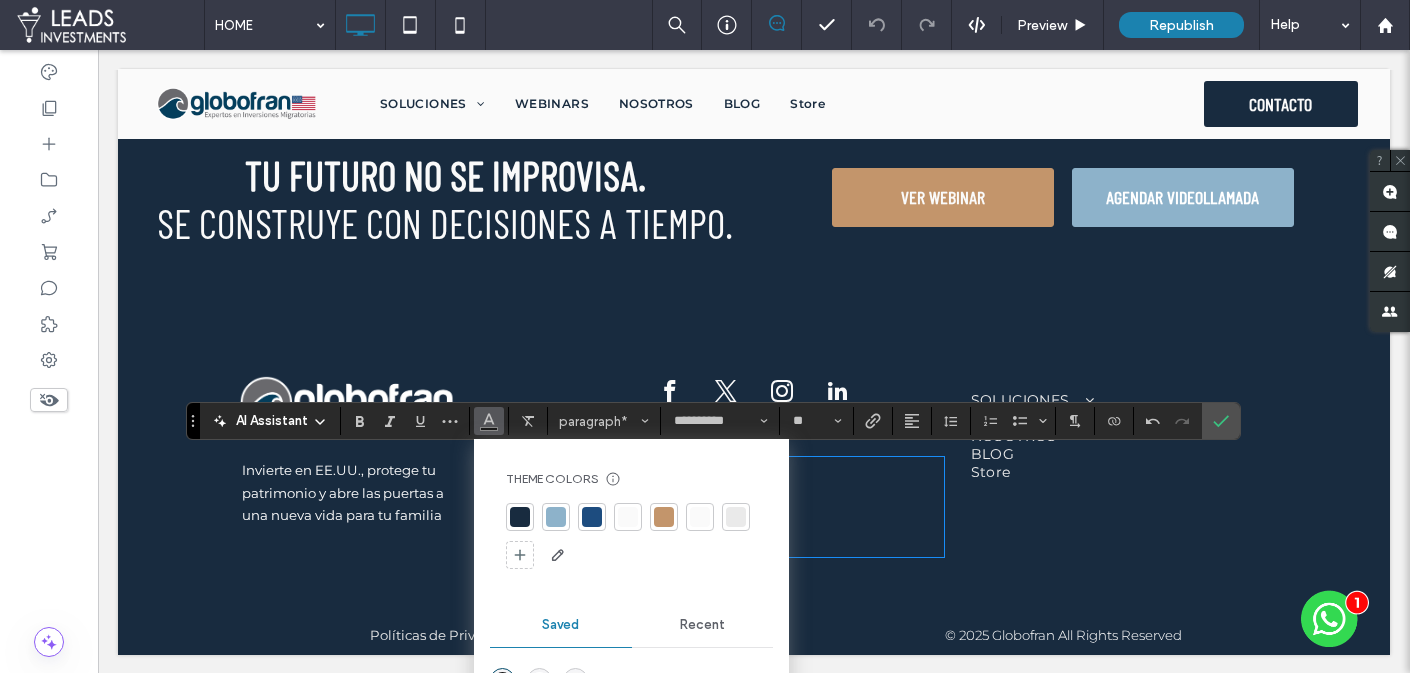 click at bounding box center [628, 517] 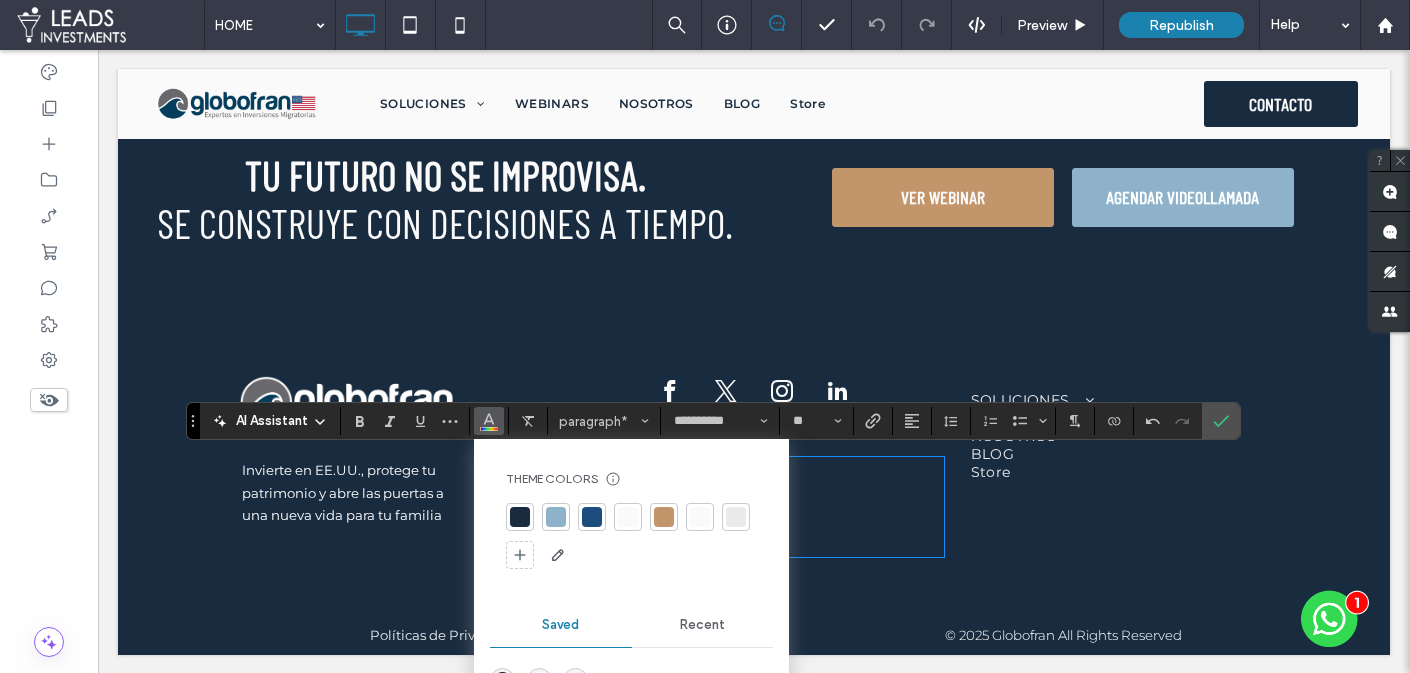 click on "**********" at bounding box center (753, 495) 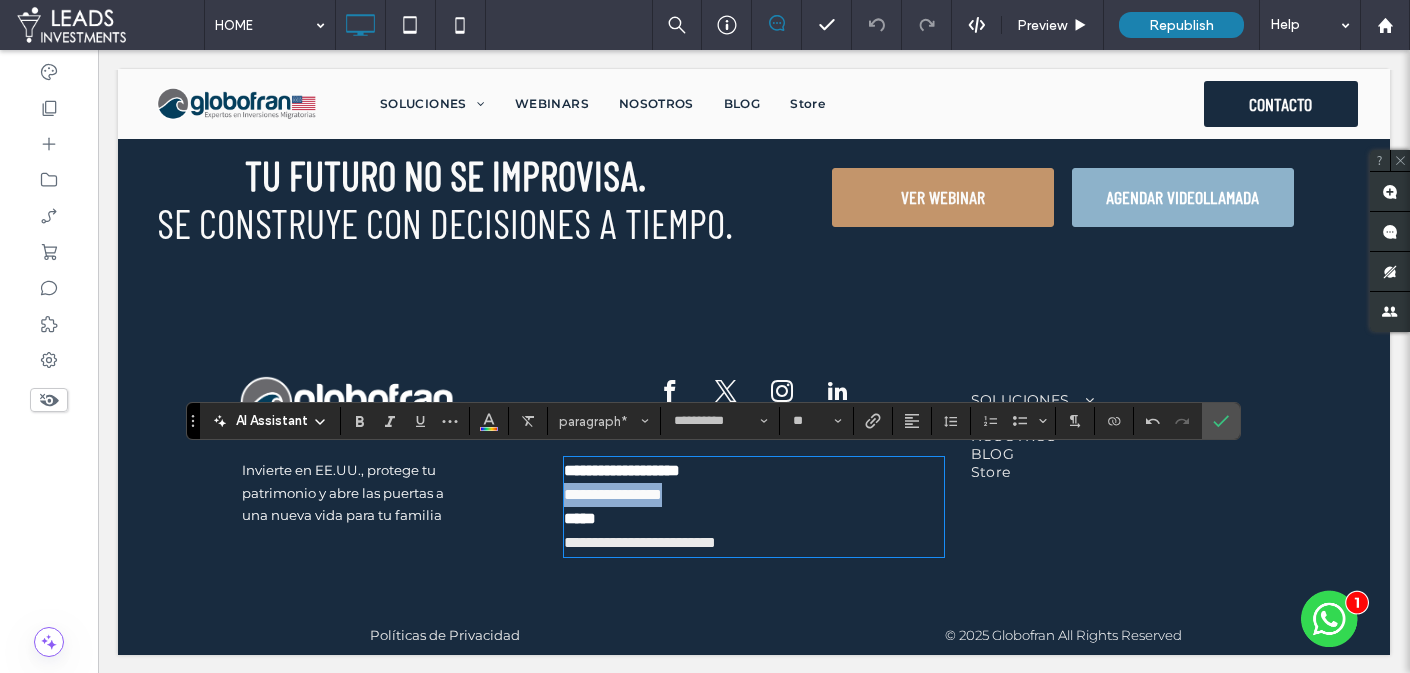 click on "**********" at bounding box center [640, 542] 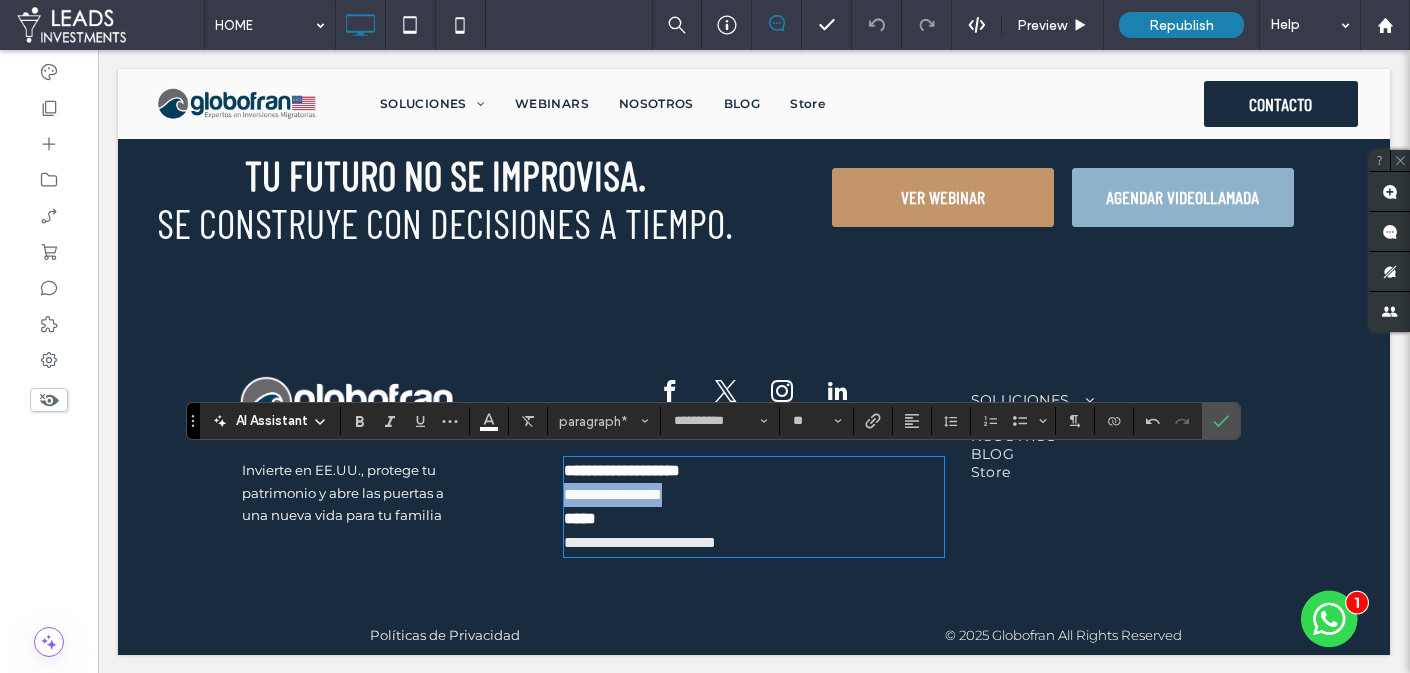drag, startPoint x: 743, startPoint y: 494, endPoint x: 565, endPoint y: 487, distance: 178.13759 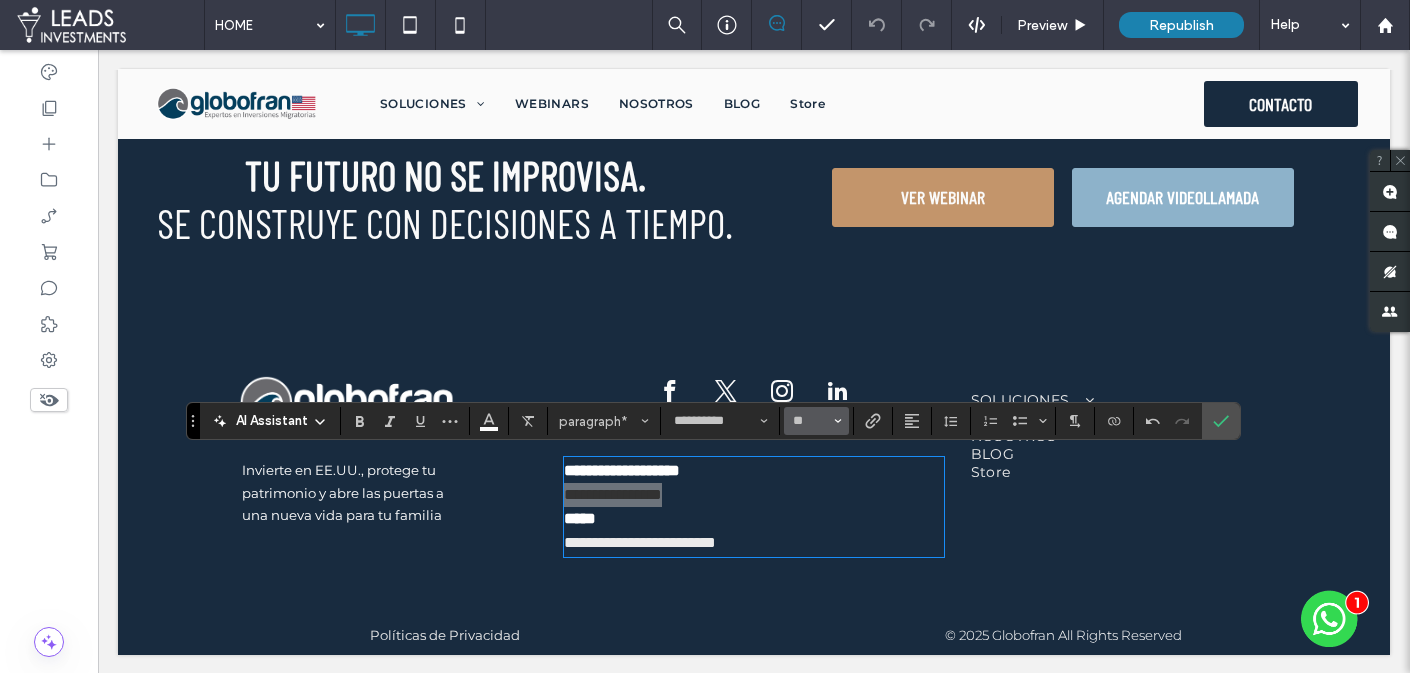 click on "**" at bounding box center [810, 421] 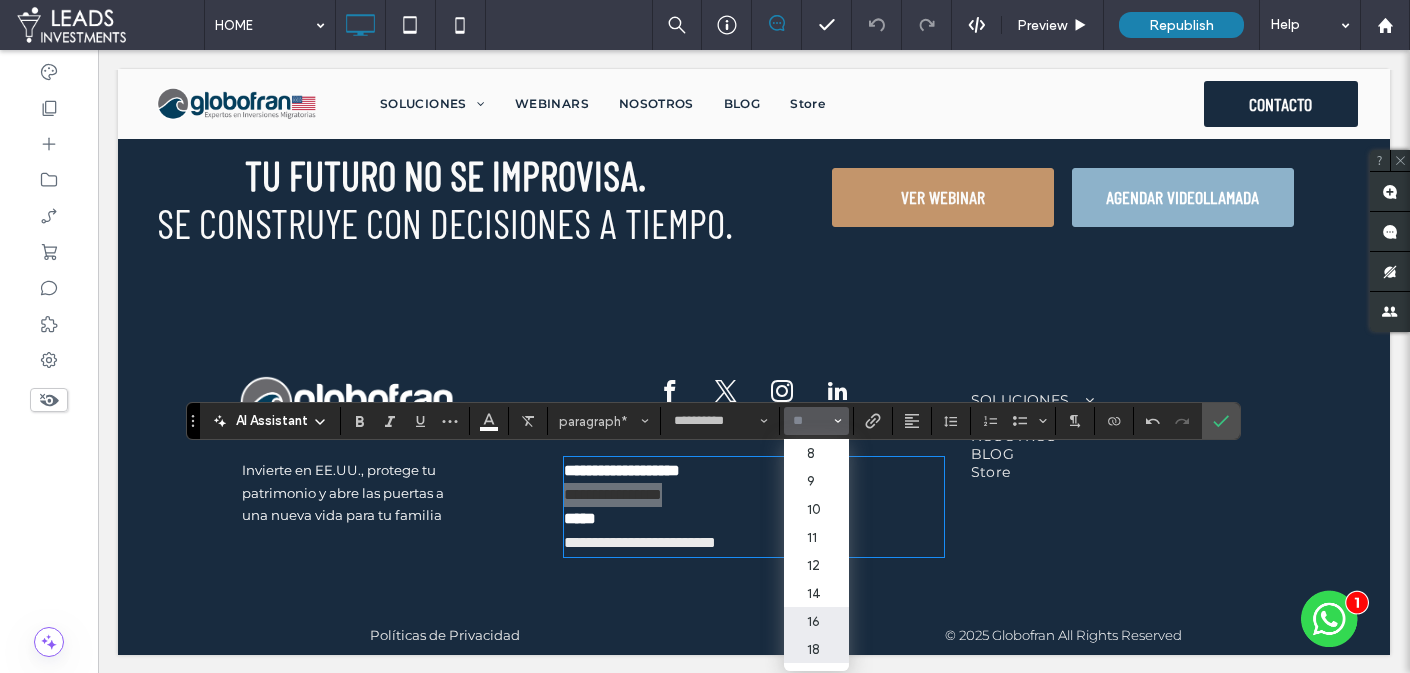 click on "18" at bounding box center (816, 649) 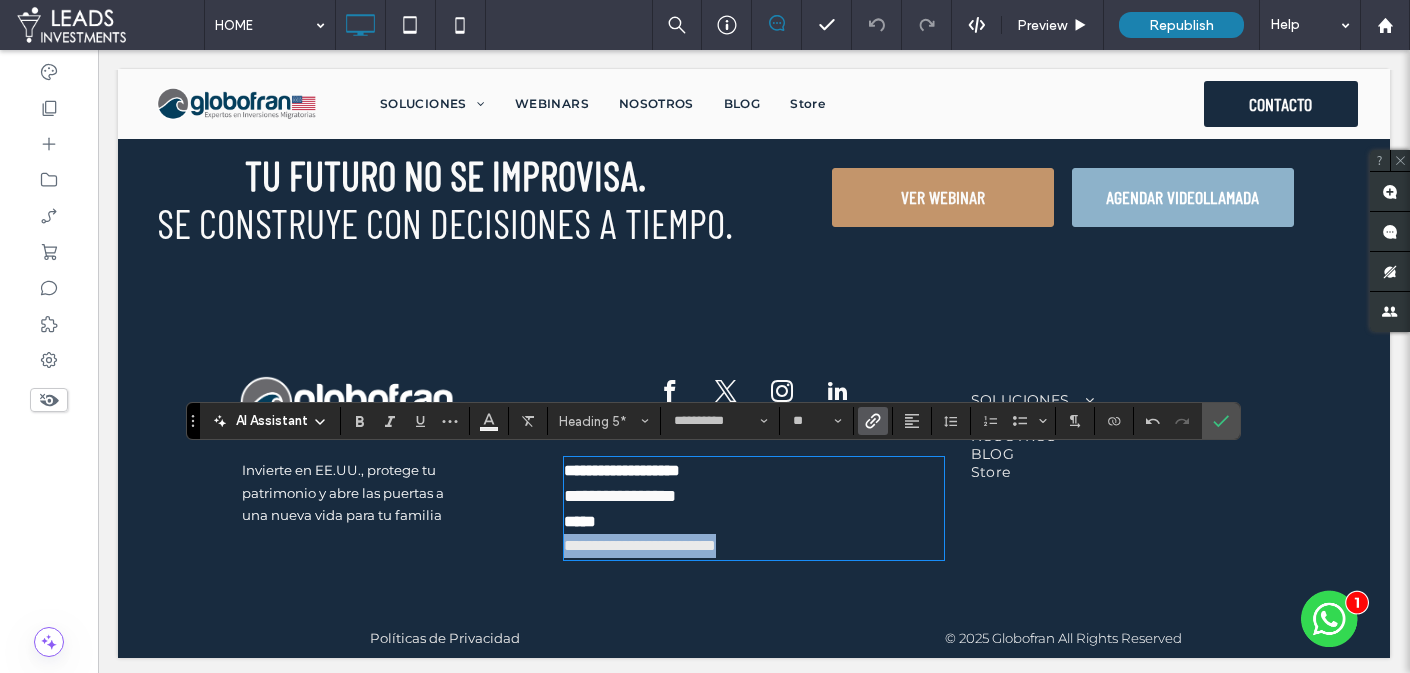 drag, startPoint x: 801, startPoint y: 542, endPoint x: 555, endPoint y: 556, distance: 246.39806 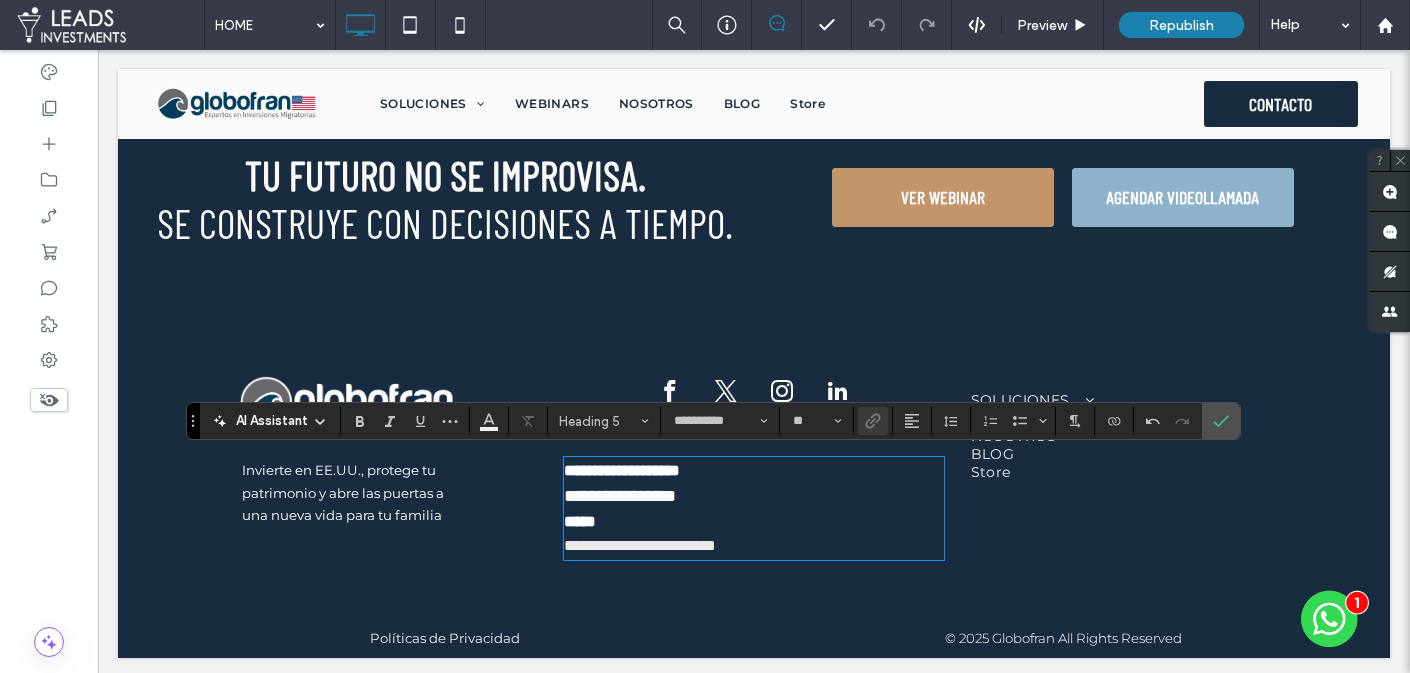 type on "**" 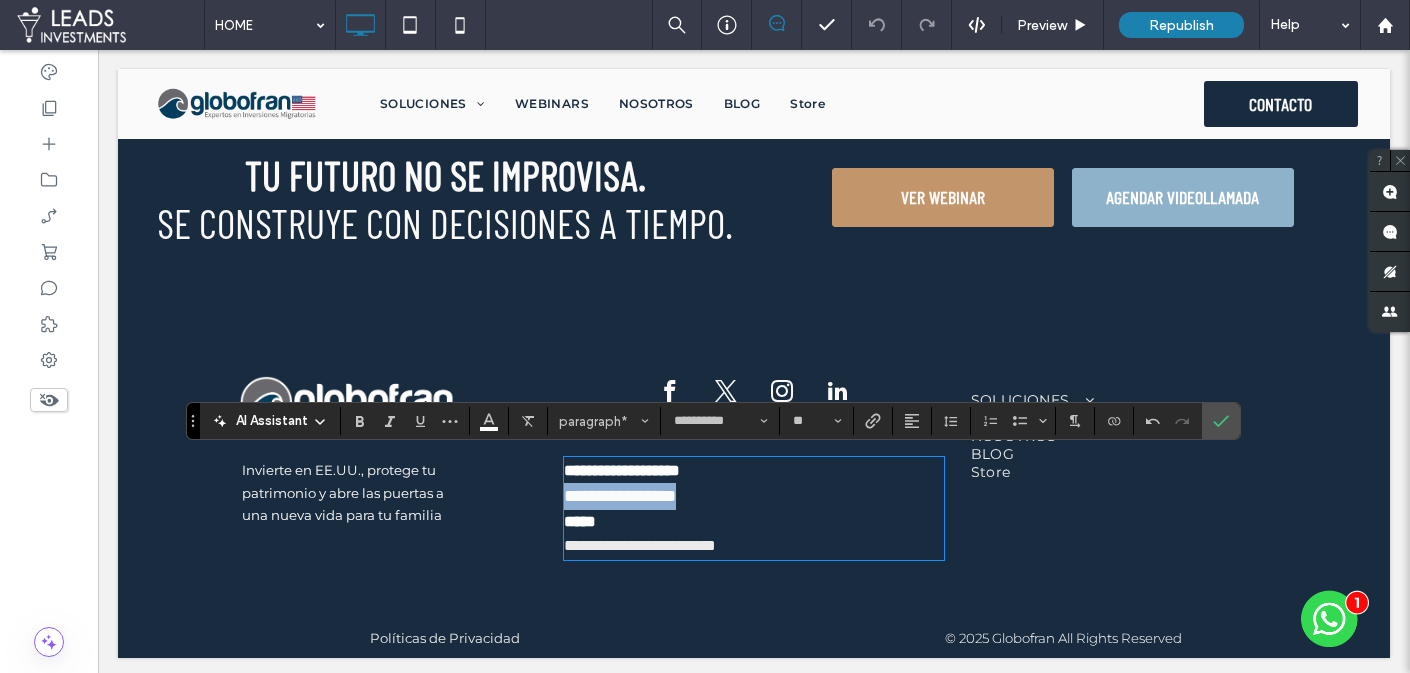 drag, startPoint x: 721, startPoint y: 494, endPoint x: 567, endPoint y: 493, distance: 154.00325 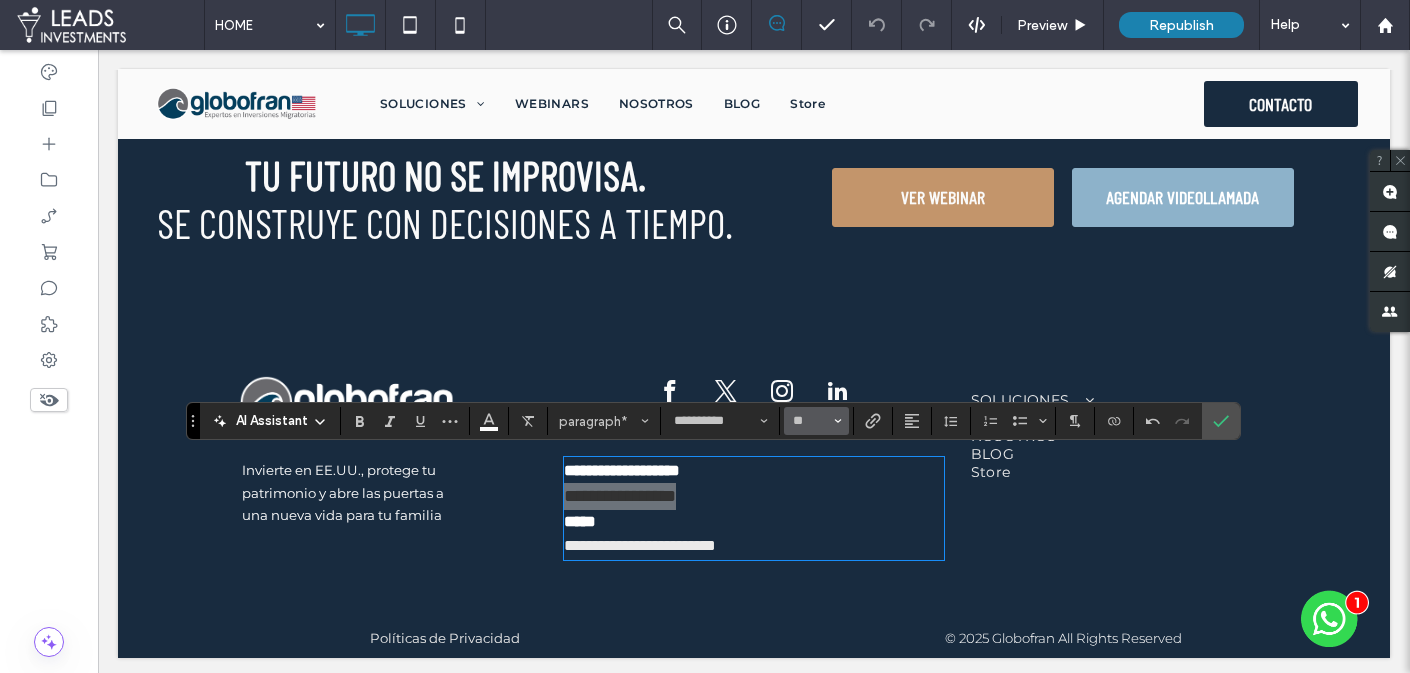 click on "**" at bounding box center [810, 421] 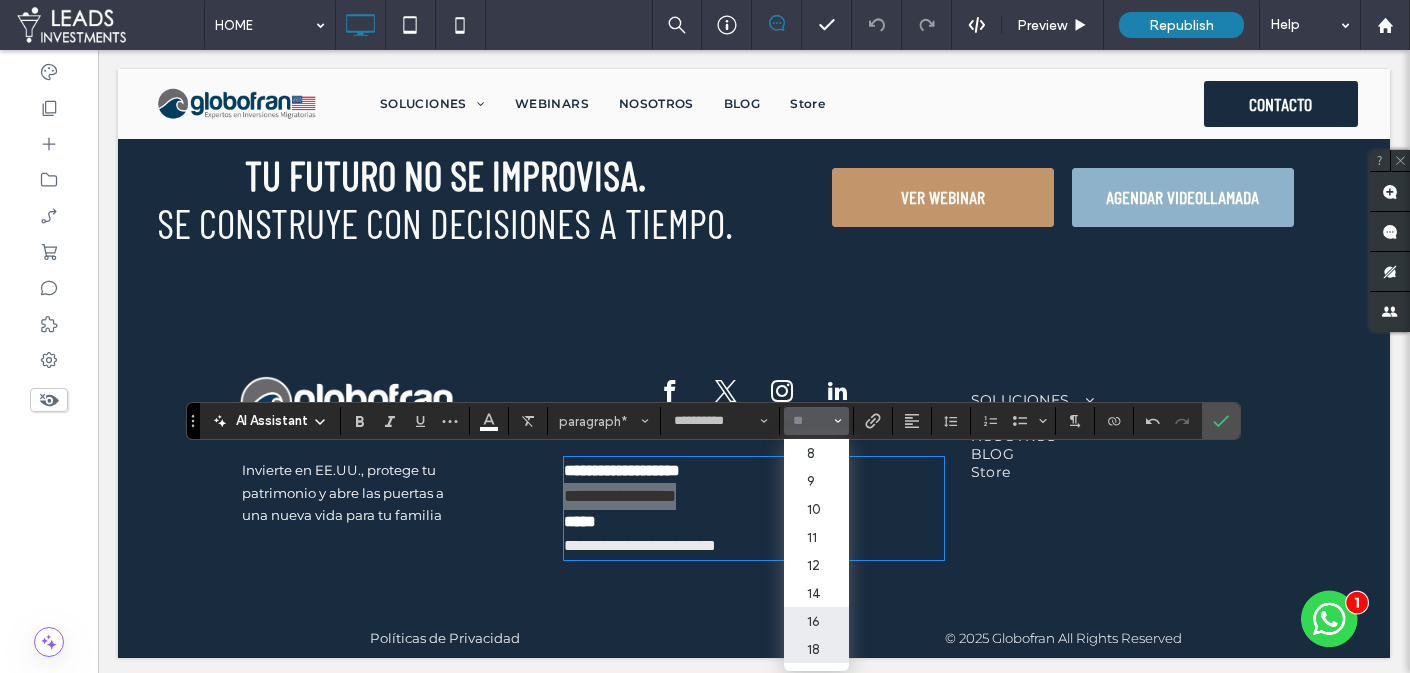 click on "16" at bounding box center [816, 621] 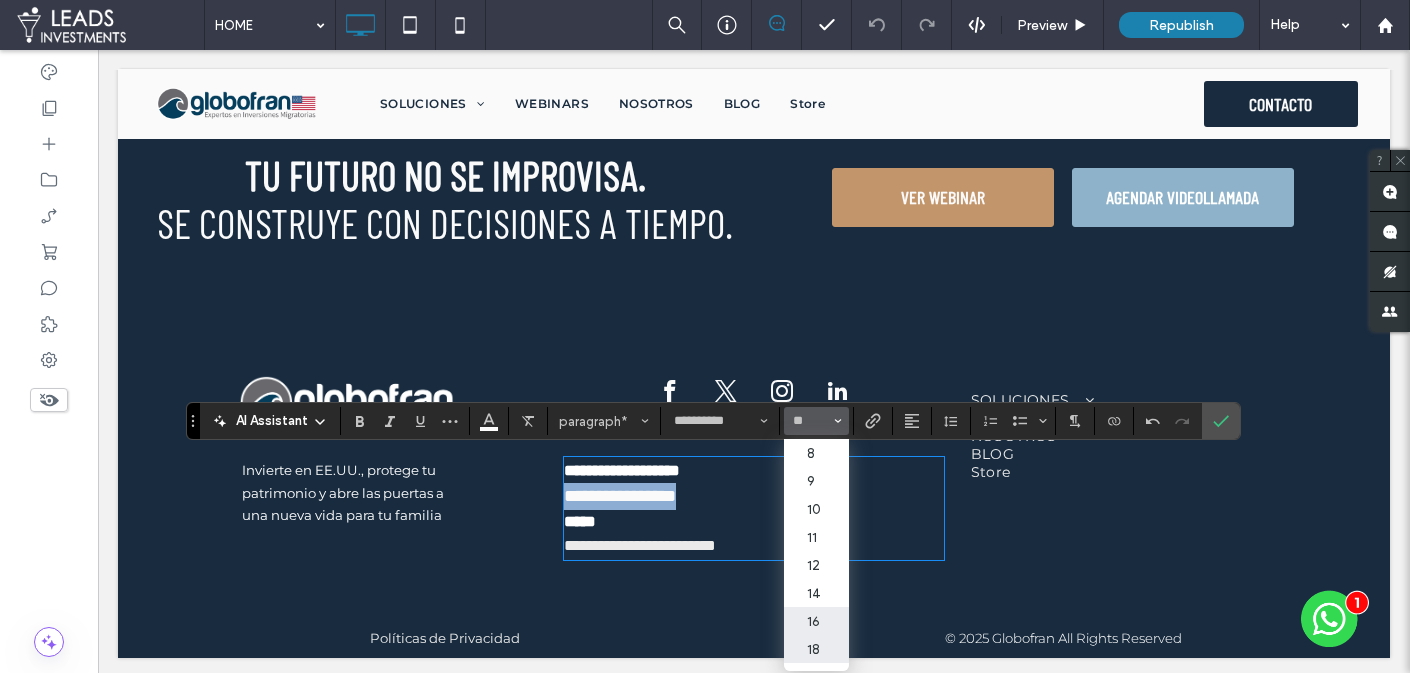 type on "**" 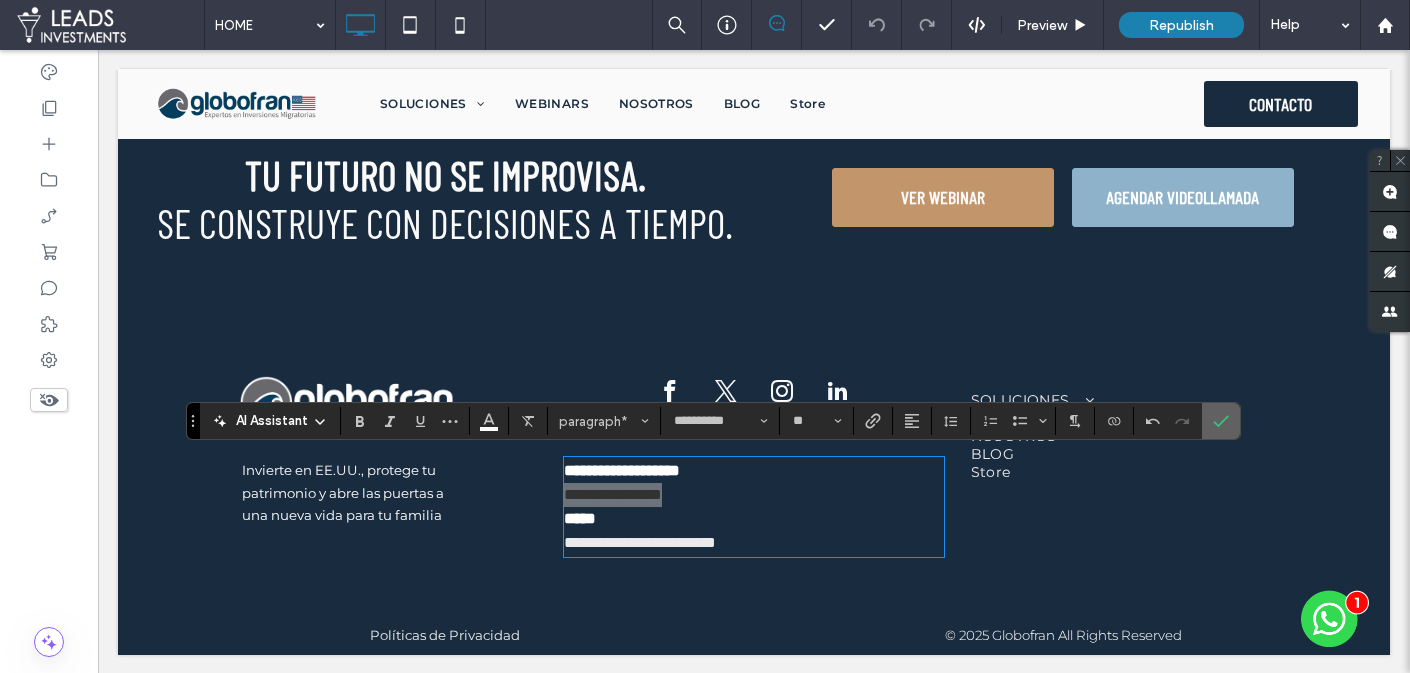click 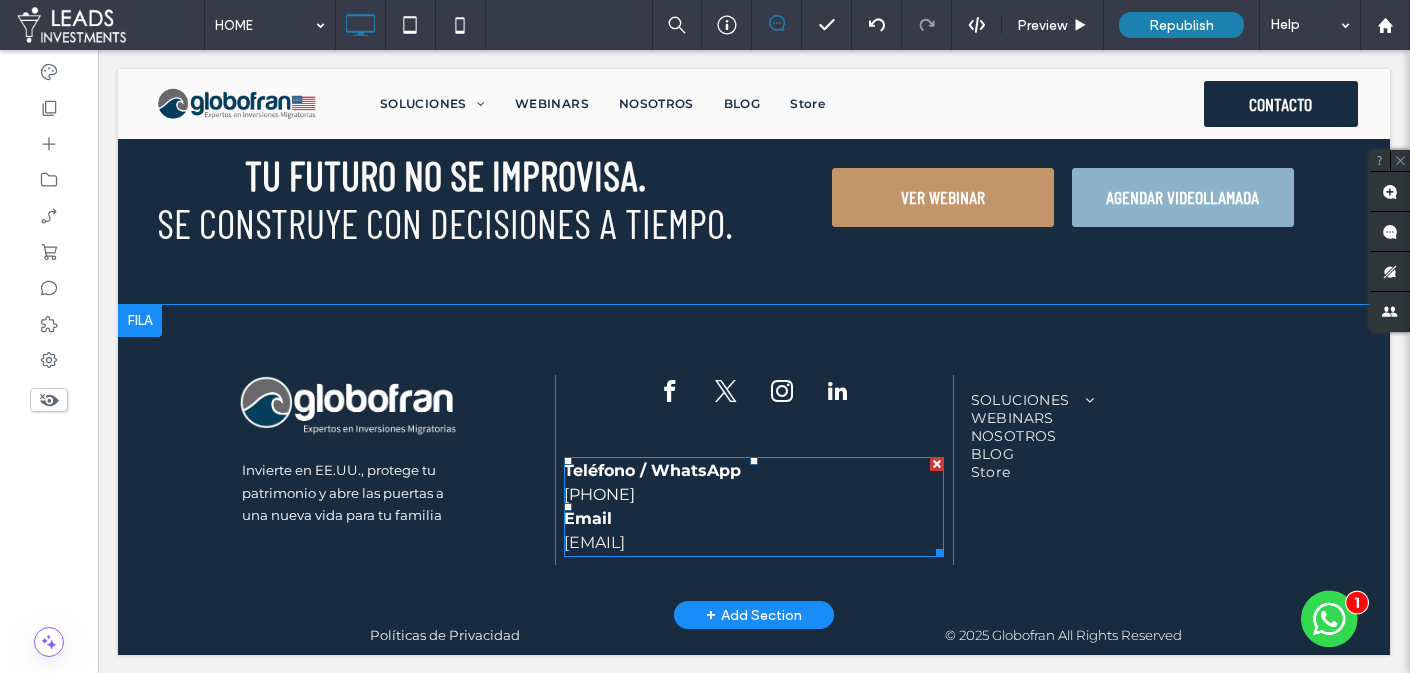 click on "+52 56 4407 7243" at bounding box center [599, 494] 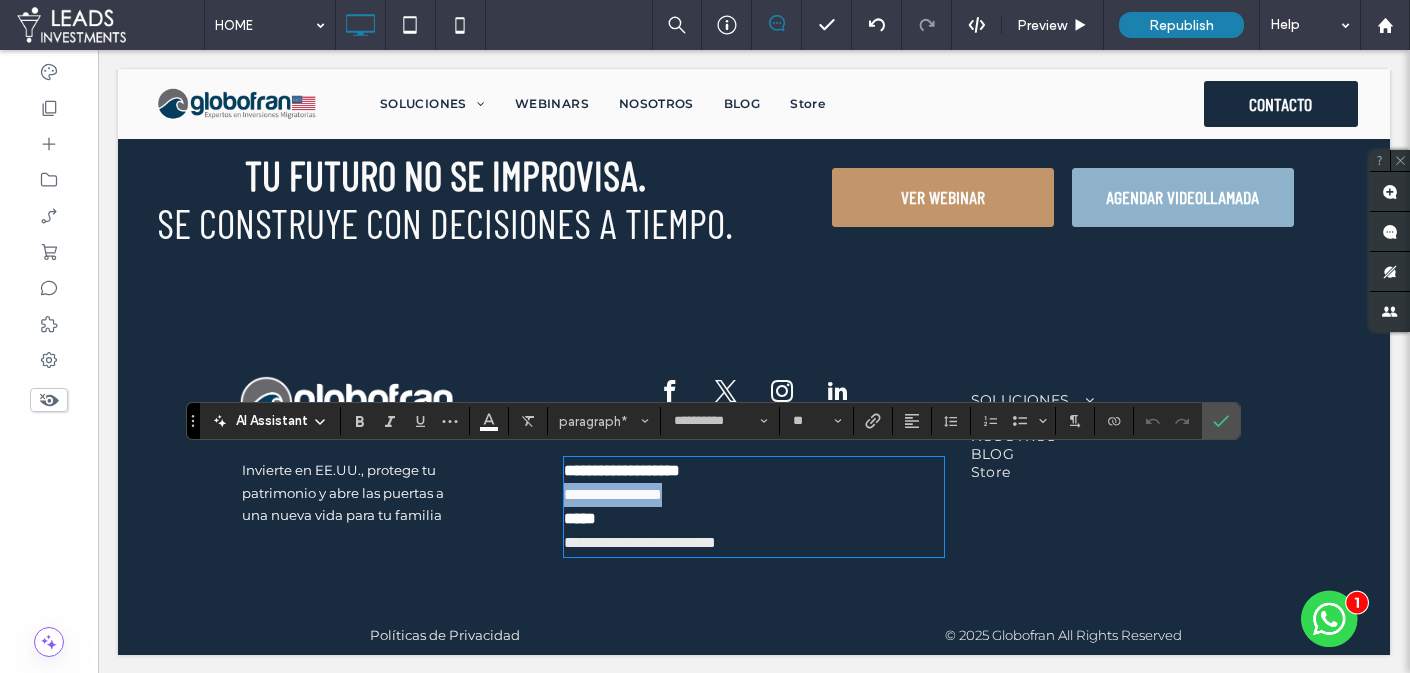 click on "**********" at bounding box center (613, 494) 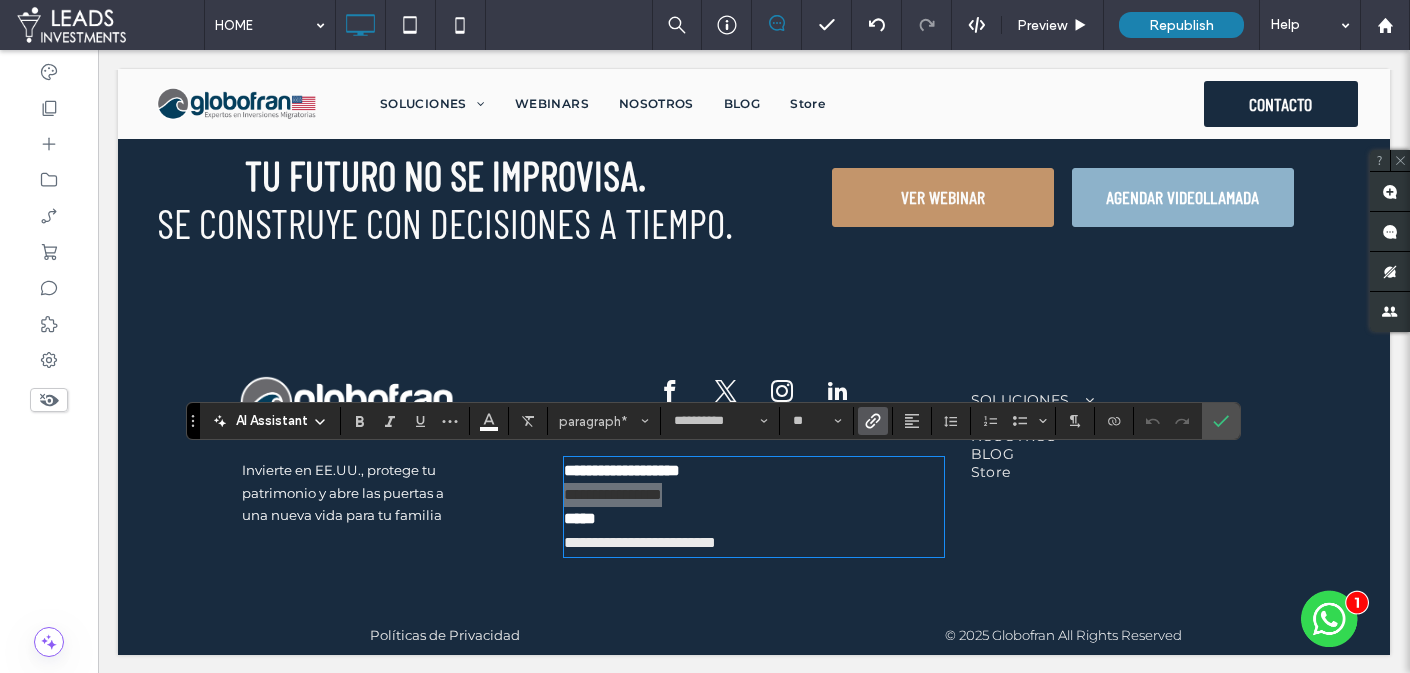 click 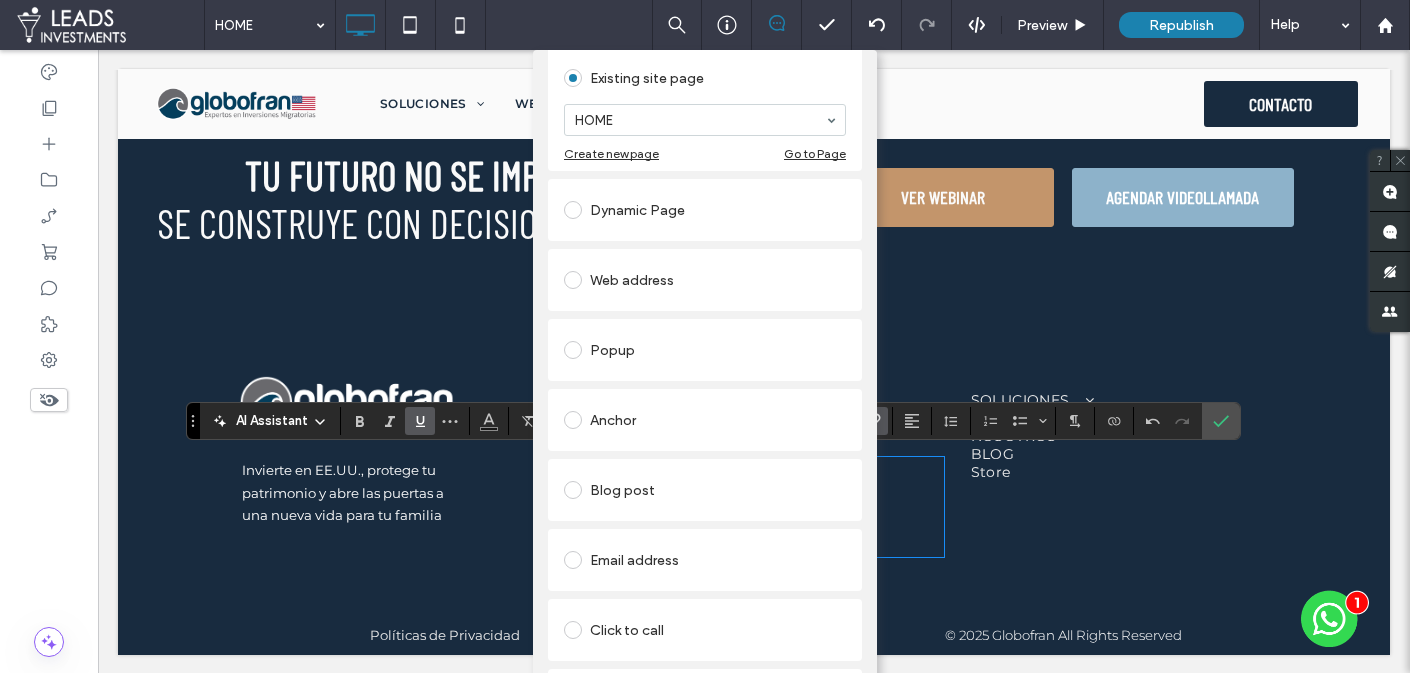 scroll, scrollTop: 0, scrollLeft: 0, axis: both 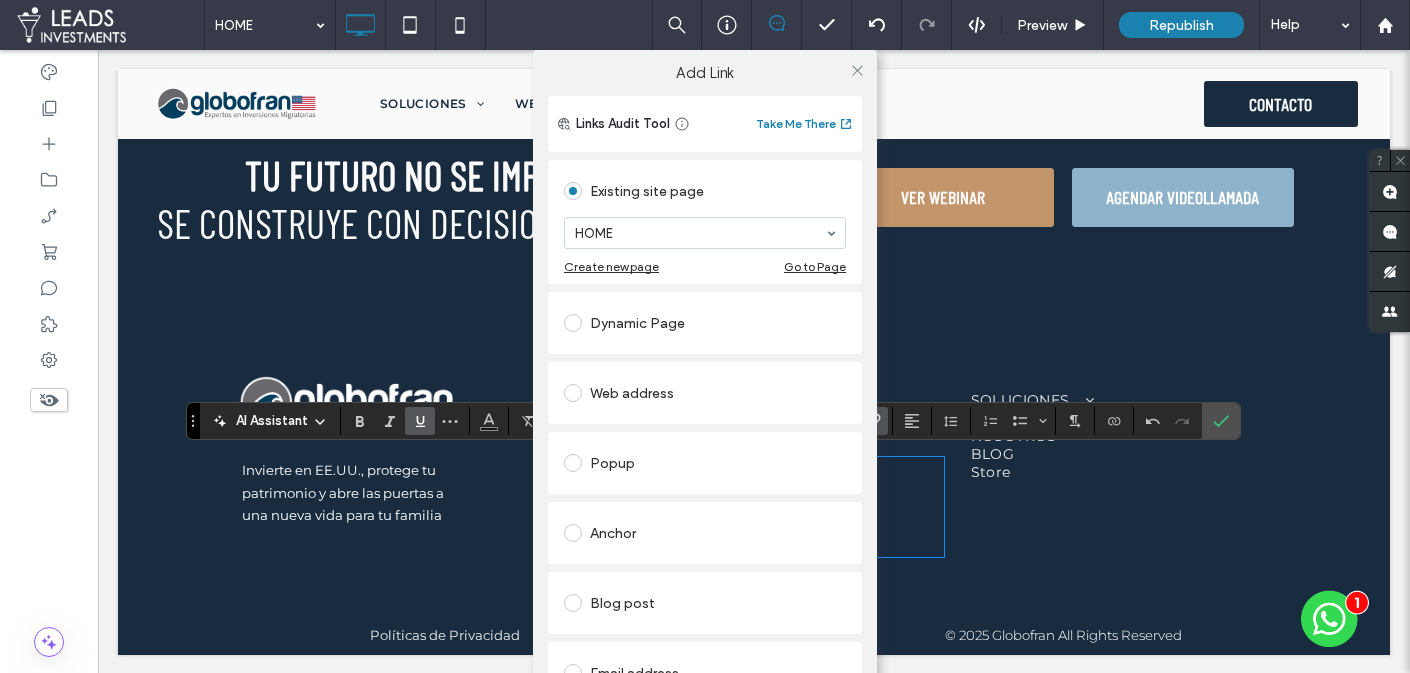 click on "Popup" at bounding box center [705, 463] 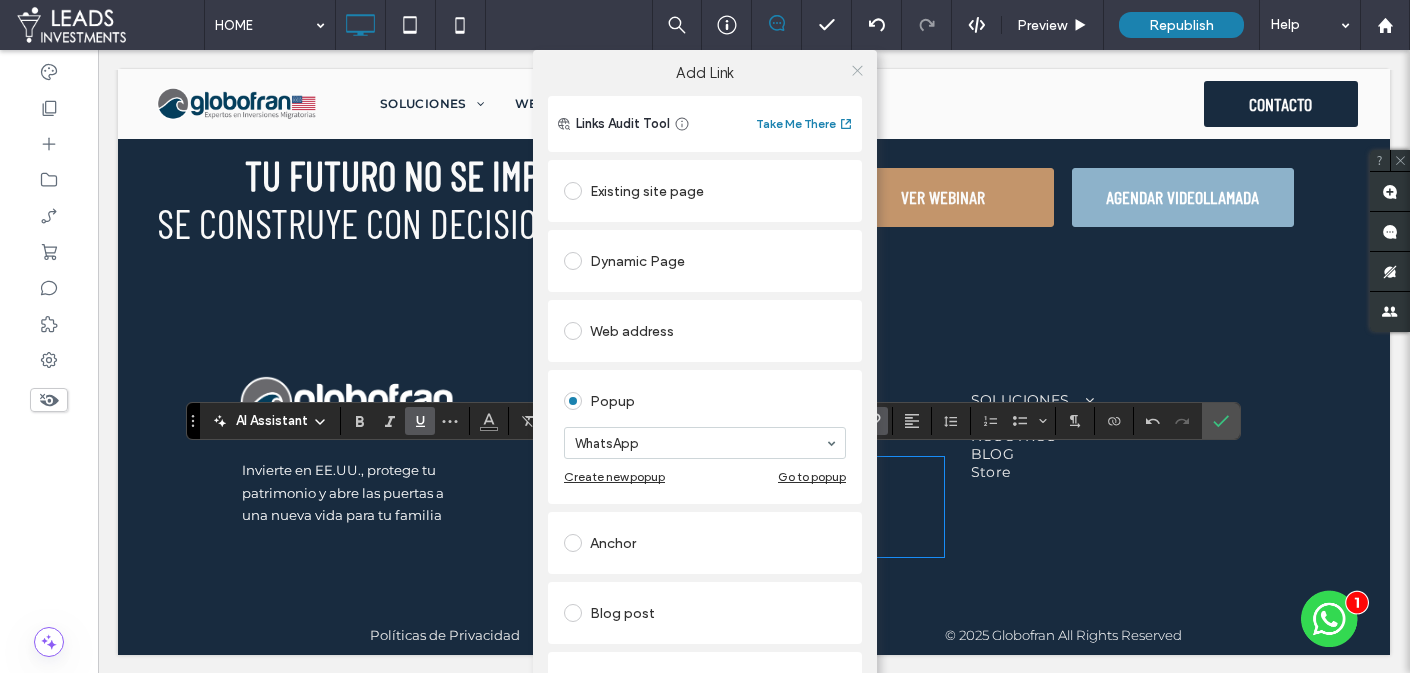 click 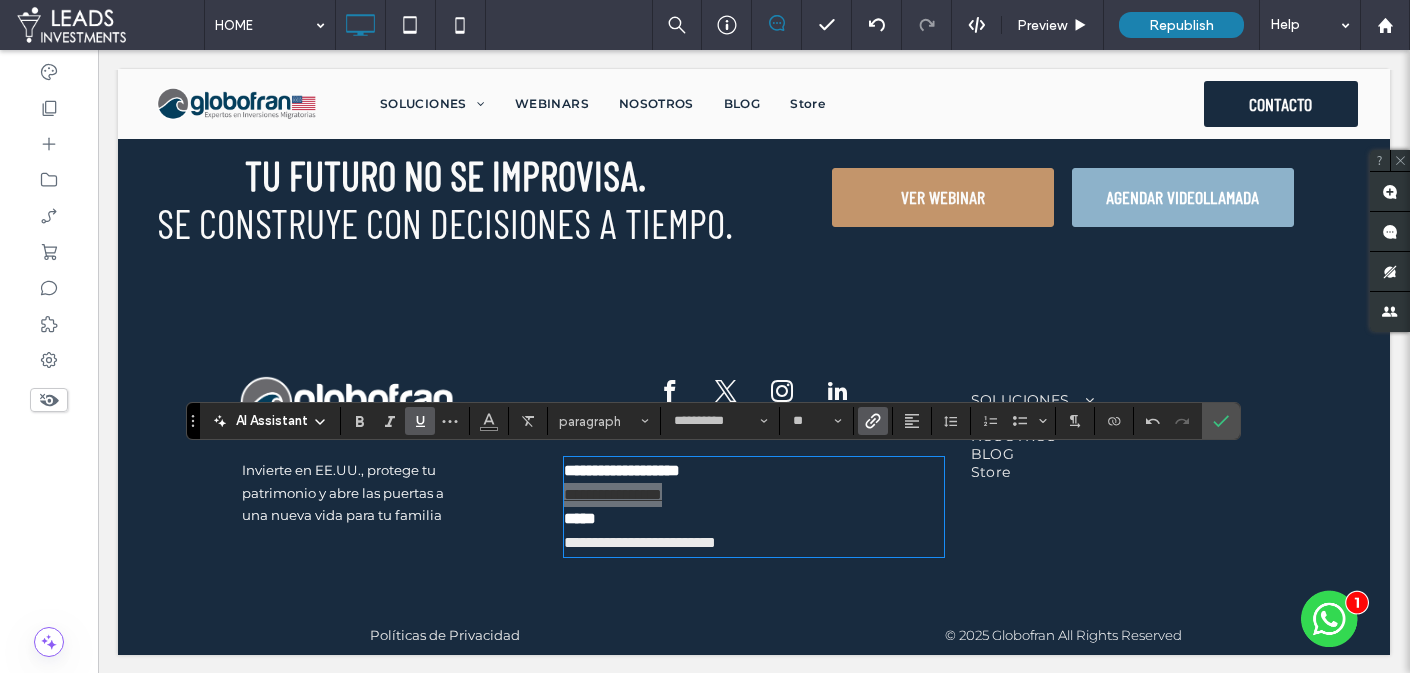click 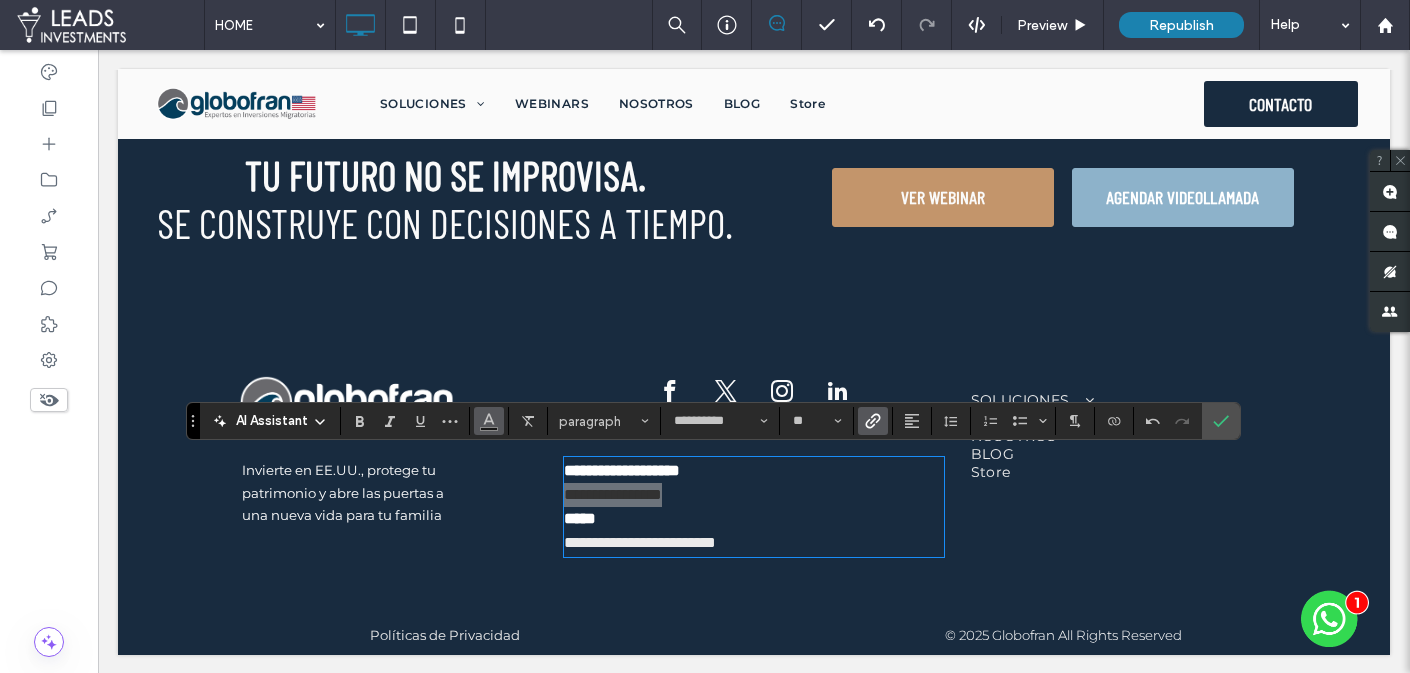 click 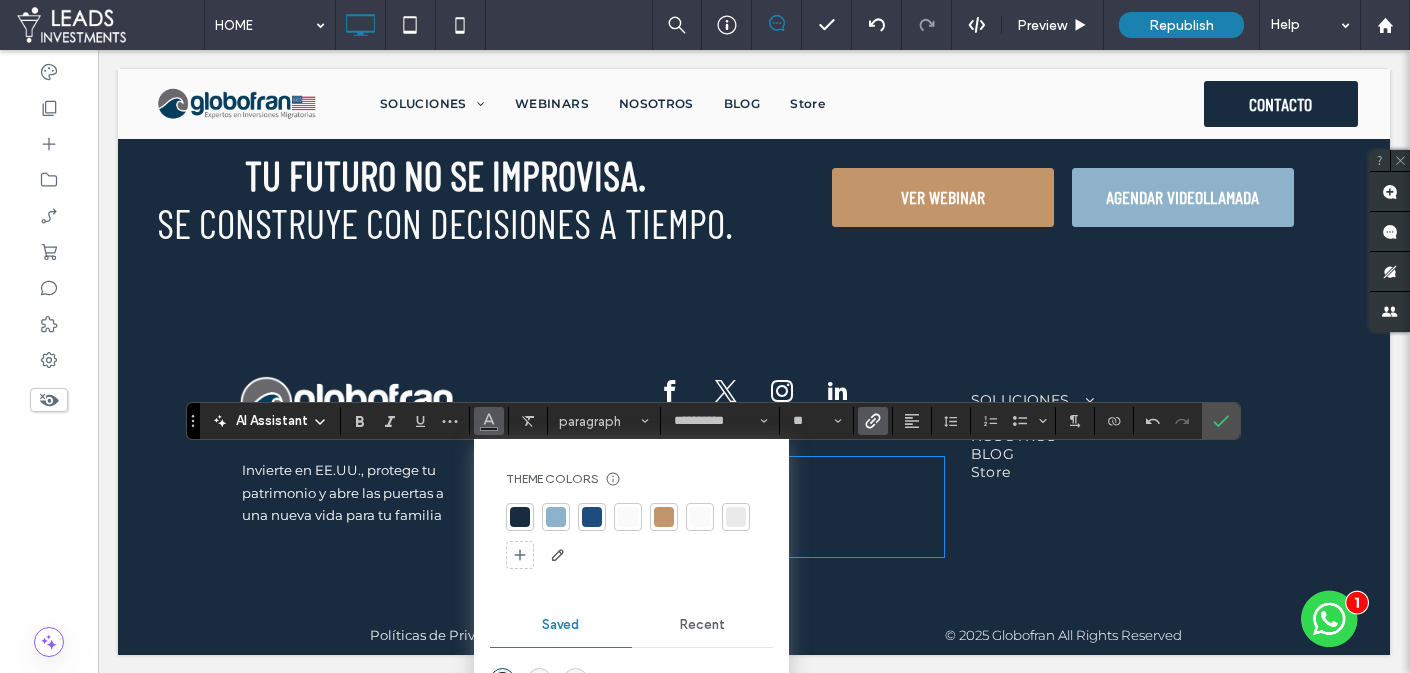 click at bounding box center [628, 517] 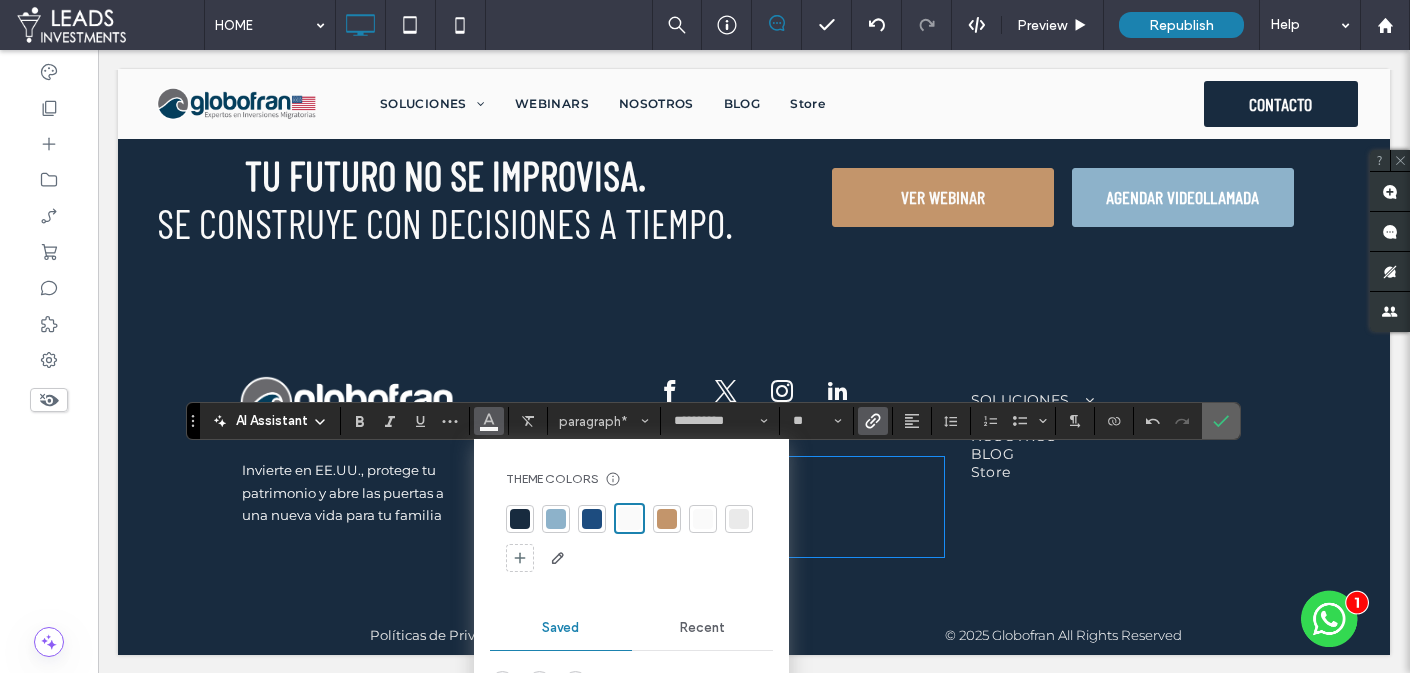 click 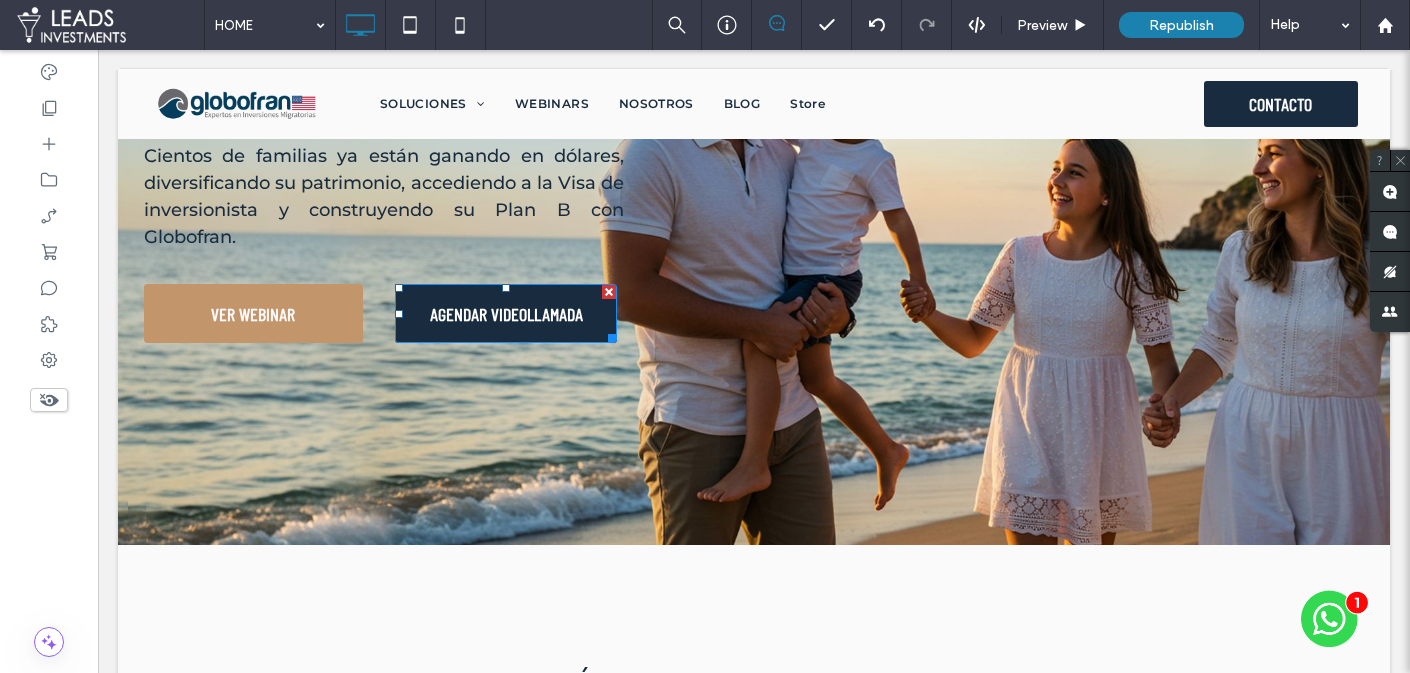 scroll, scrollTop: 0, scrollLeft: 0, axis: both 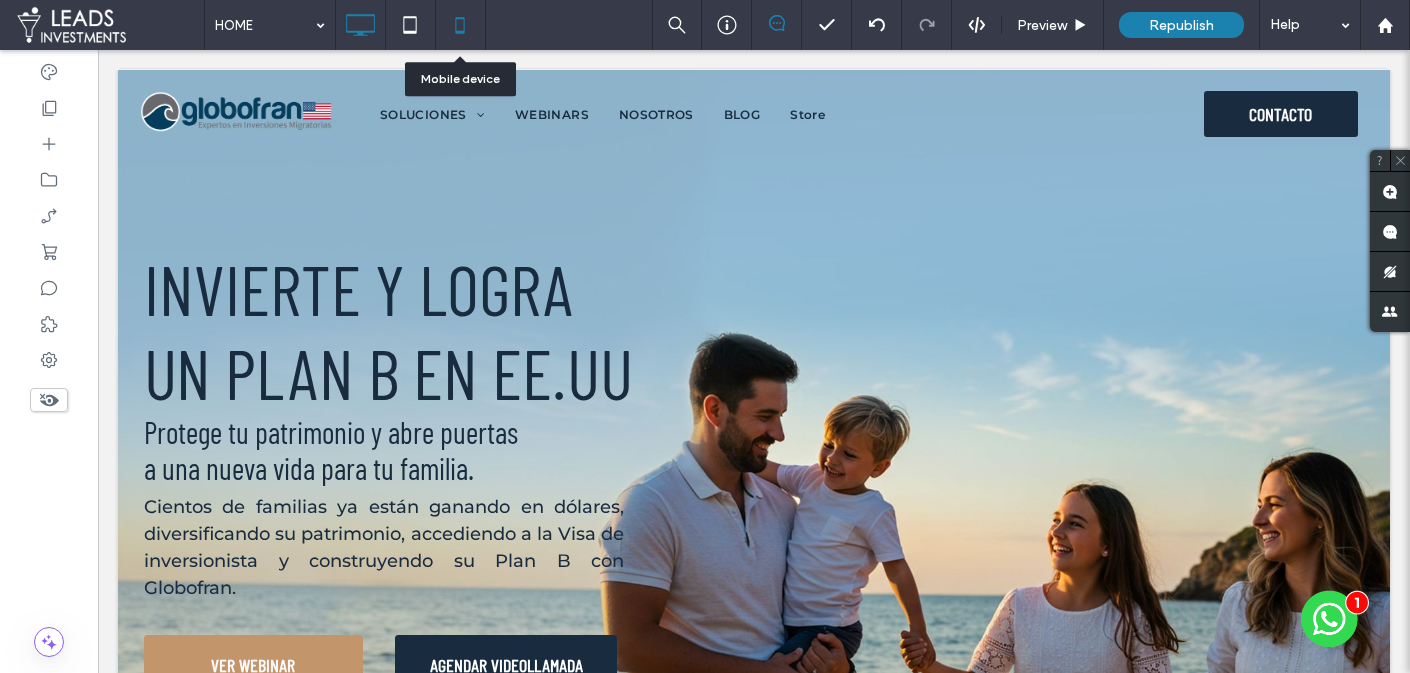 click 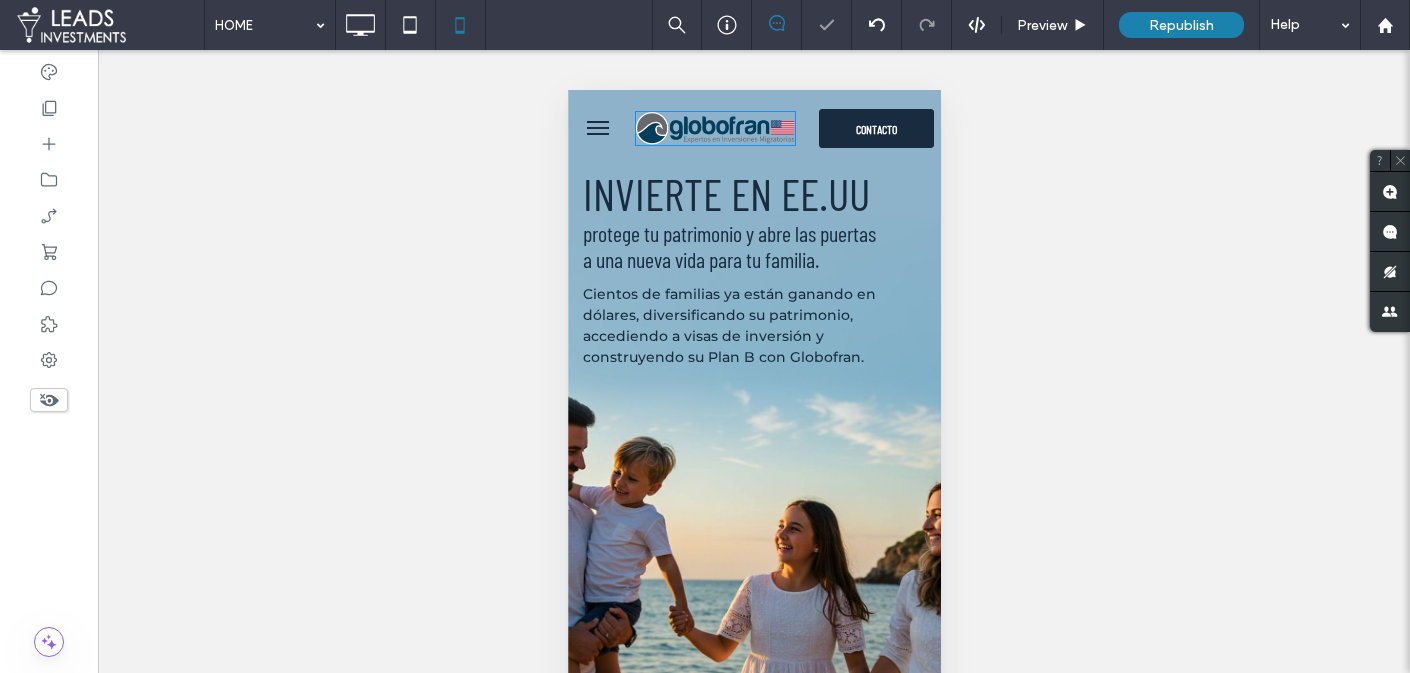 scroll, scrollTop: 0, scrollLeft: 0, axis: both 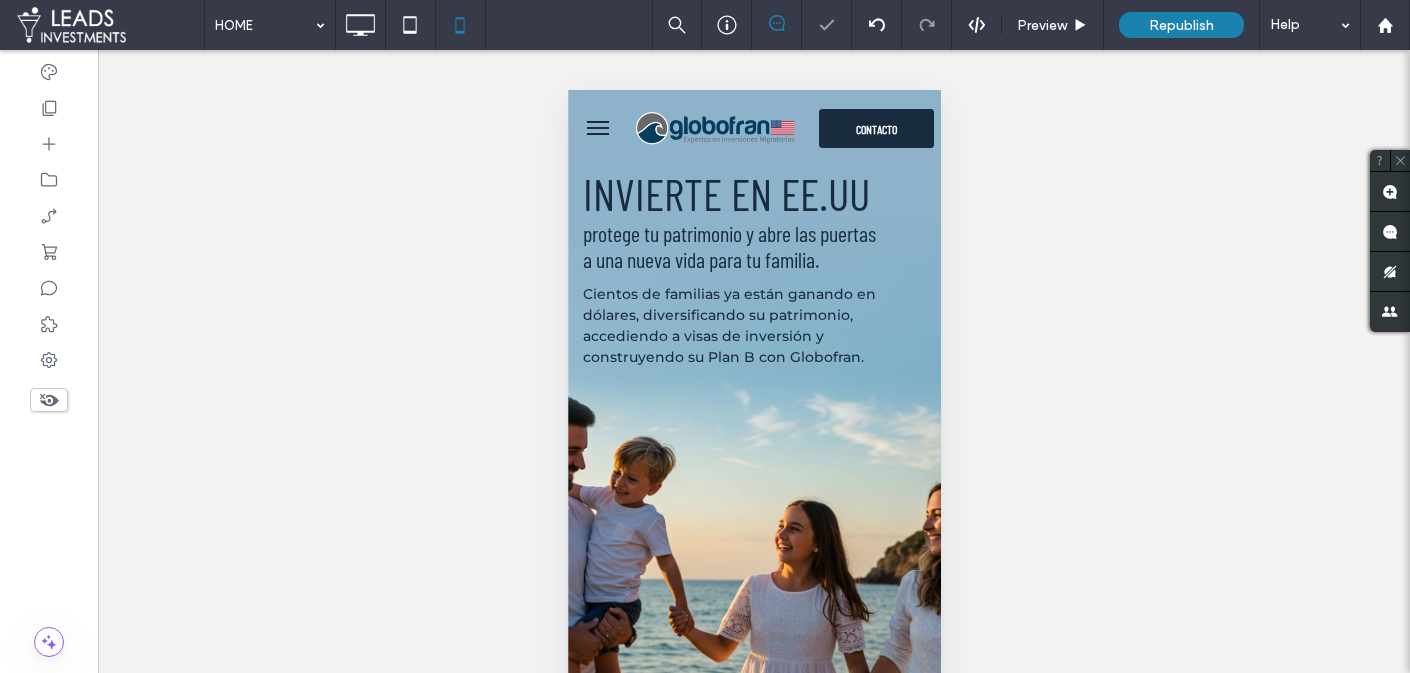 click at bounding box center (597, 128) 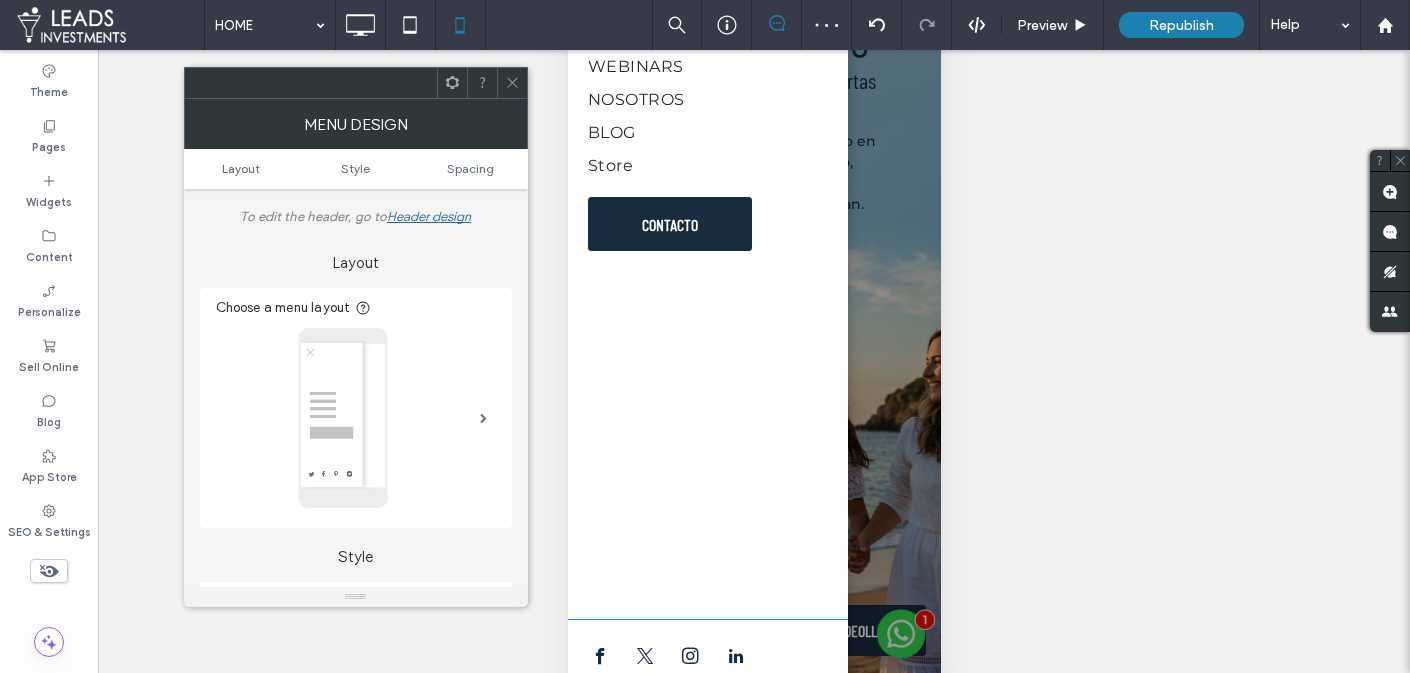 scroll, scrollTop: 0, scrollLeft: 0, axis: both 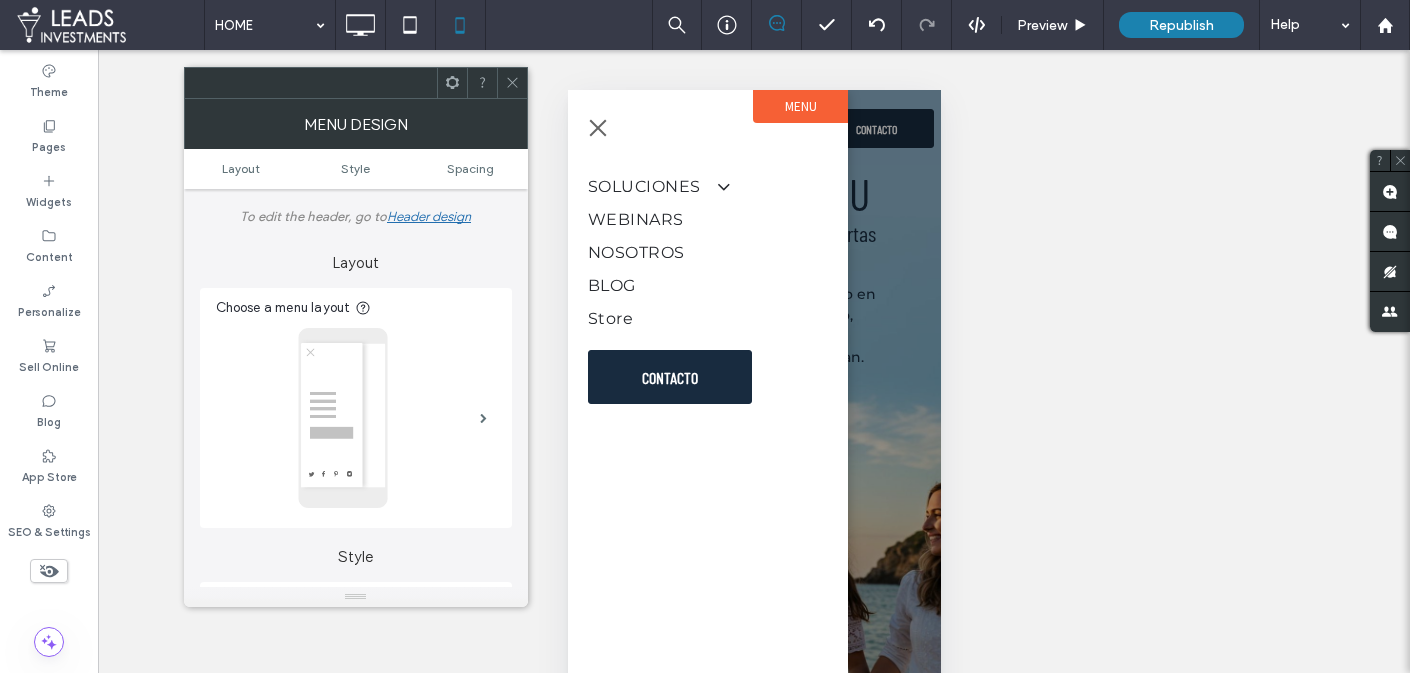 click at bounding box center [597, 128] 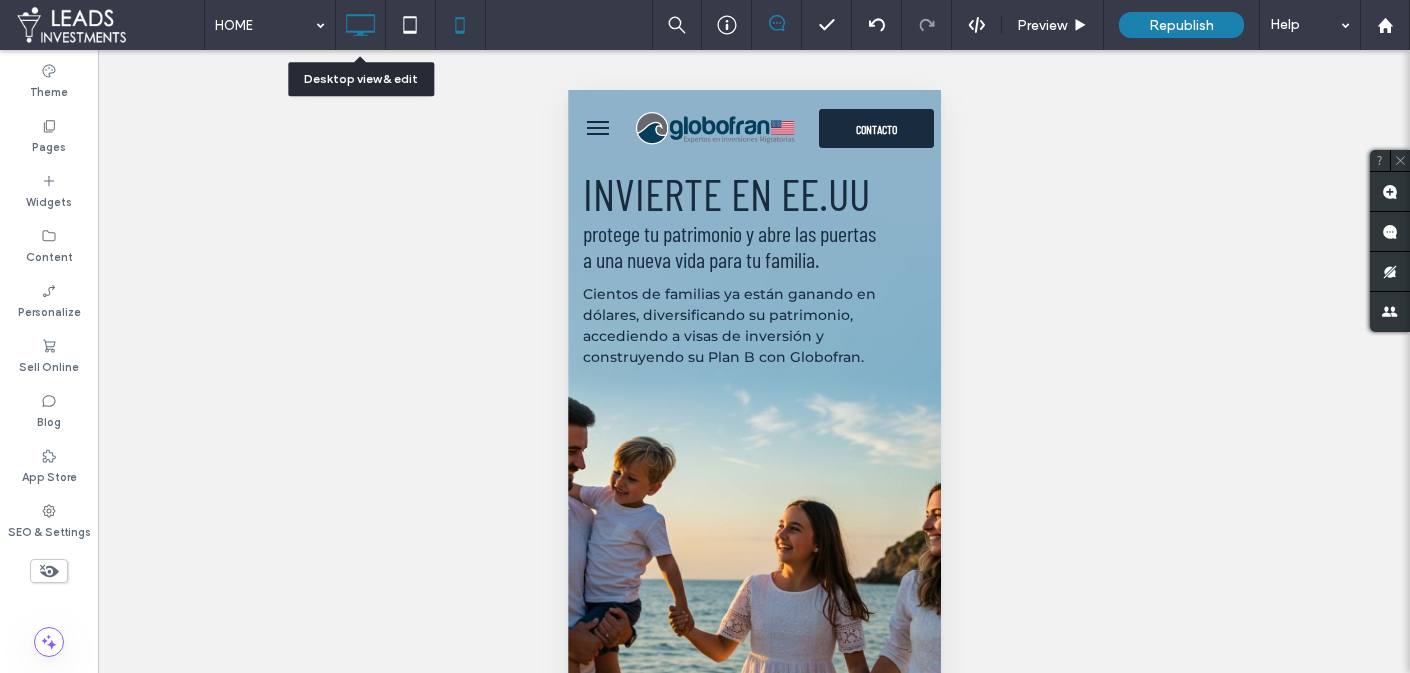 click 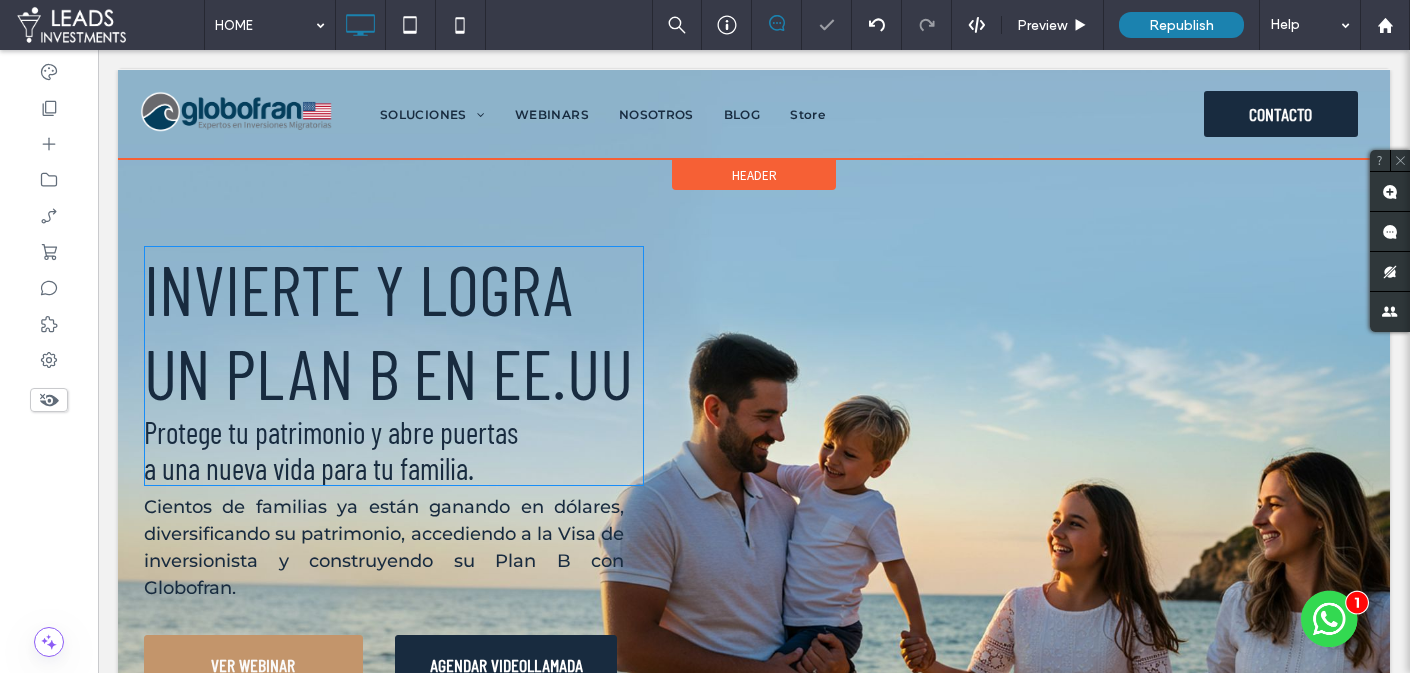 scroll, scrollTop: 0, scrollLeft: 0, axis: both 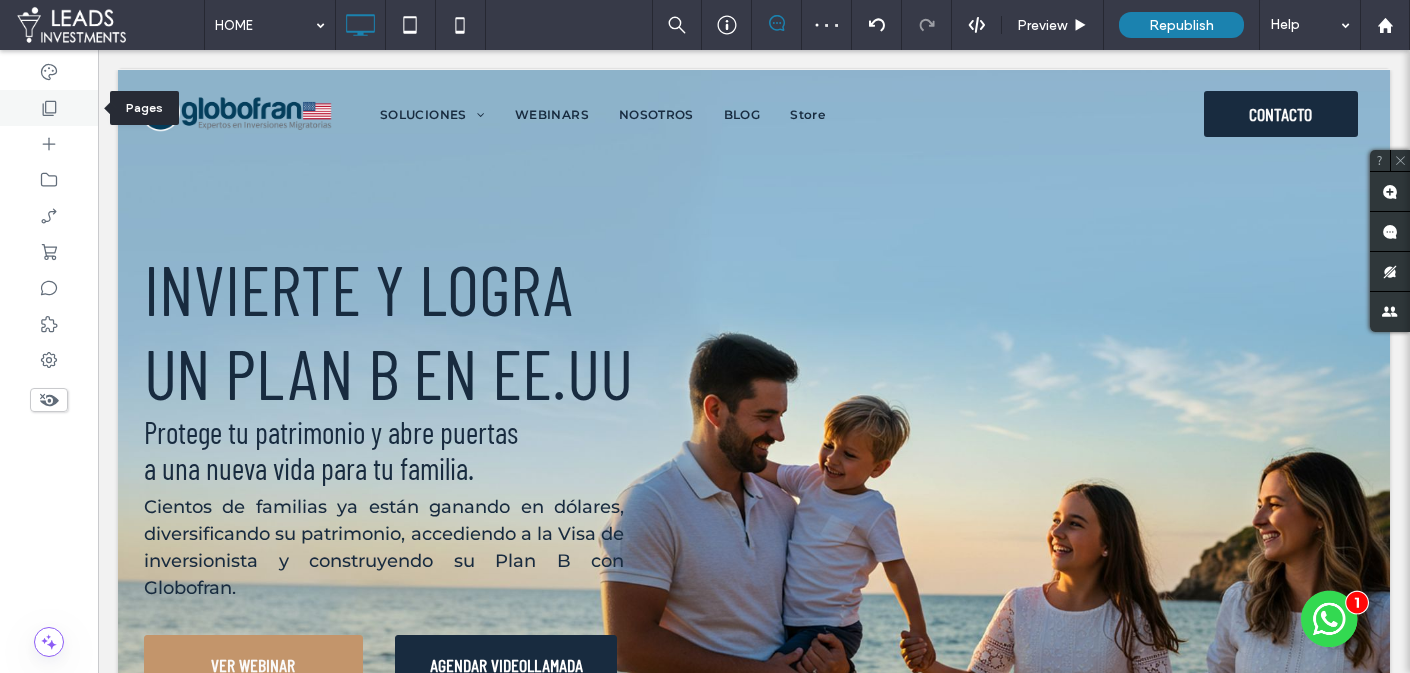 click at bounding box center [49, 108] 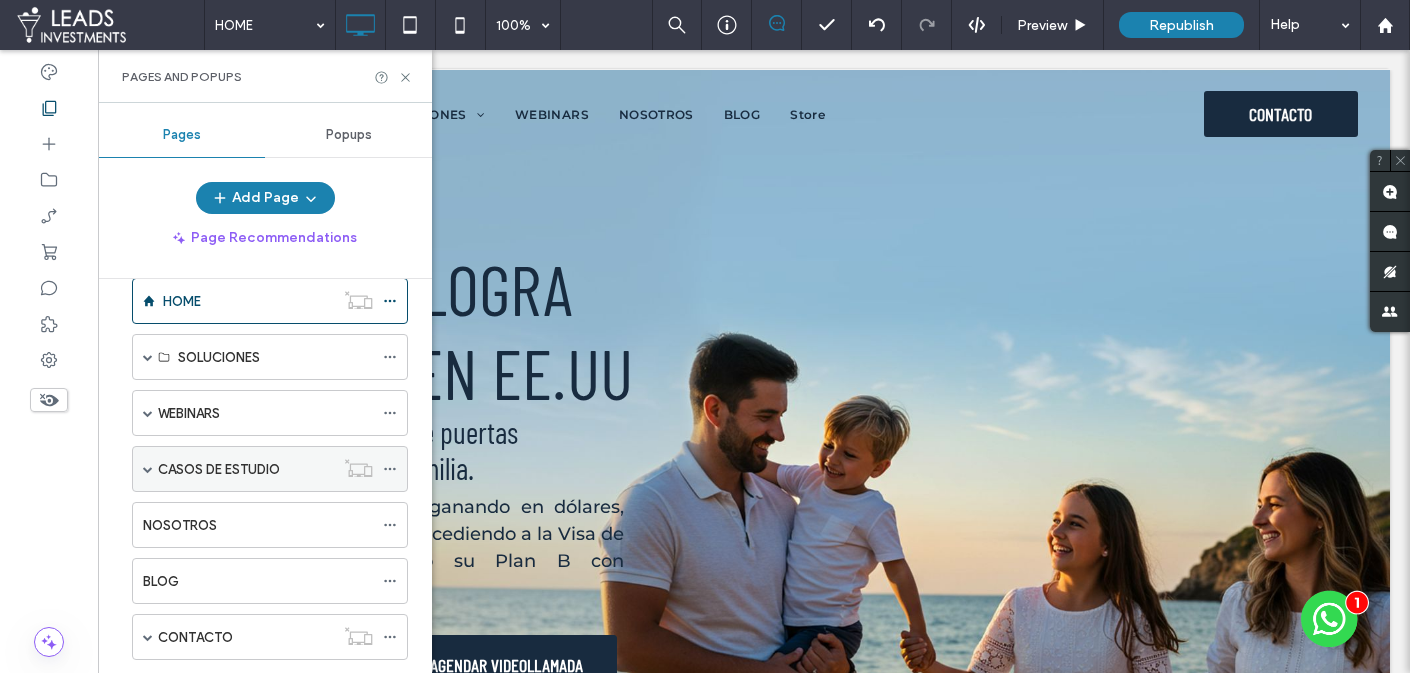 scroll, scrollTop: 0, scrollLeft: 0, axis: both 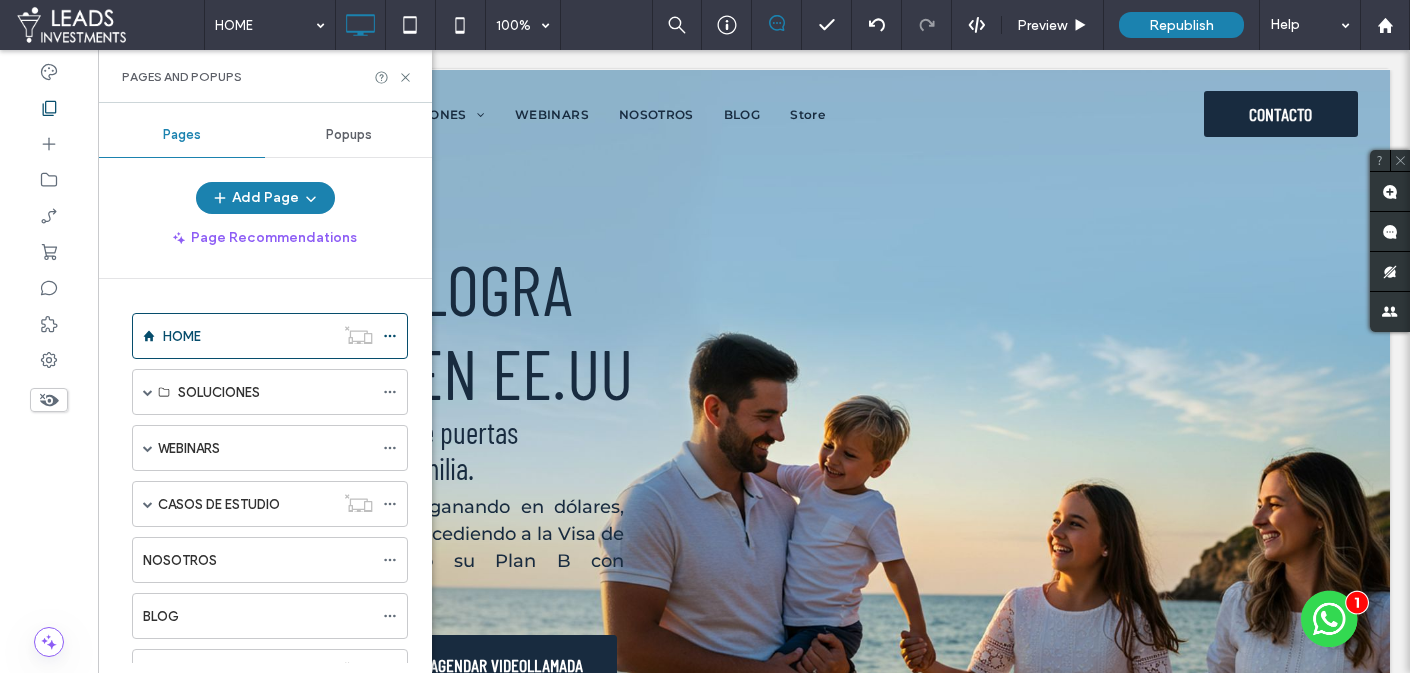 click on "Popups" at bounding box center [349, 135] 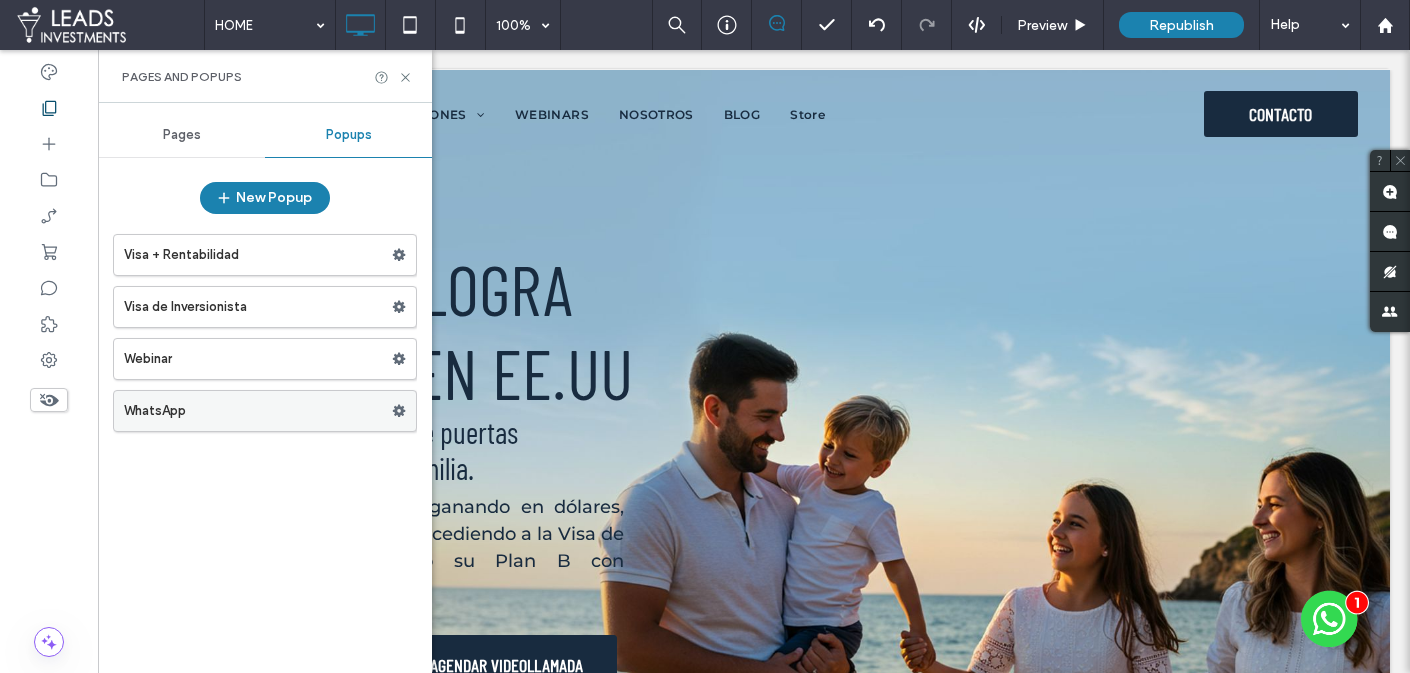 click on "WhatsApp" at bounding box center (258, 411) 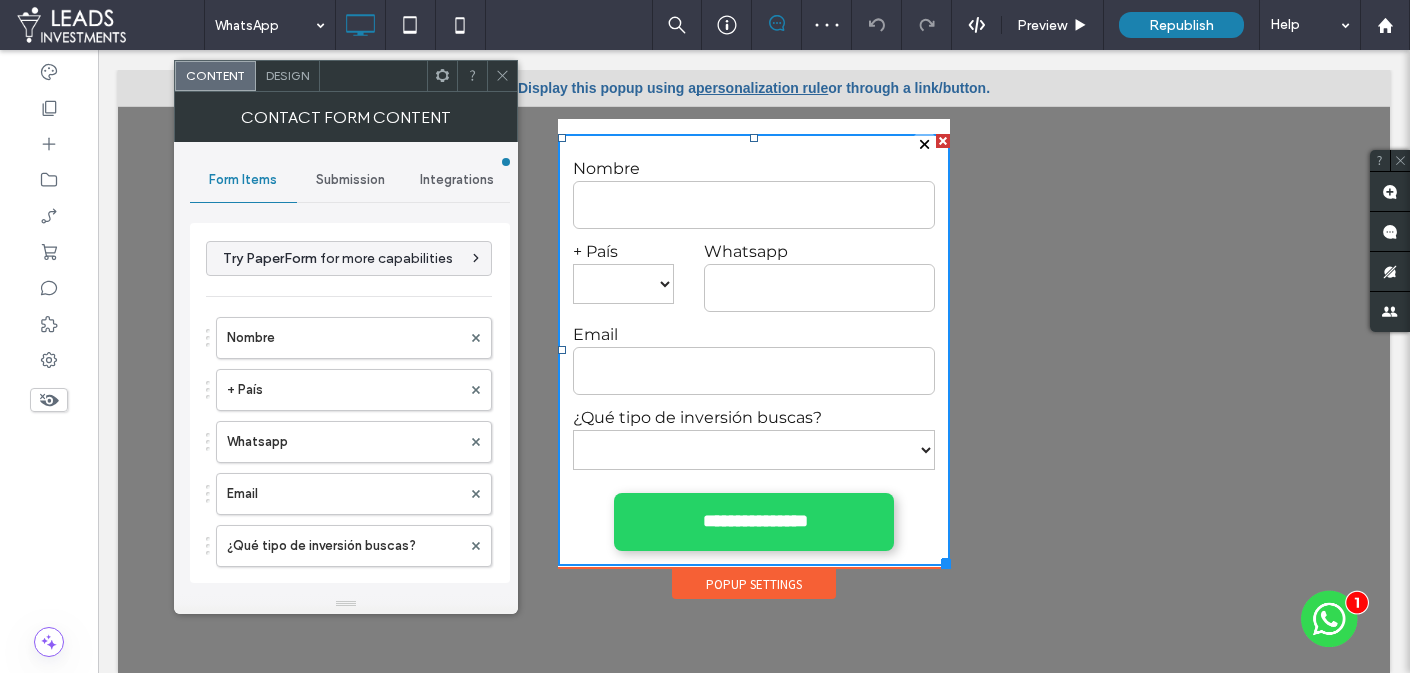 scroll, scrollTop: 0, scrollLeft: 0, axis: both 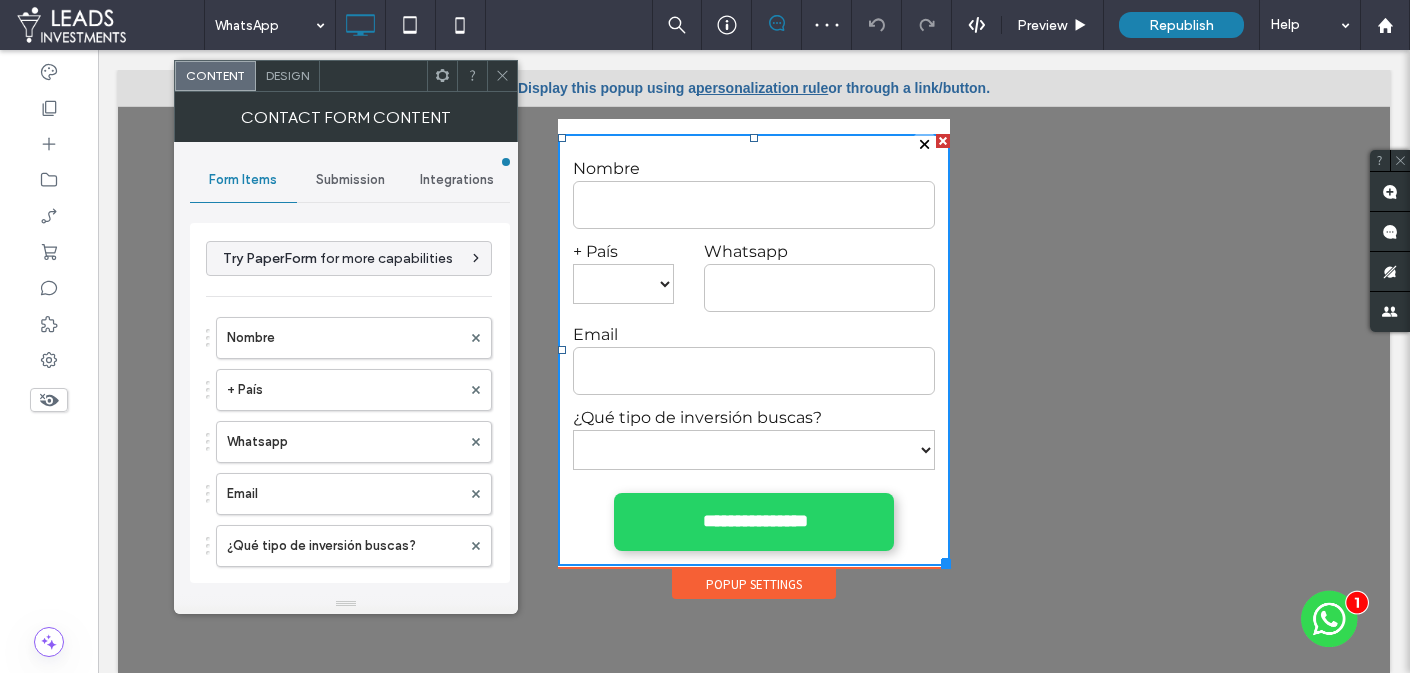 click on "Design" at bounding box center [287, 75] 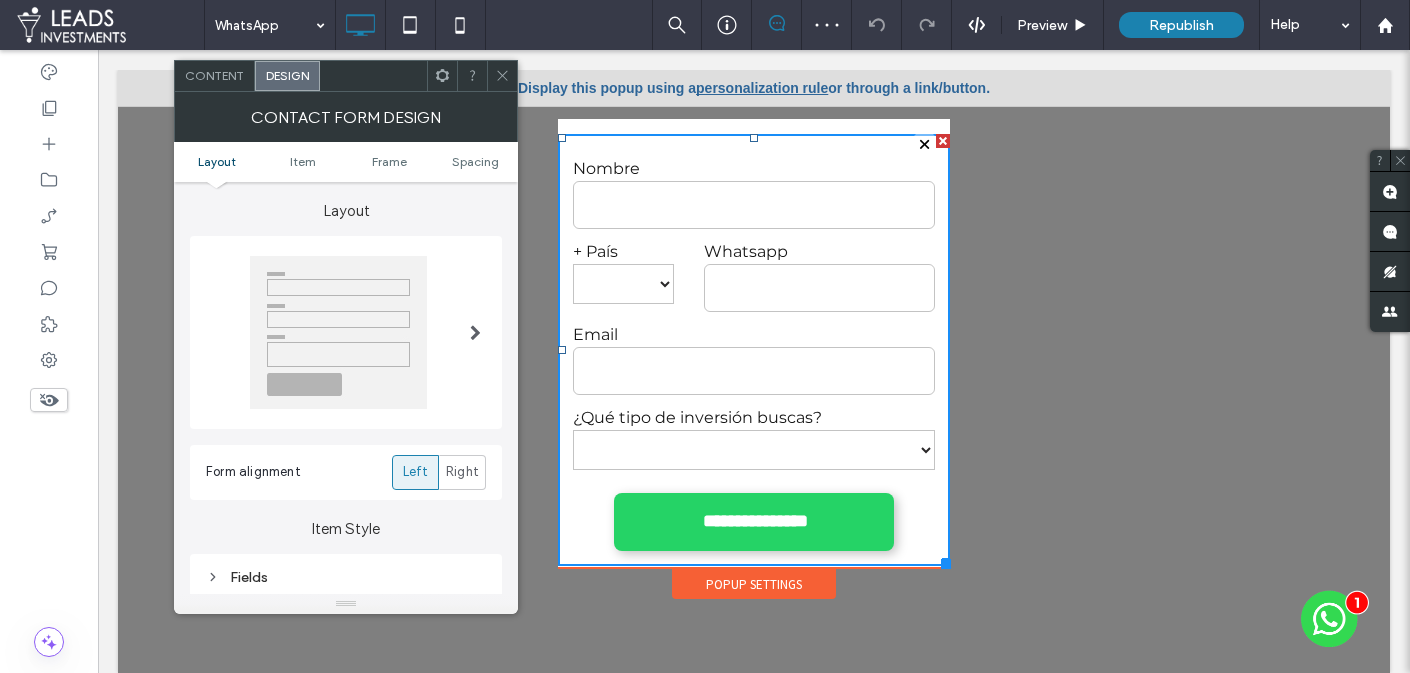 click on "Content" at bounding box center (214, 75) 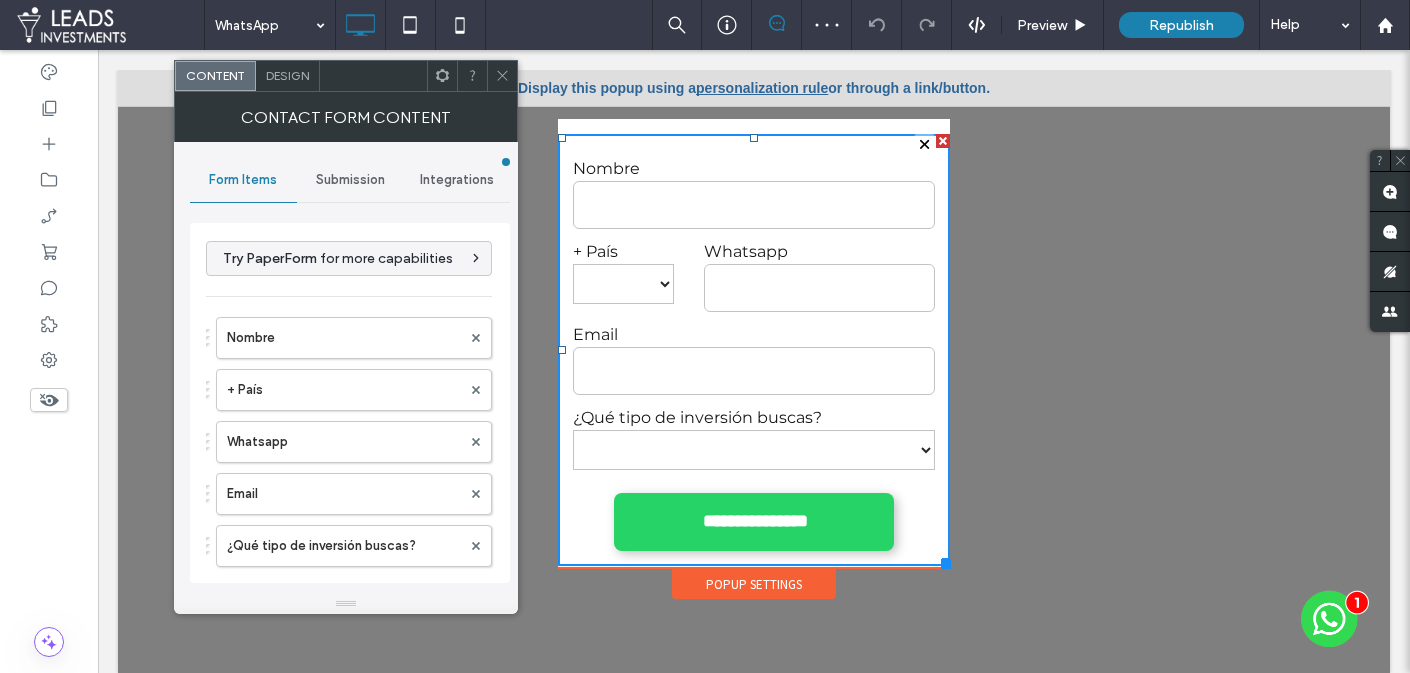 click on "Submission" at bounding box center (350, 180) 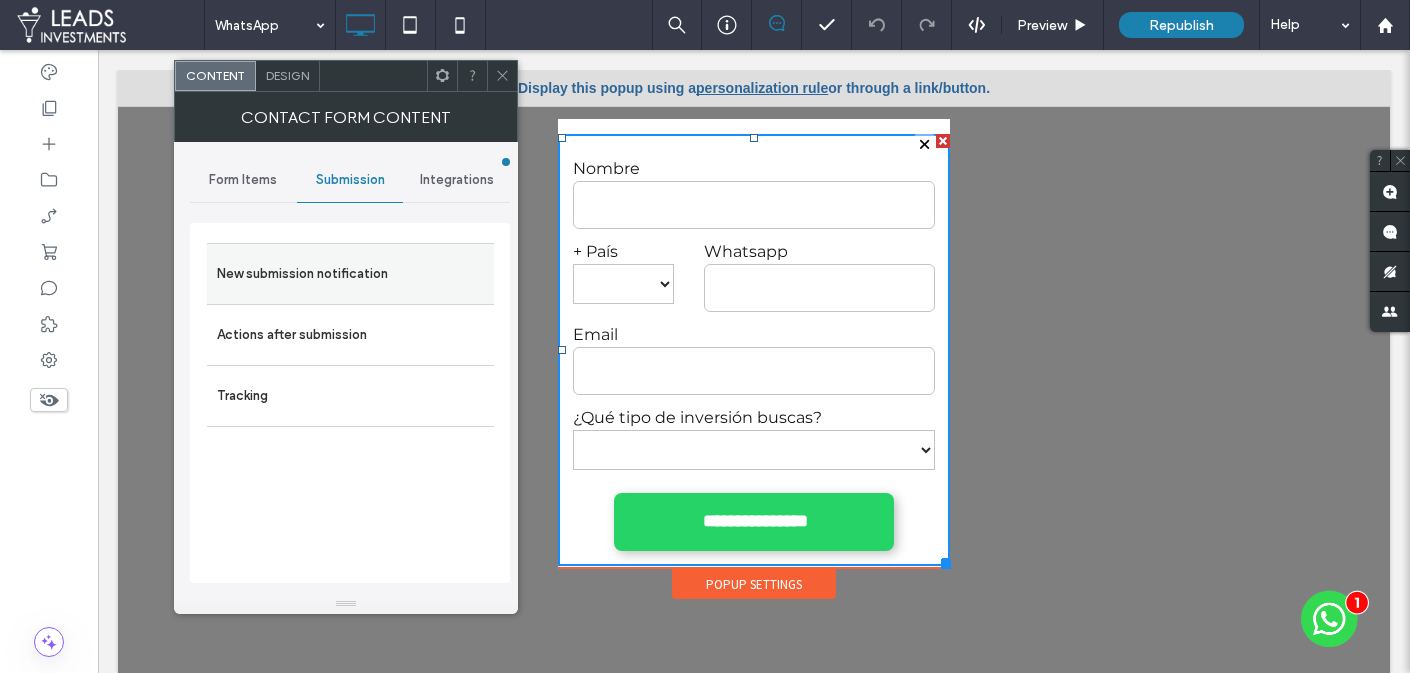 click on "New submission notification" at bounding box center [350, 274] 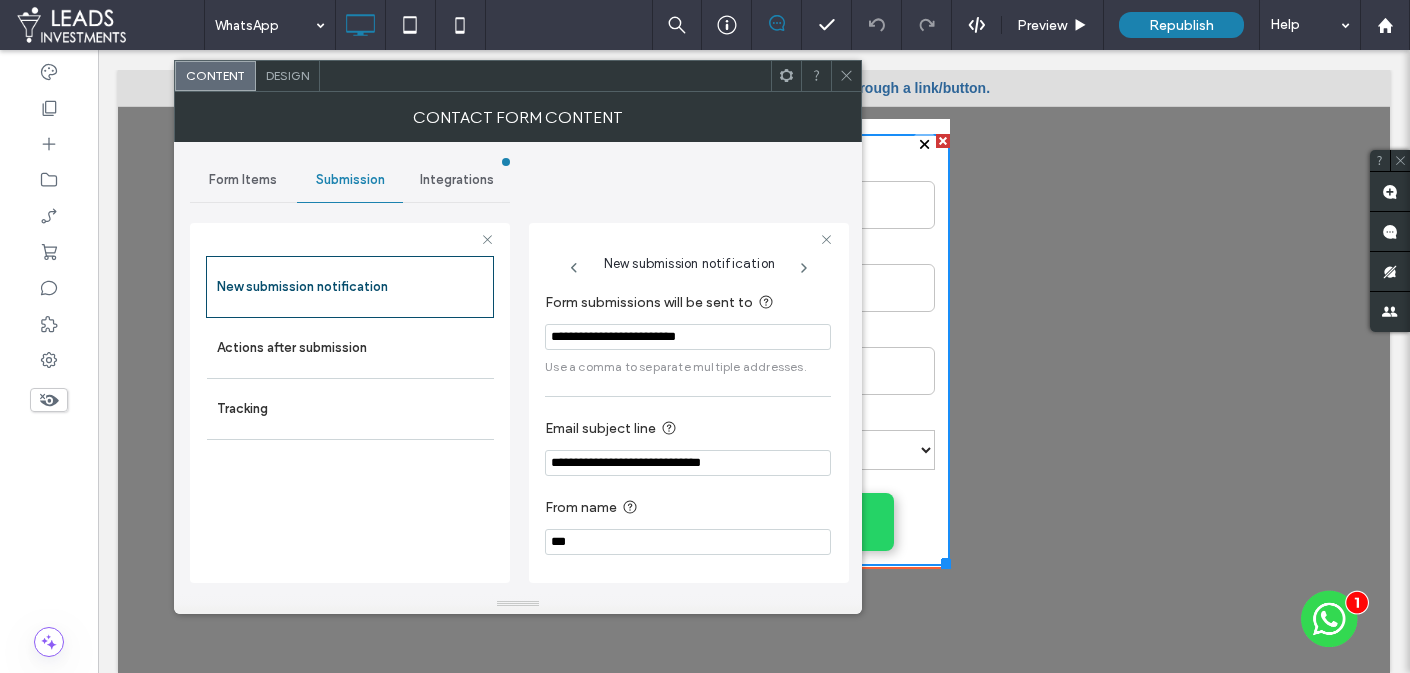 scroll, scrollTop: 0, scrollLeft: 0, axis: both 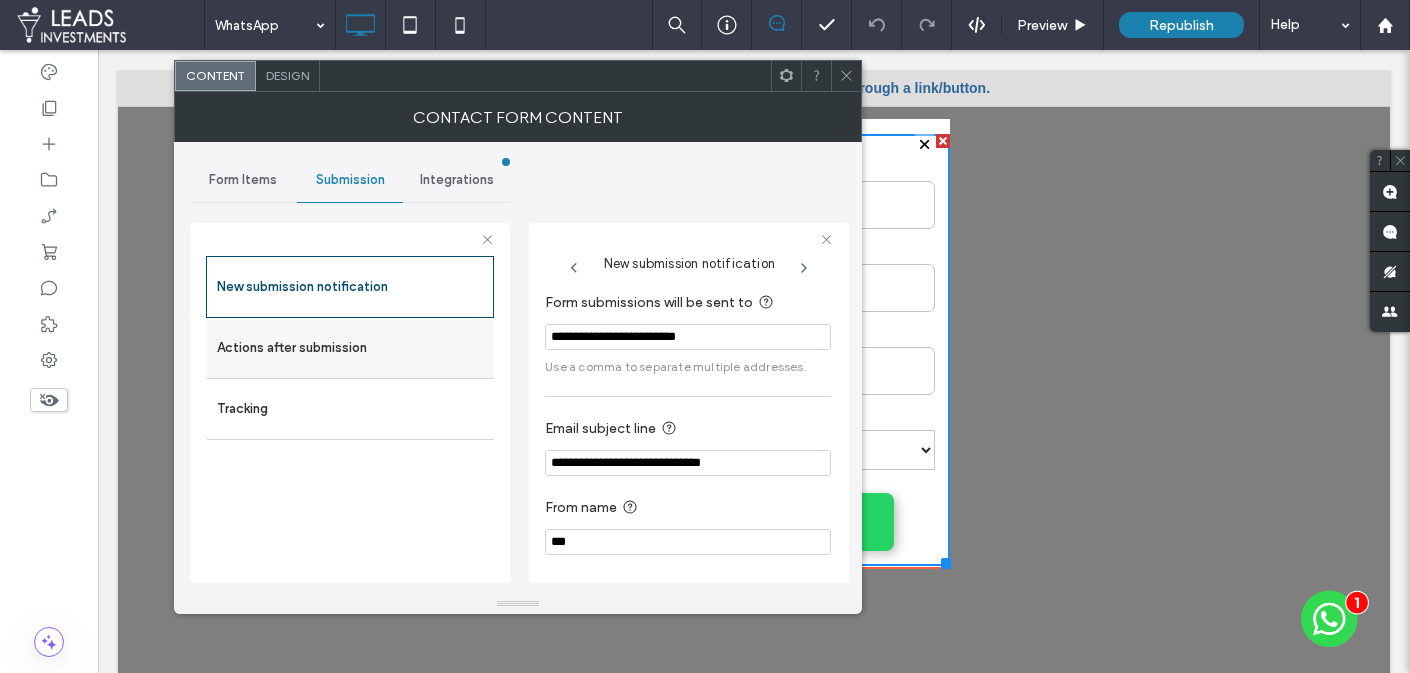 click on "Actions after submission" at bounding box center (350, 348) 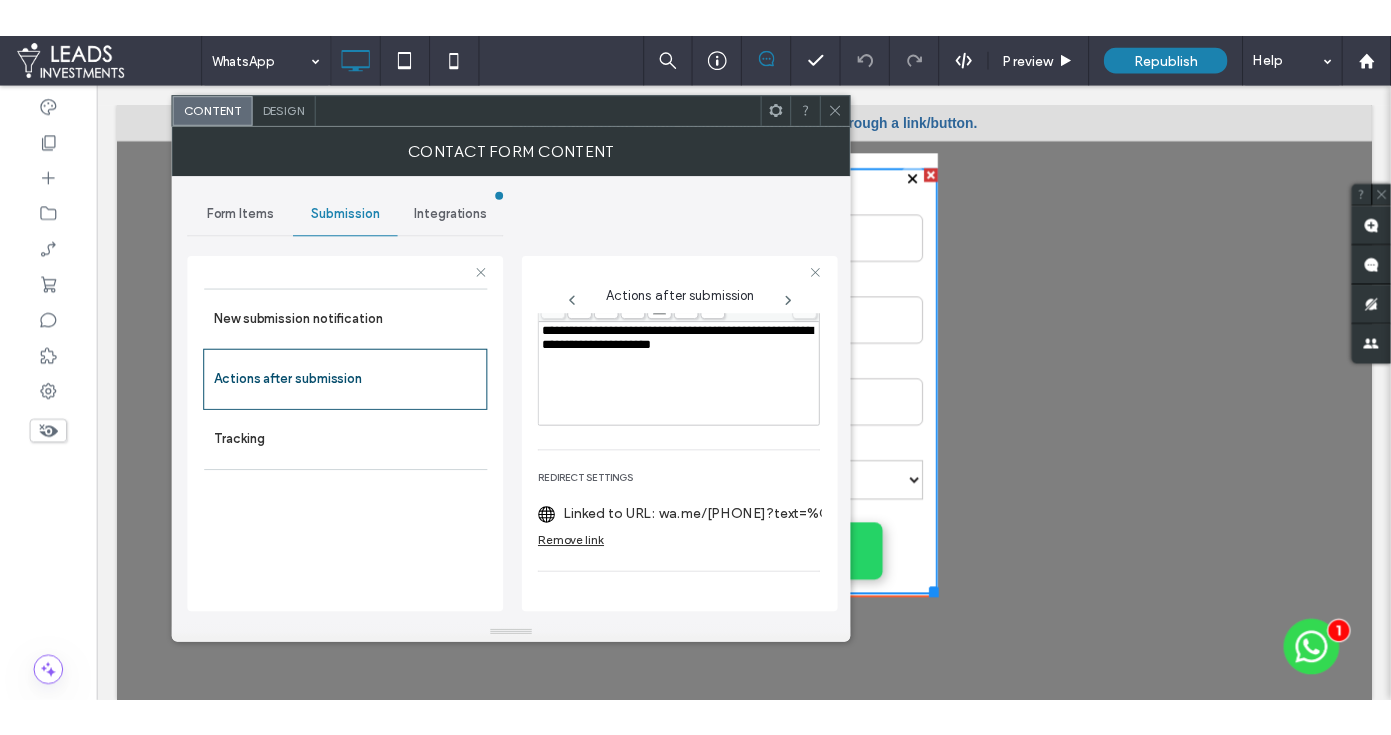 scroll, scrollTop: 312, scrollLeft: 0, axis: vertical 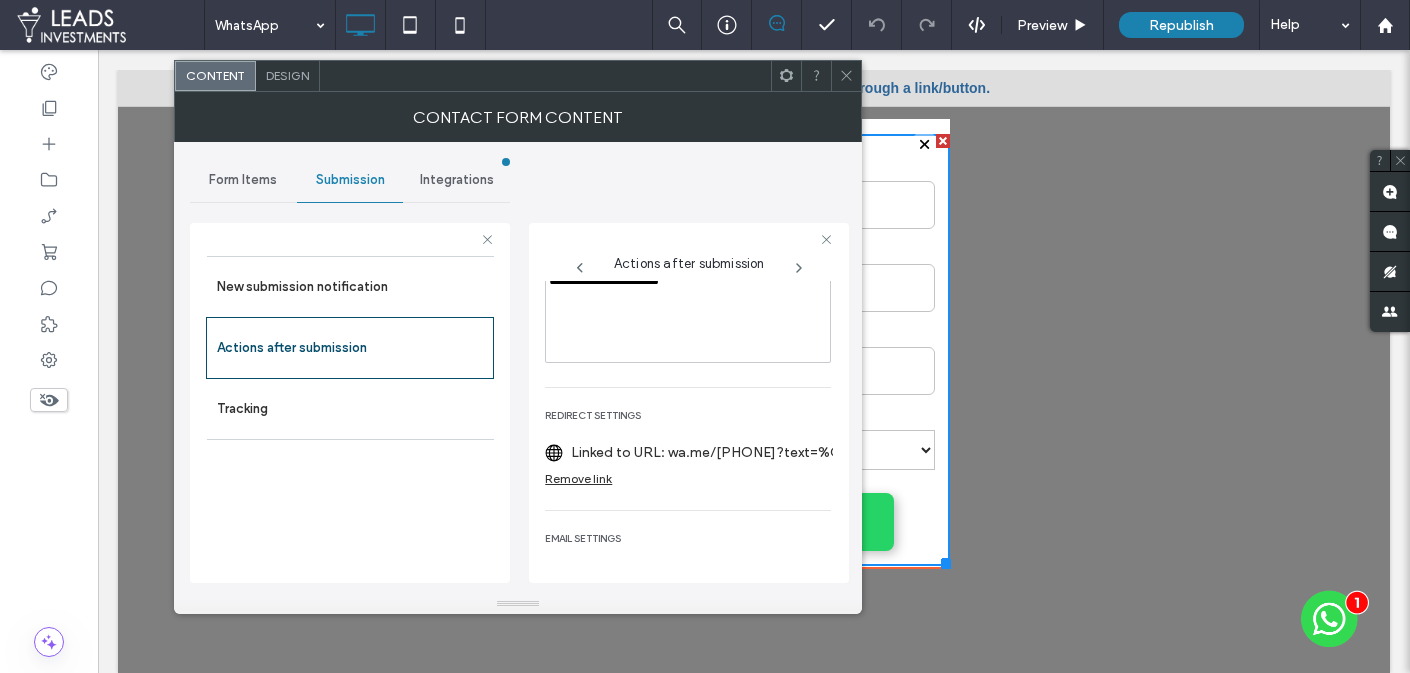 click on "Linked to URL: wa.me/17869654643?text=%C2%A1Hola!%20Quisiera%20m%C3%A1s%20informaci%C3%B3n%20sobre%20como%20invertir%20y%20tener%20un%20Plan%20B%20en%20Estados%20Unidos." at bounding box center [714, 452] 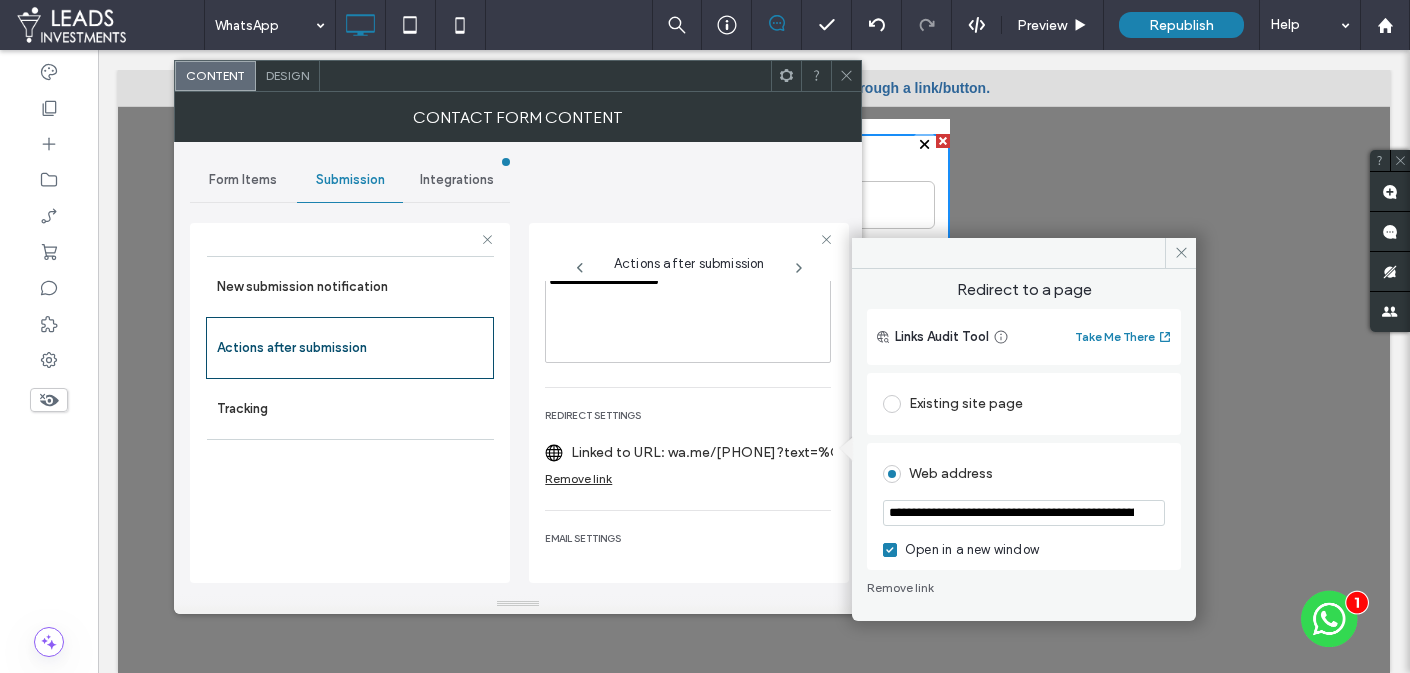 drag, startPoint x: 1057, startPoint y: 511, endPoint x: 983, endPoint y: 510, distance: 74.00676 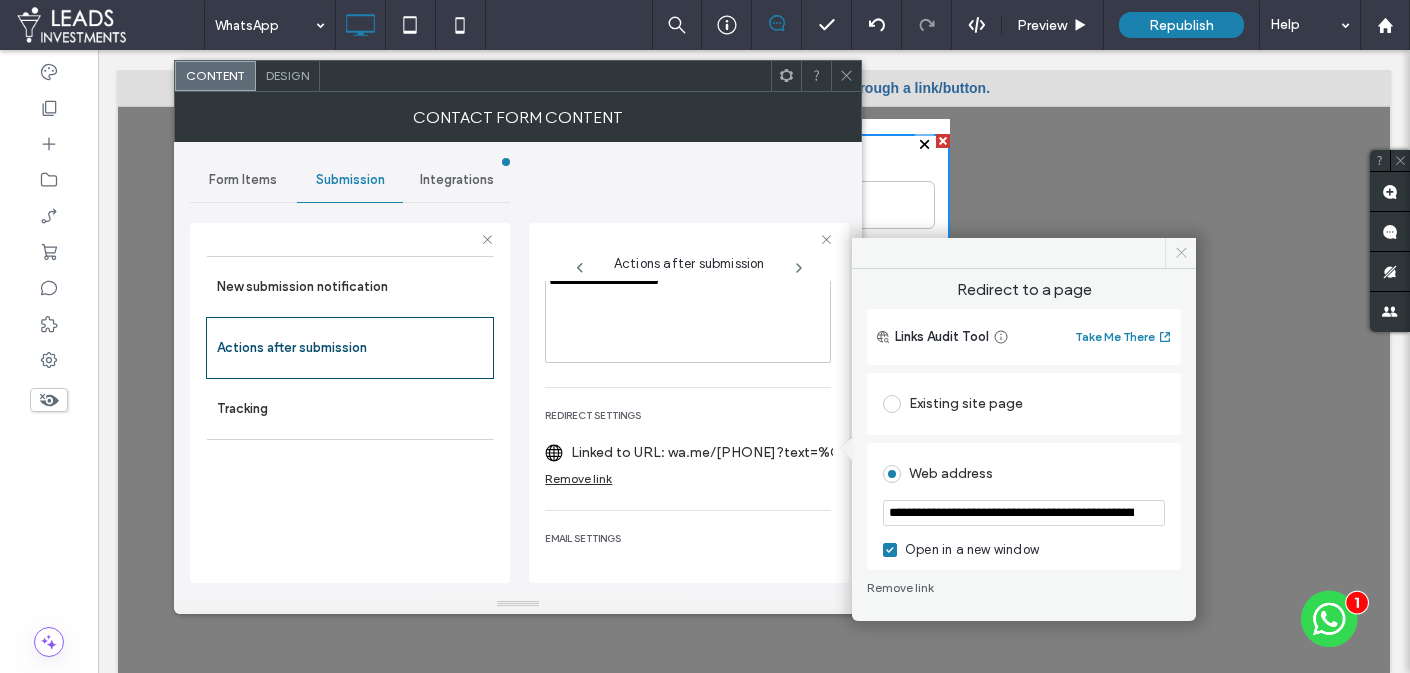 type on "**********" 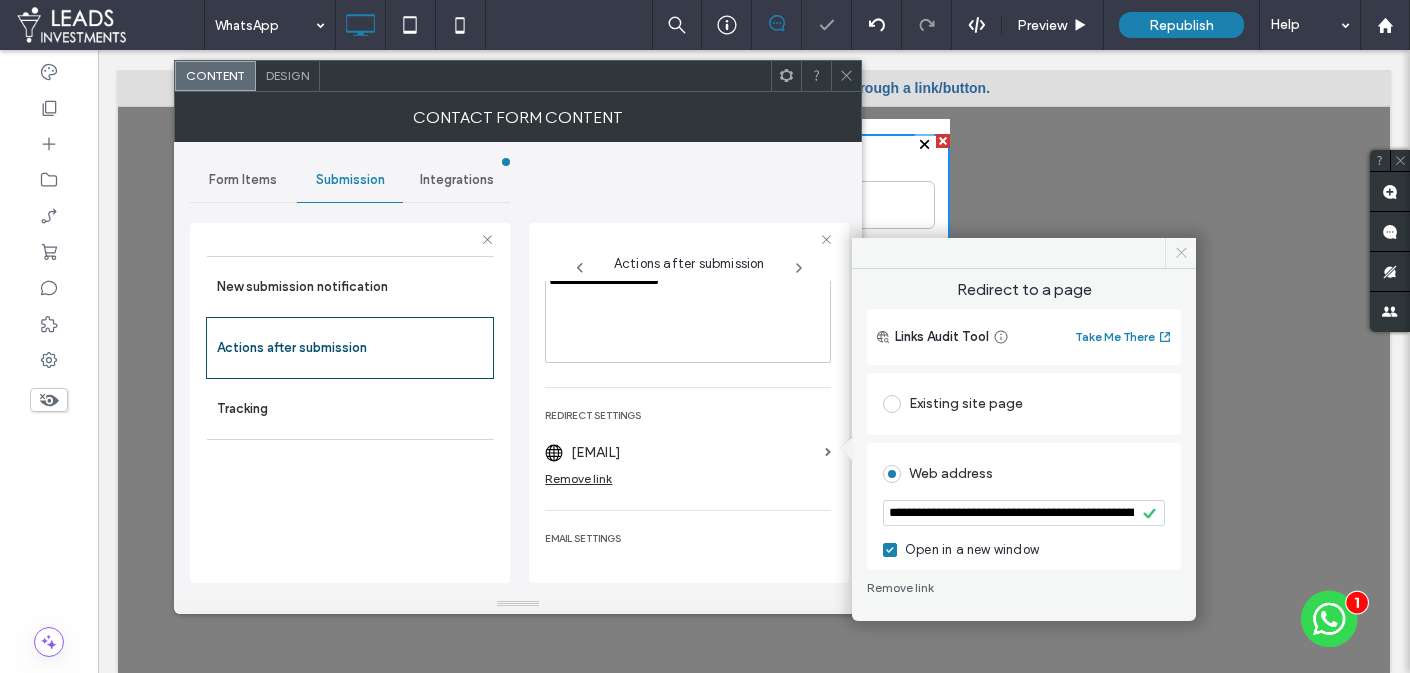 click 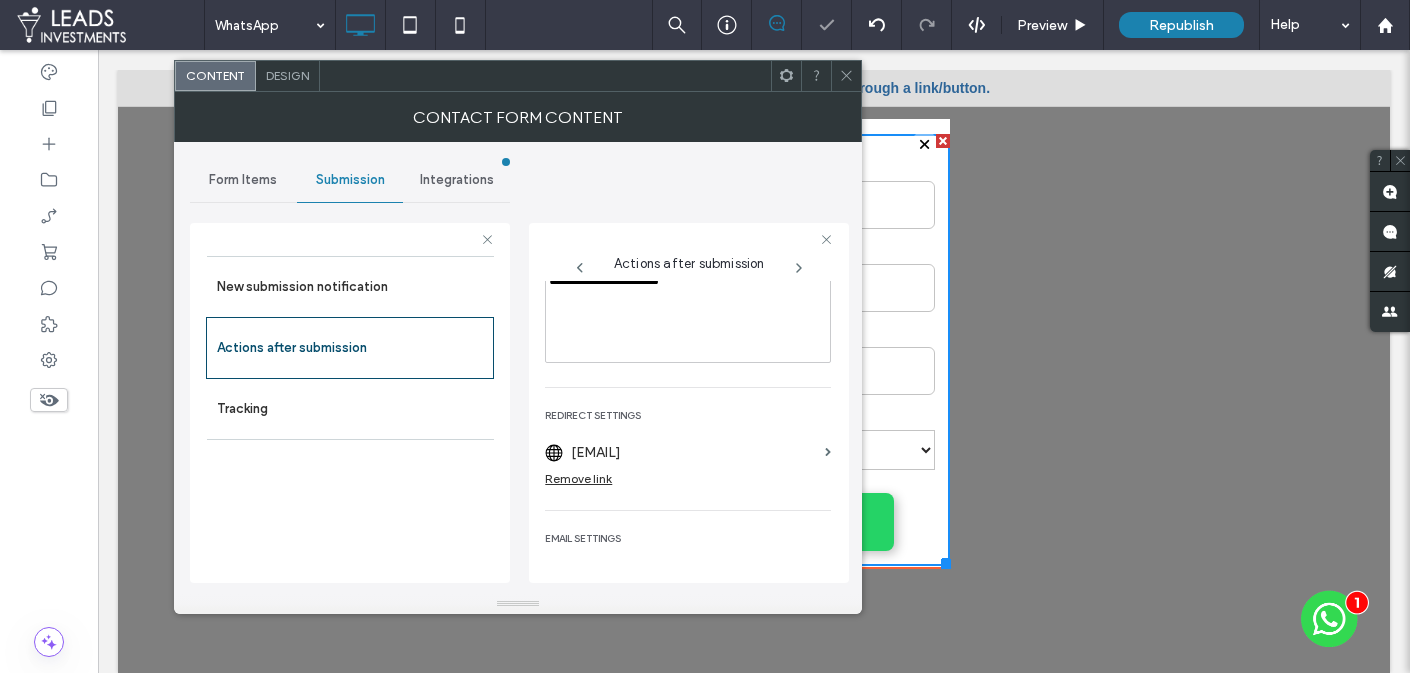 click 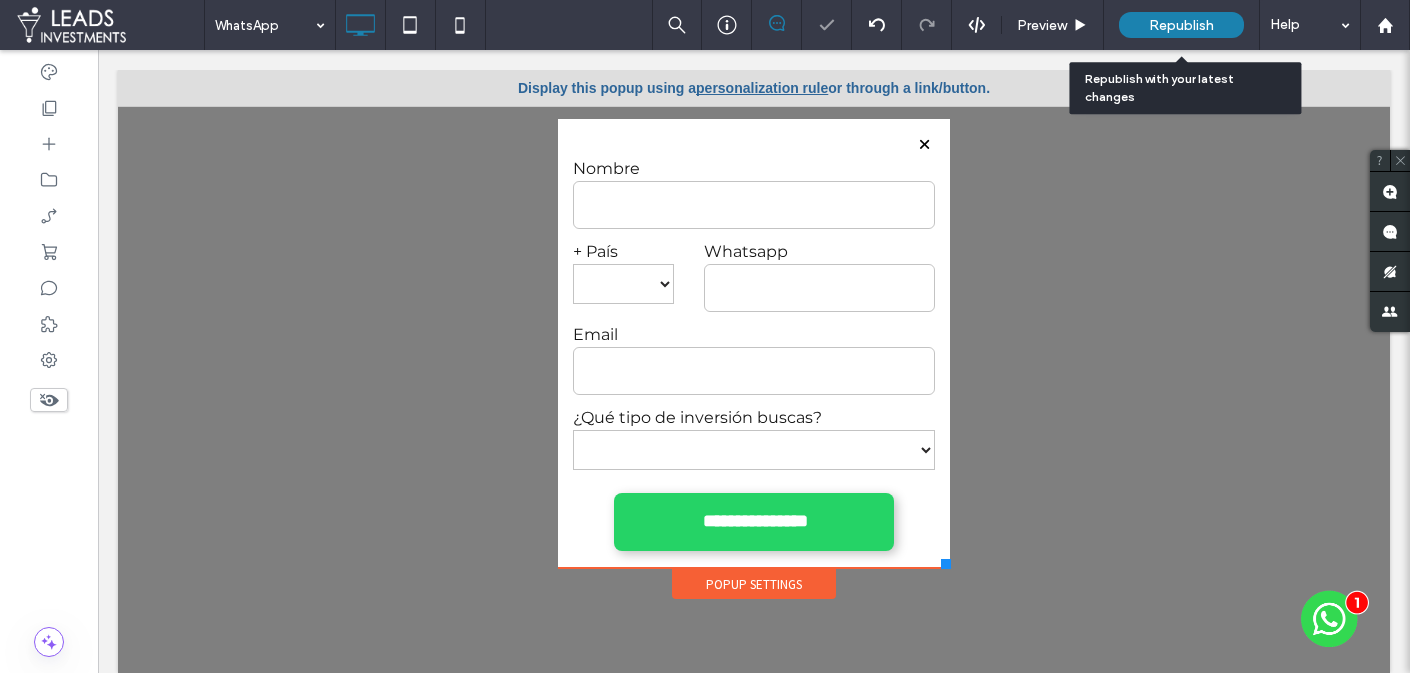 click on "Republish" at bounding box center (1181, 25) 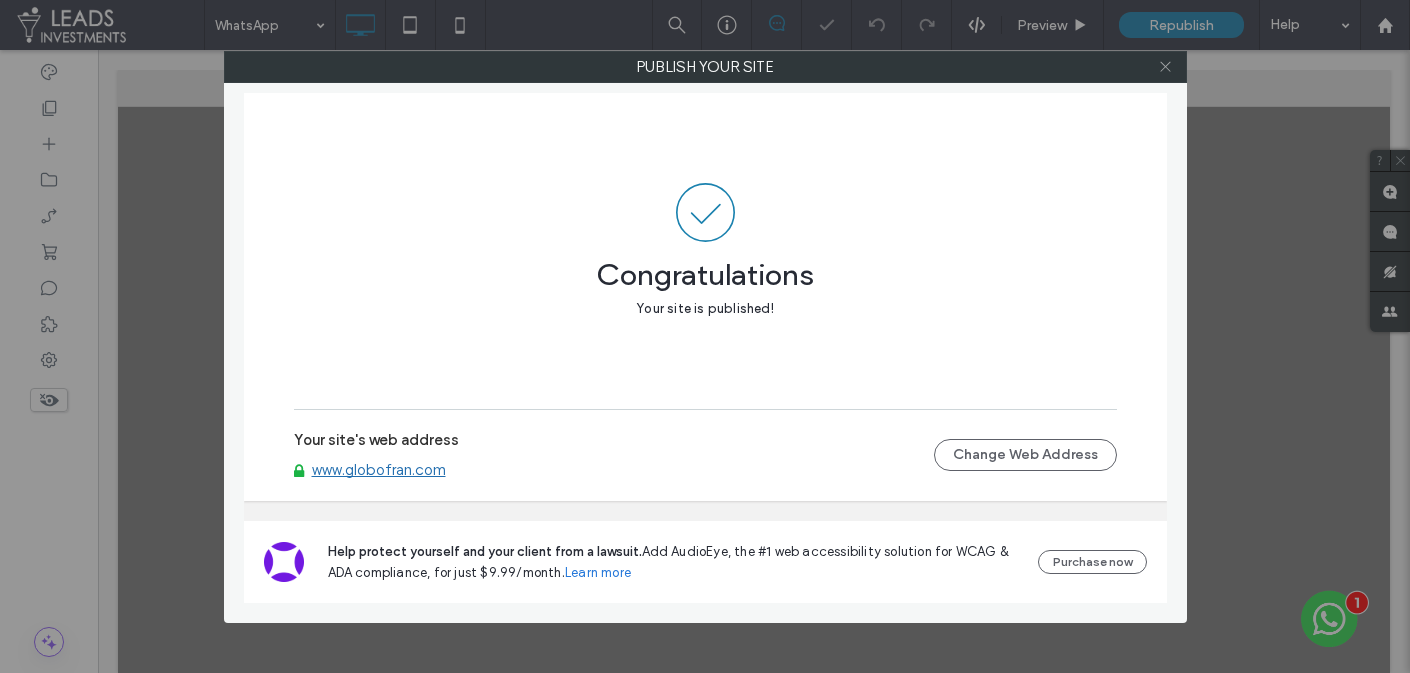click 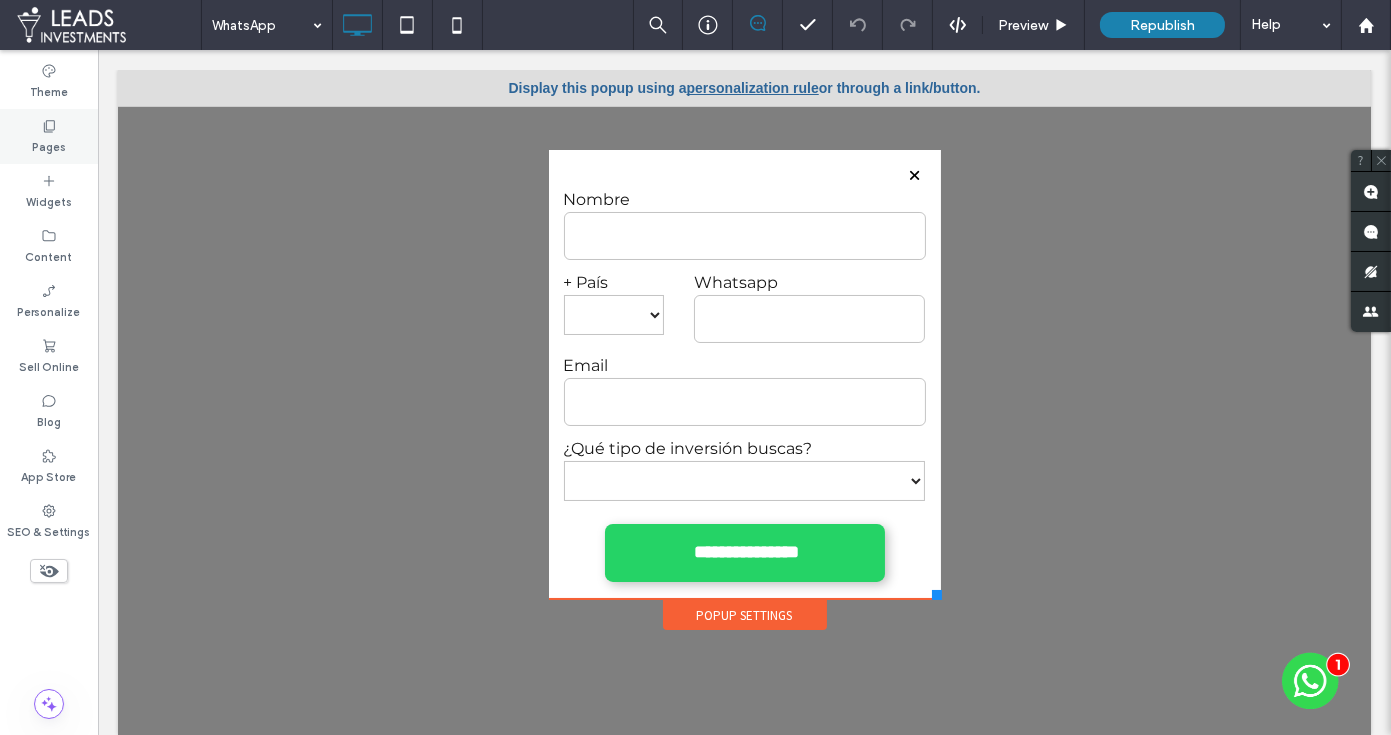 click on "Pages" at bounding box center (49, 145) 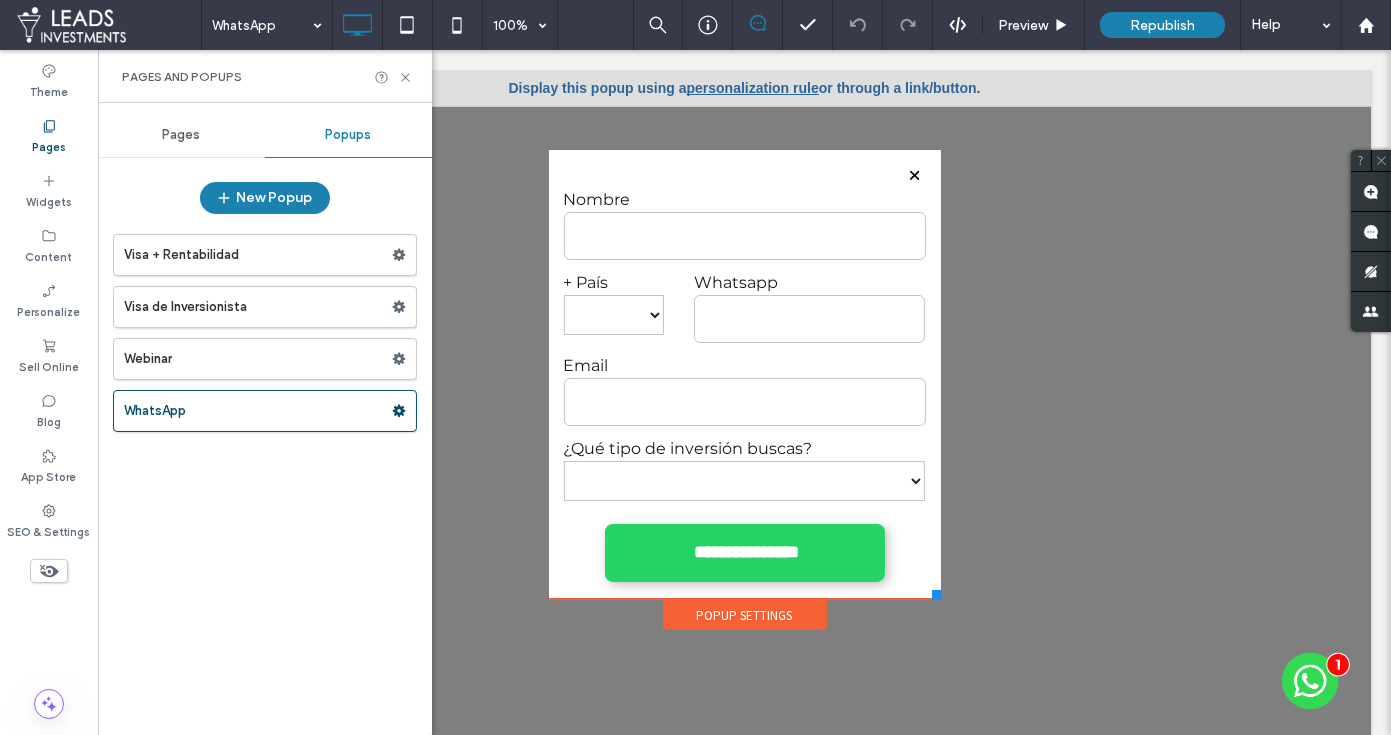 click on "Pages" at bounding box center (182, 135) 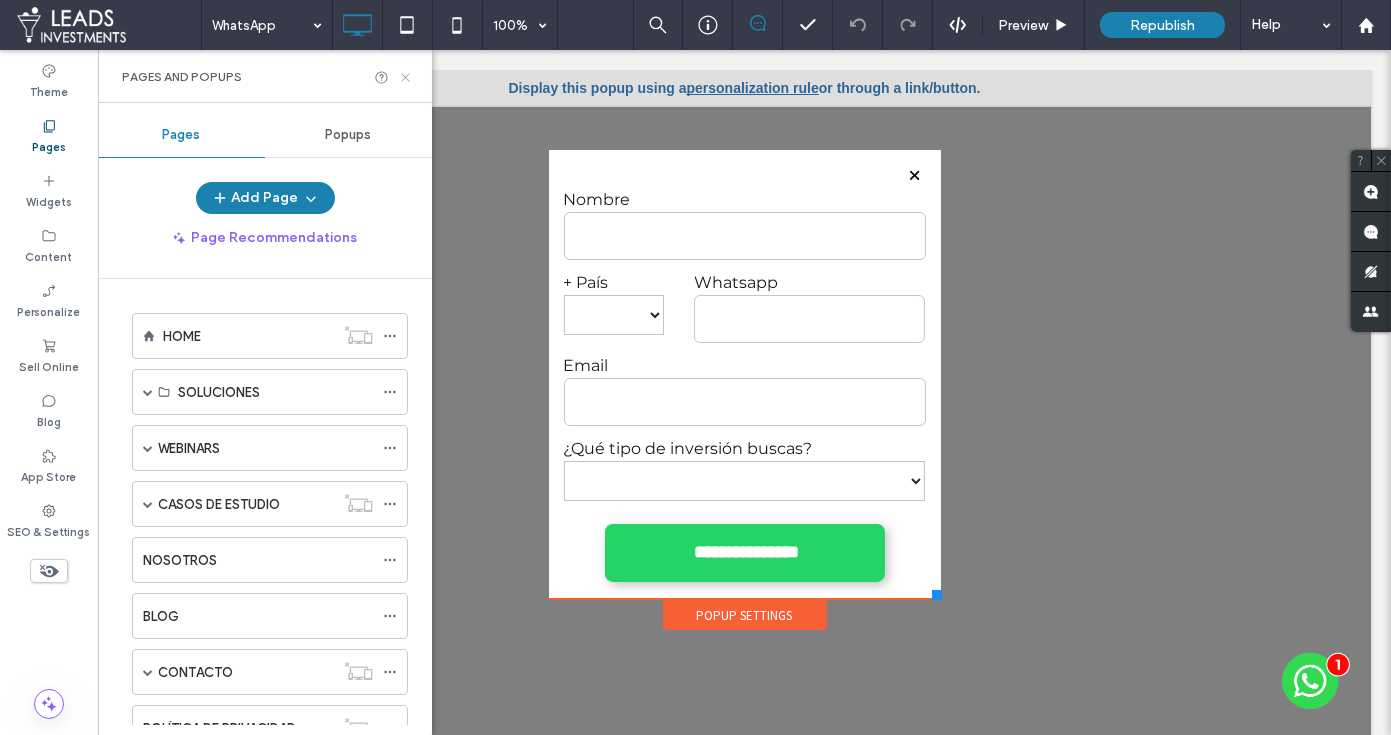 click 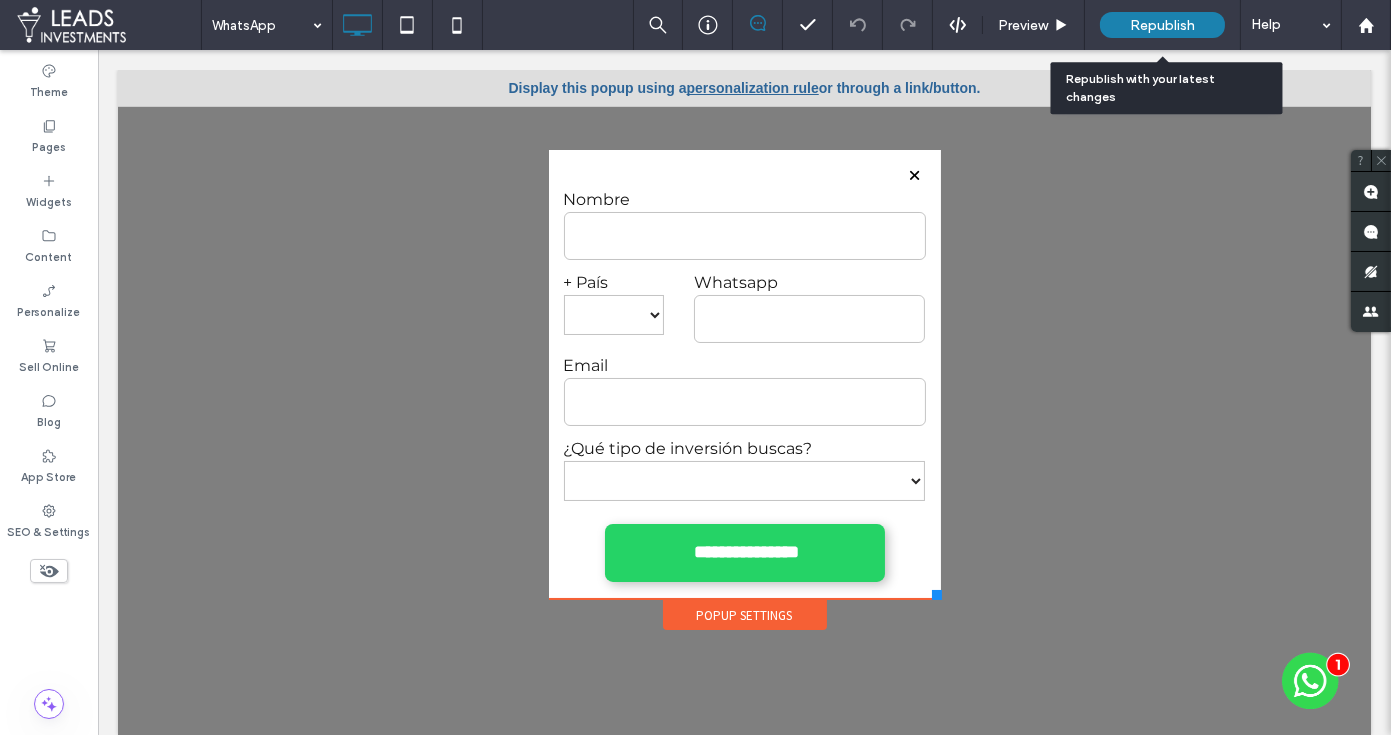 click on "Republish" at bounding box center (1162, 25) 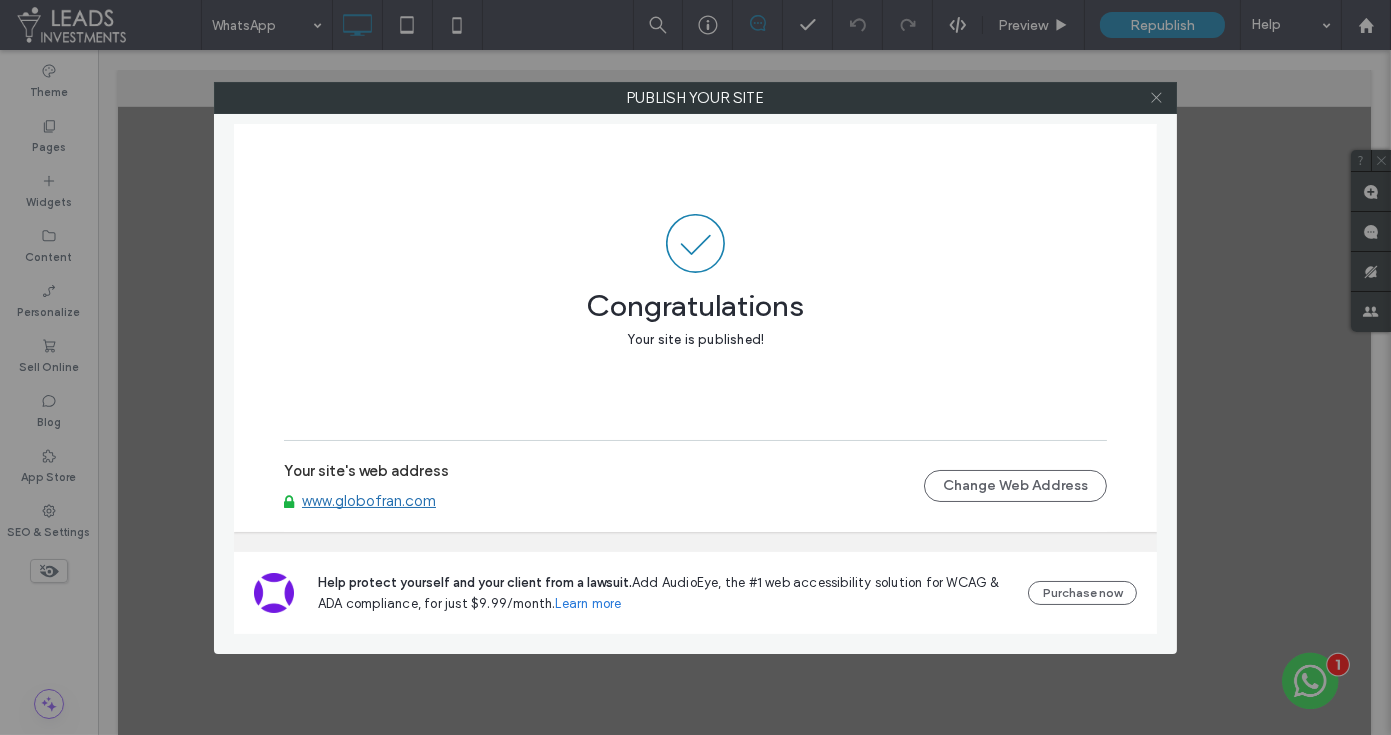 click 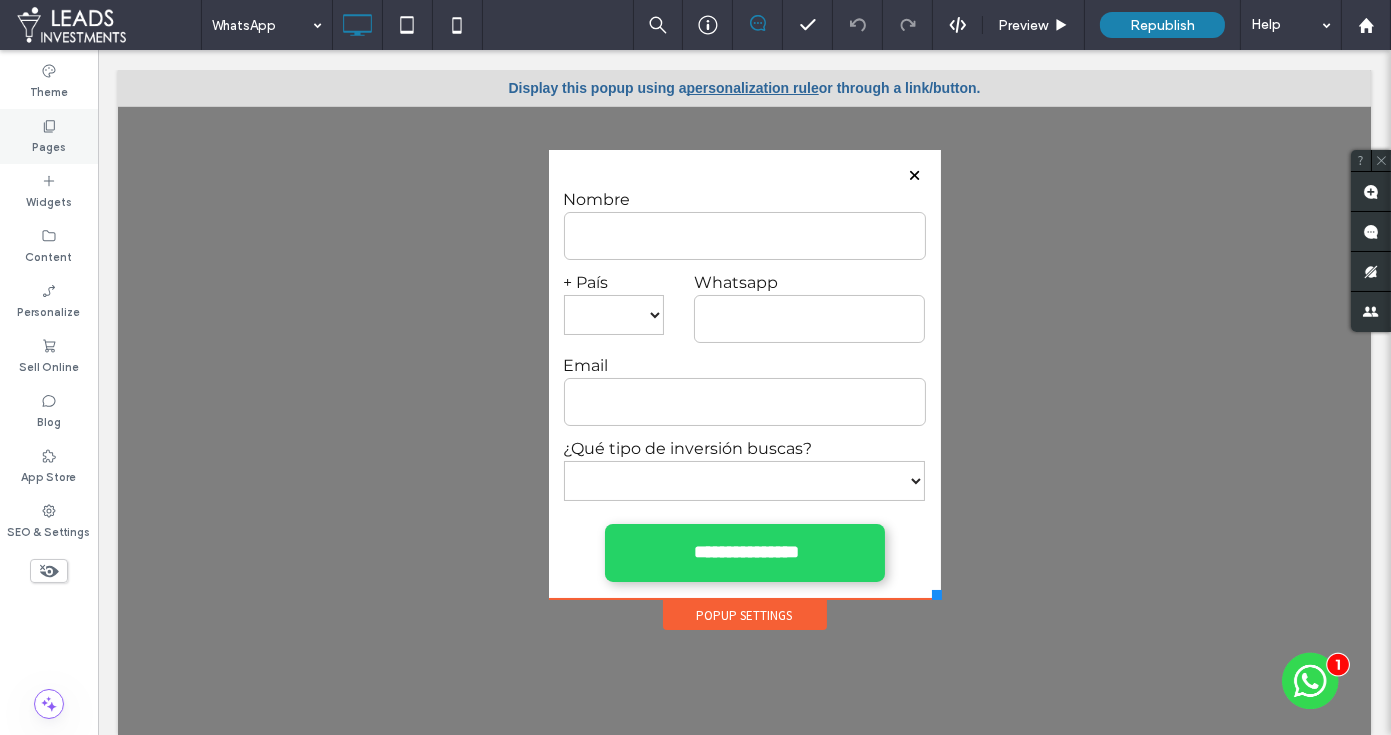 click on "Pages" at bounding box center [49, 145] 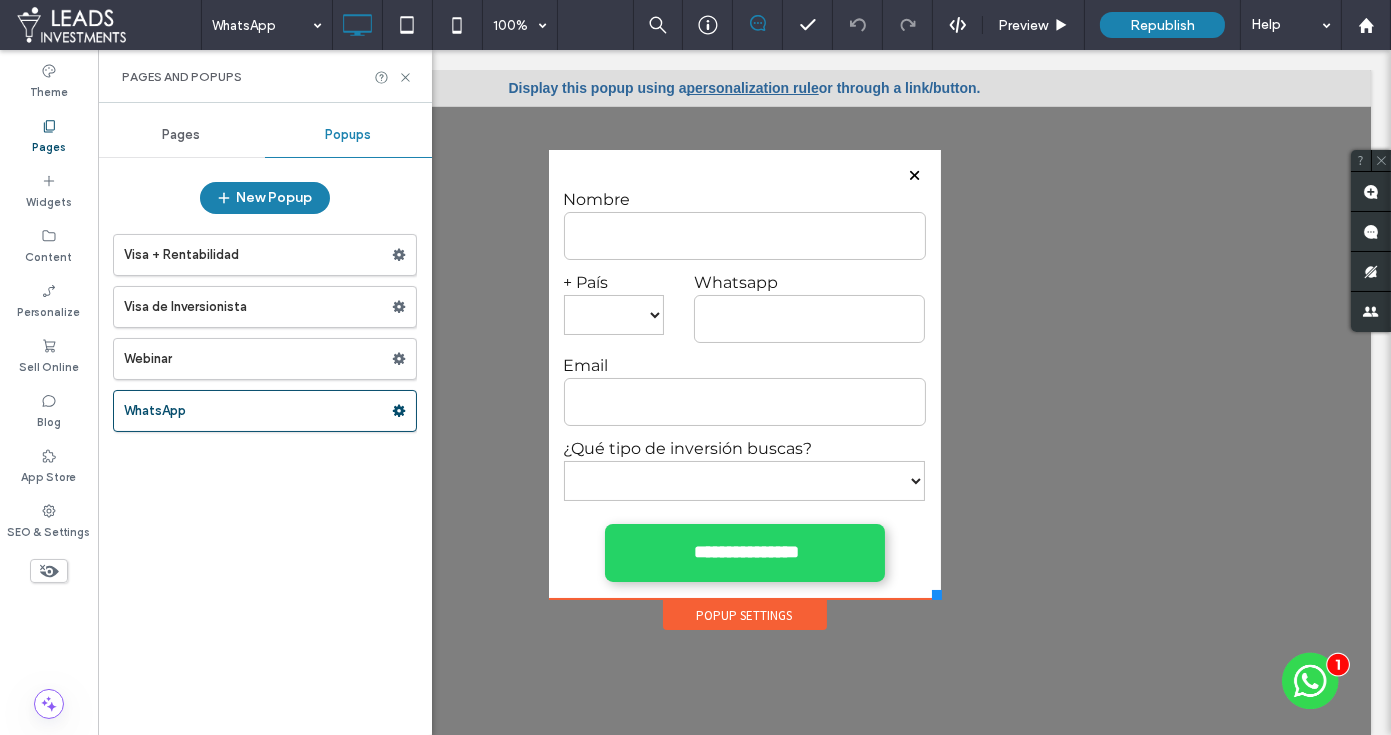 click on "Pages" at bounding box center (182, 135) 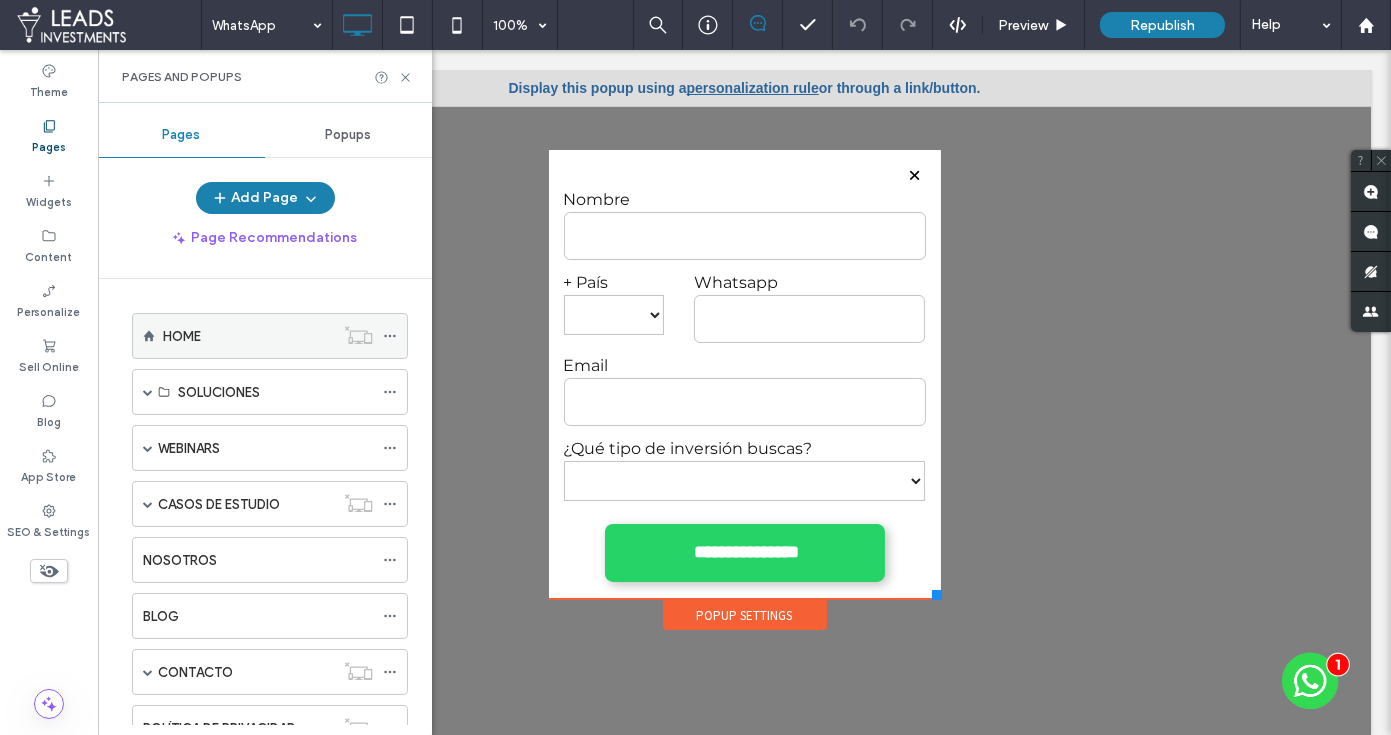 click on "HOME" at bounding box center (182, 336) 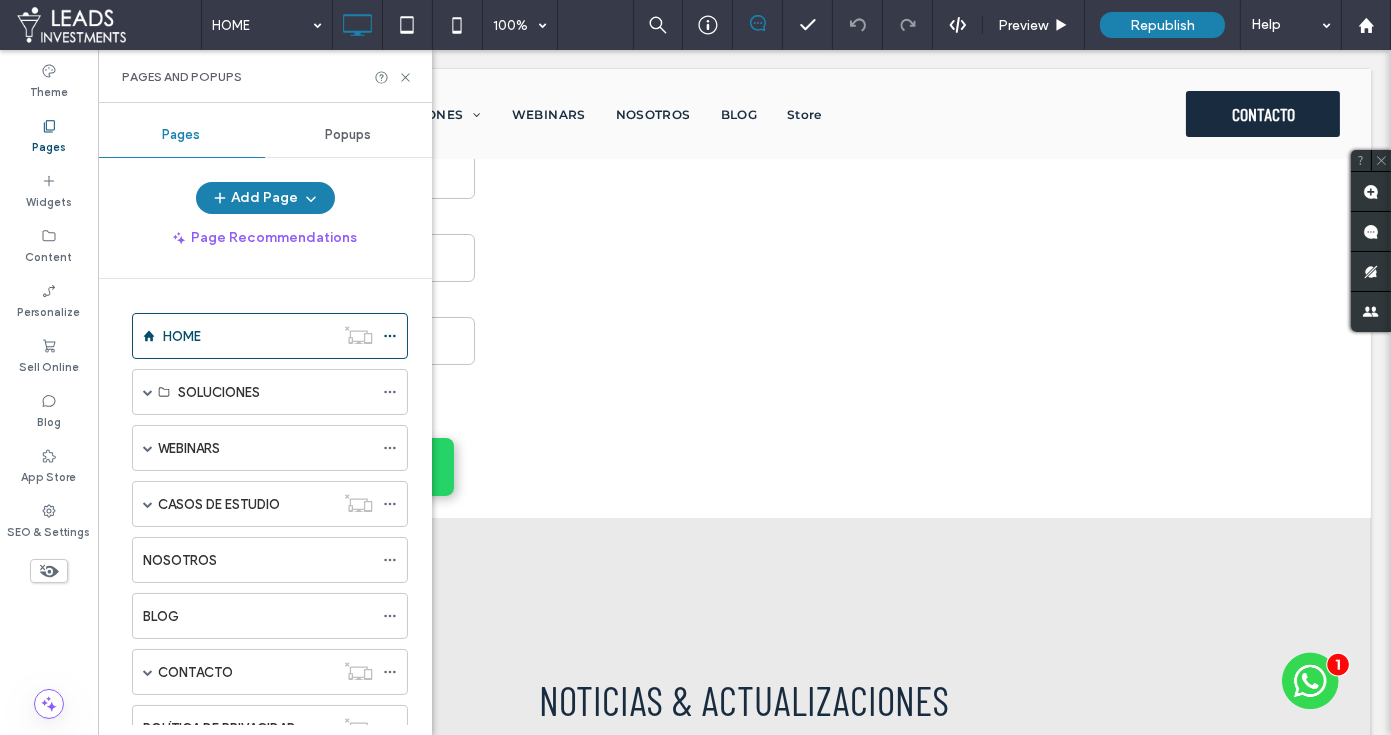 click 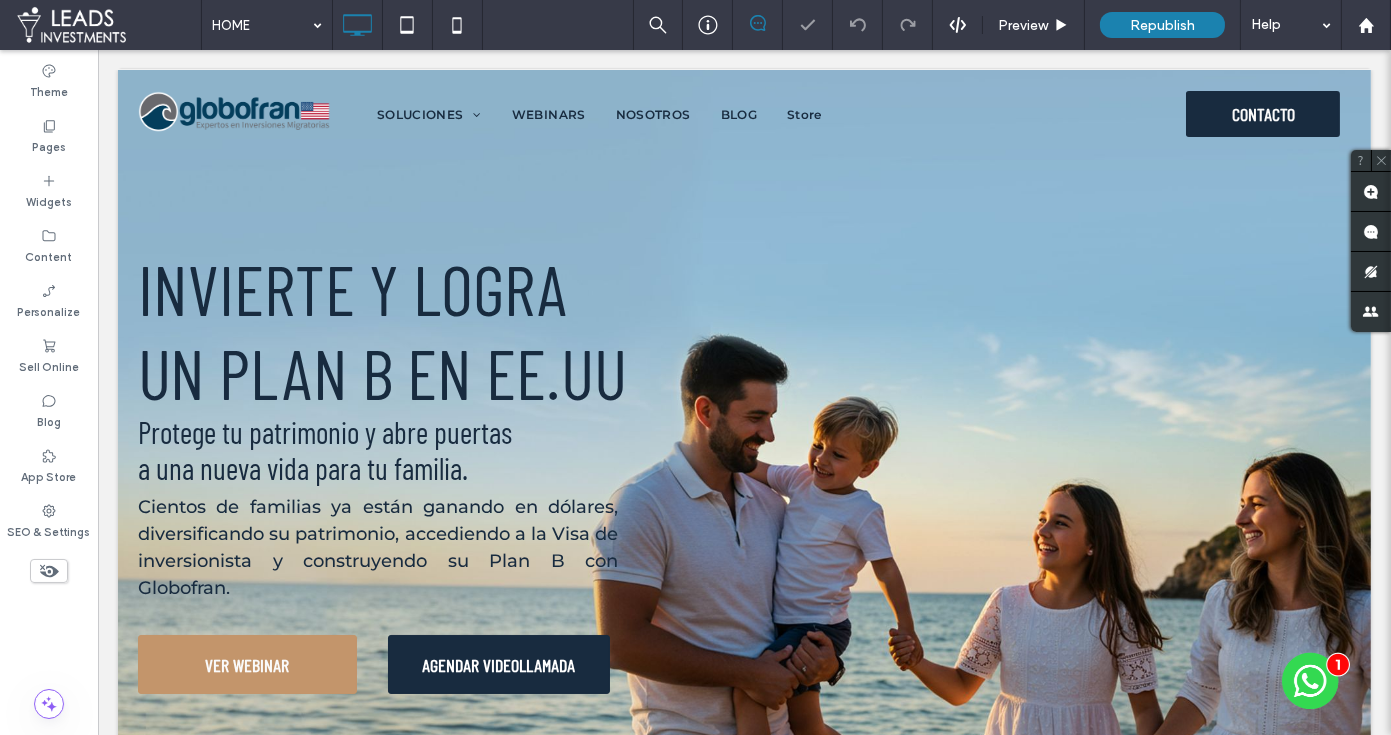 scroll, scrollTop: 0, scrollLeft: 0, axis: both 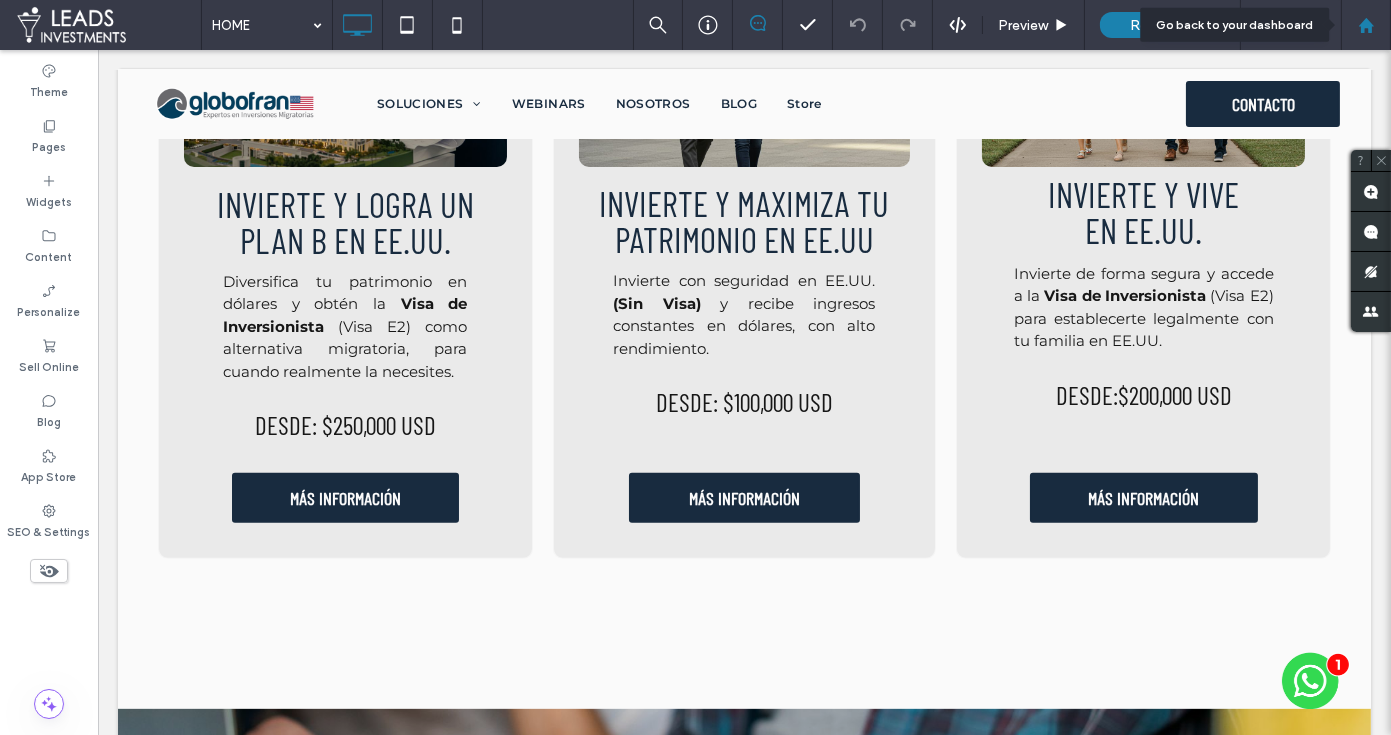 click at bounding box center [1366, 25] 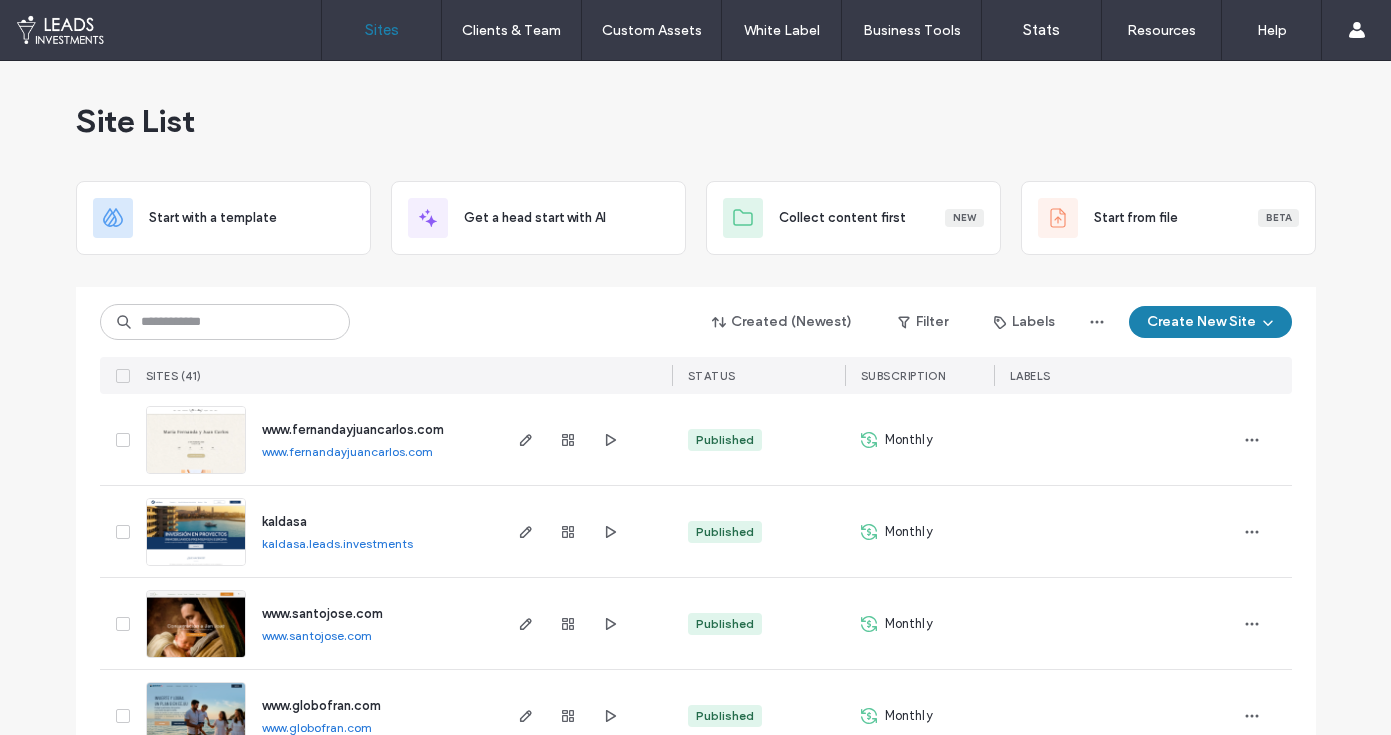 scroll, scrollTop: 0, scrollLeft: 0, axis: both 